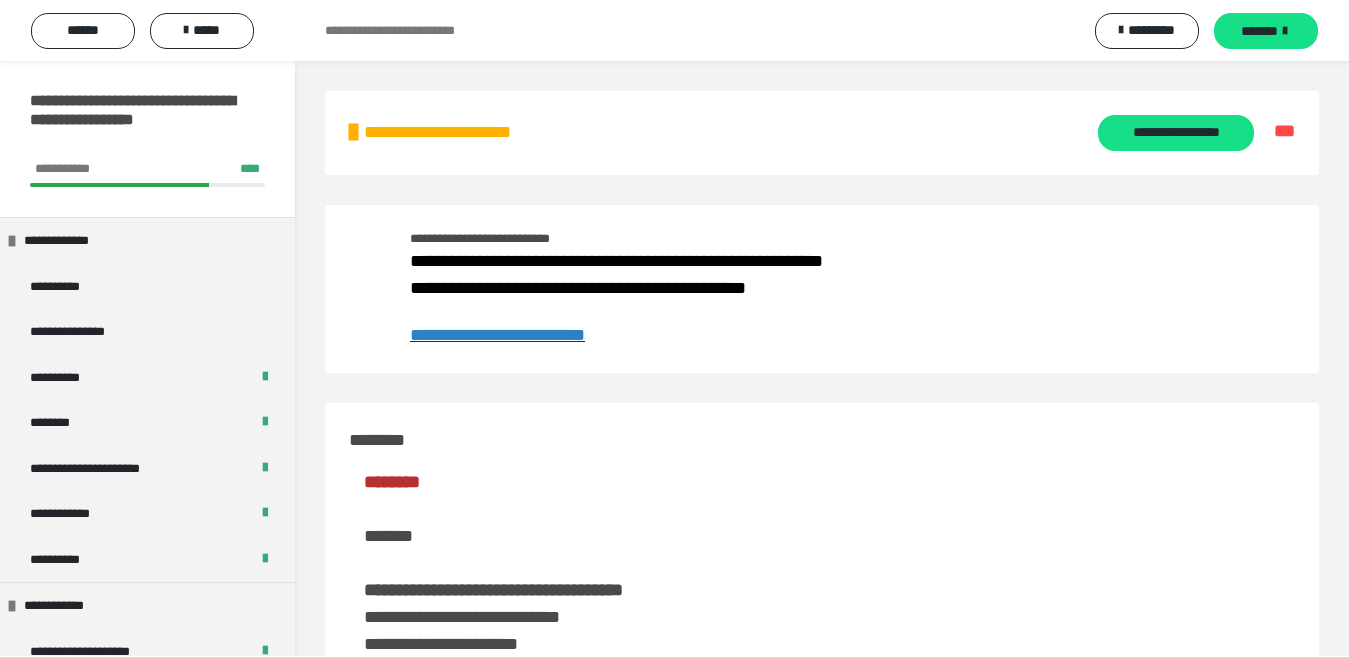scroll, scrollTop: 0, scrollLeft: 0, axis: both 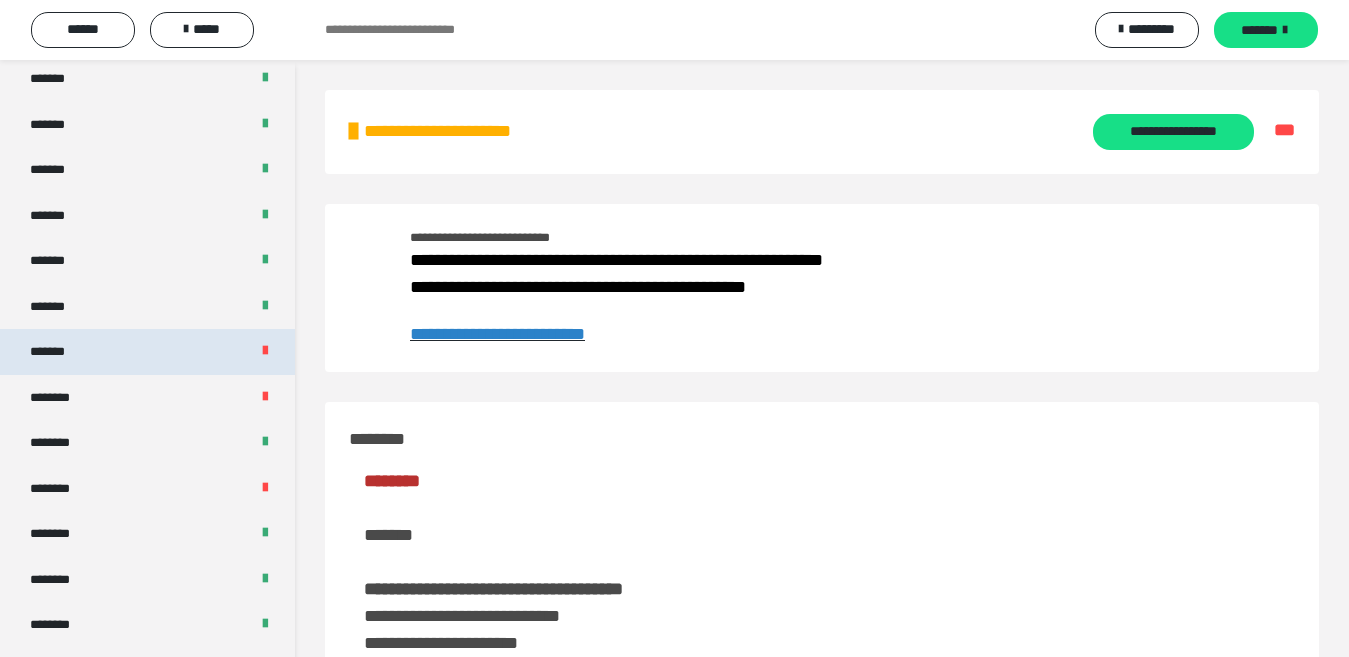 click on "*******" at bounding box center [58, 352] 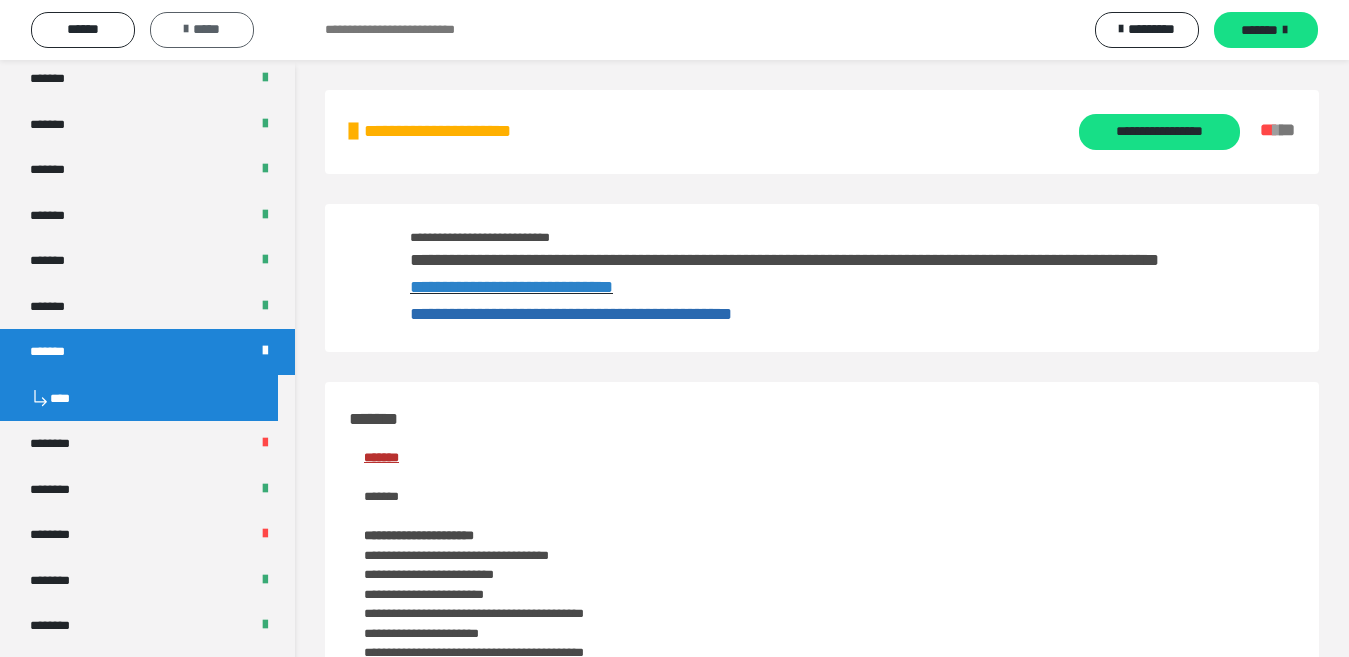 click on "*****" at bounding box center (202, 30) 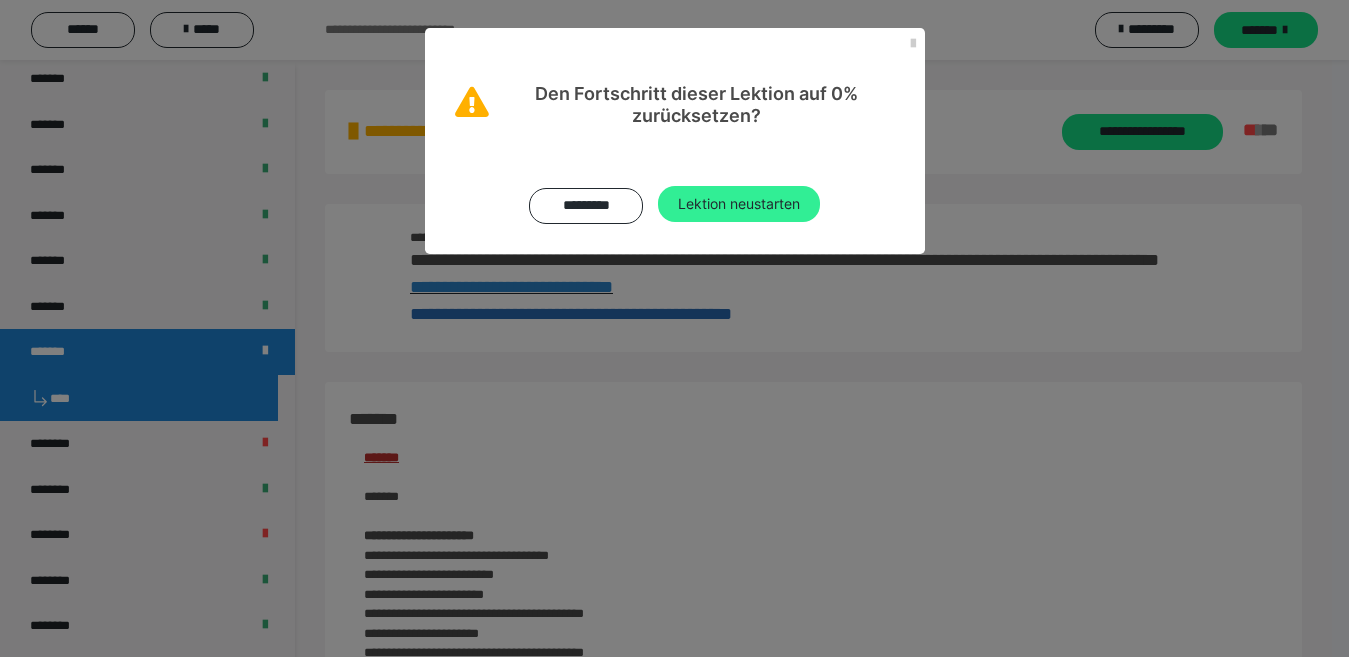 click on "Lektion neustarten" at bounding box center (739, 204) 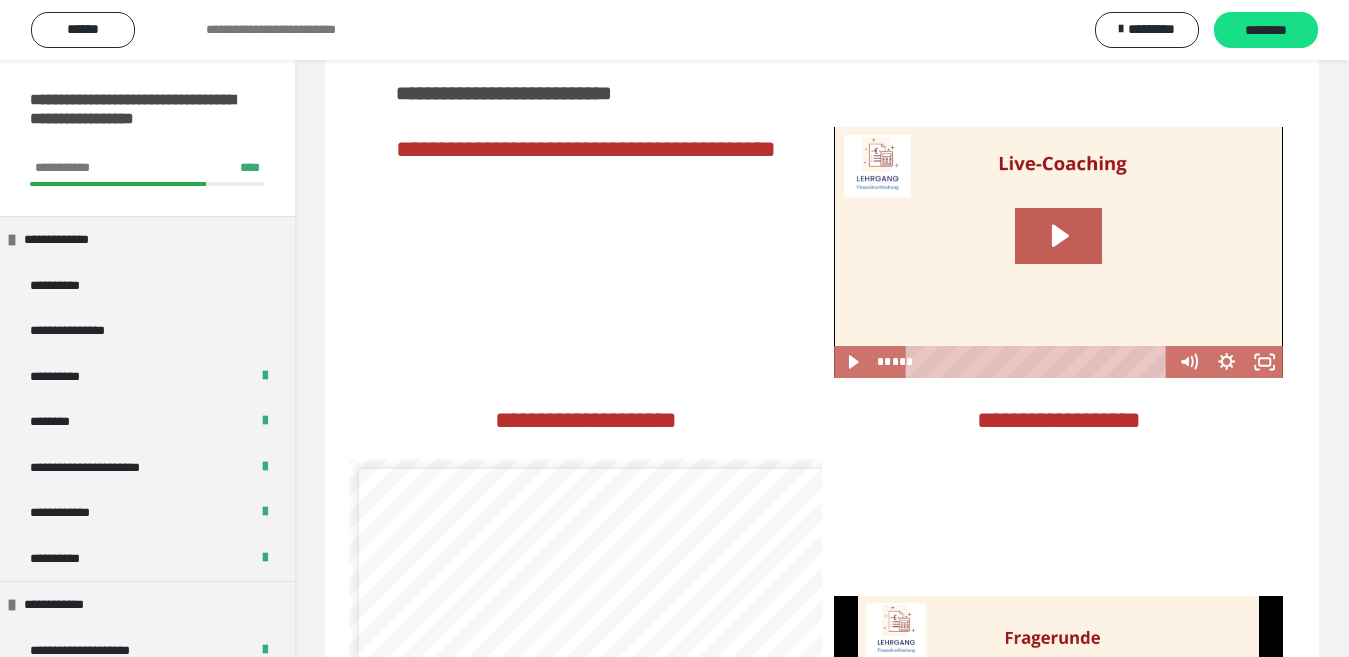 scroll, scrollTop: 2800, scrollLeft: 0, axis: vertical 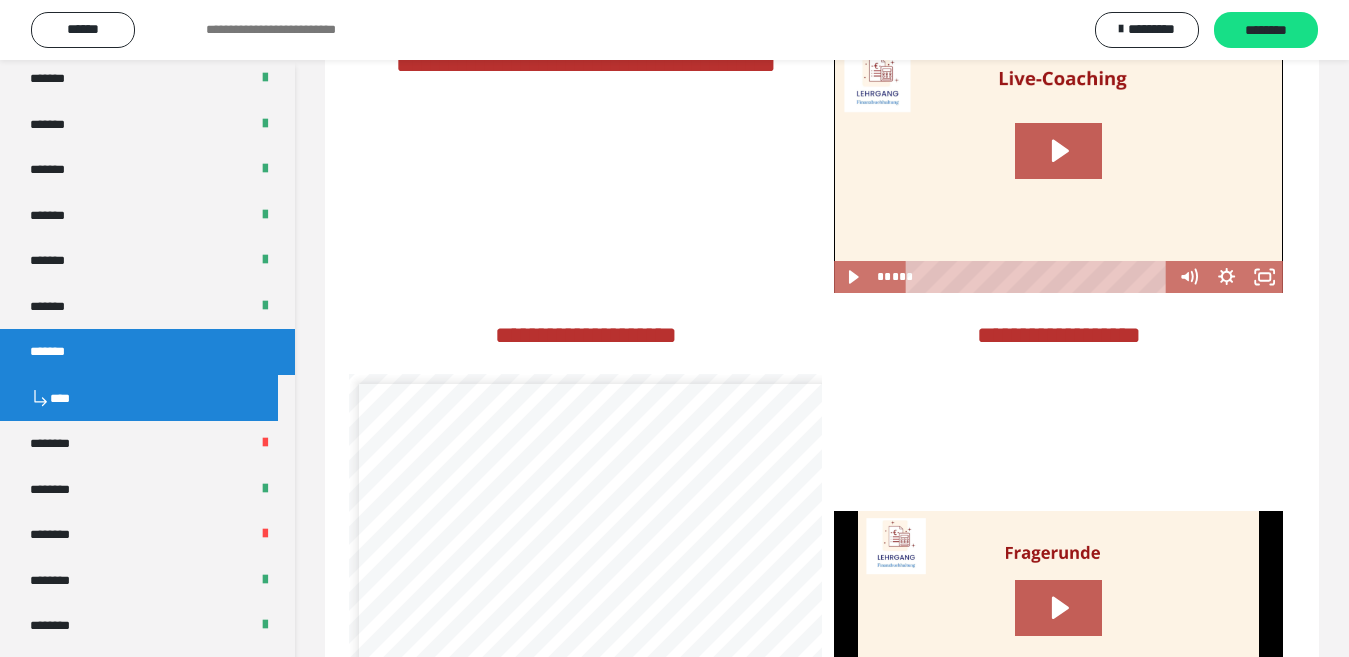 click on "*******" at bounding box center (147, 352) 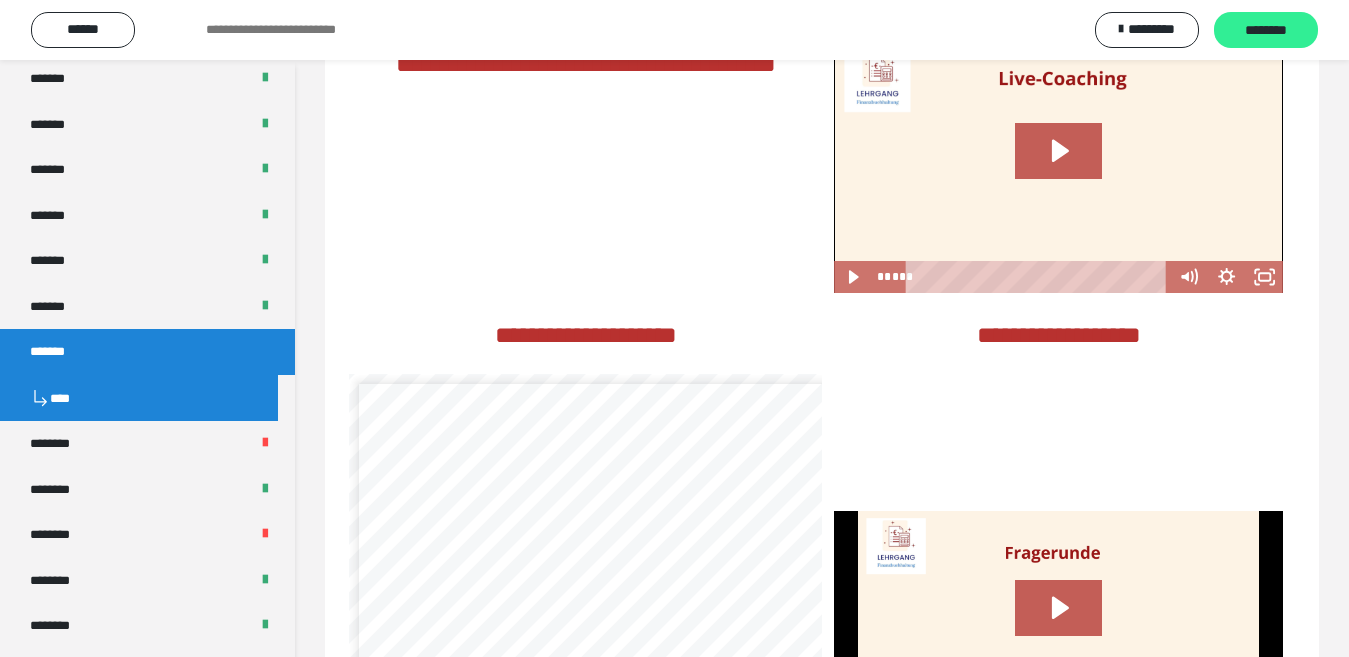 click on "********" at bounding box center (1266, 31) 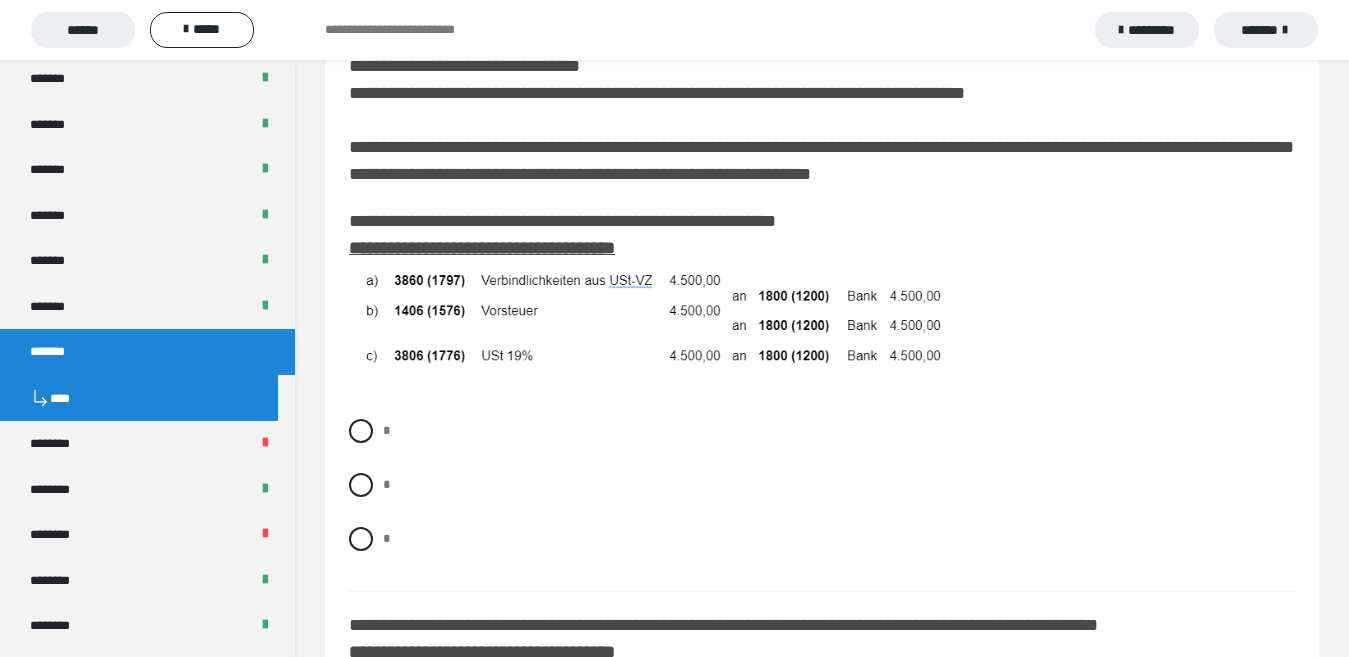 scroll, scrollTop: 700, scrollLeft: 0, axis: vertical 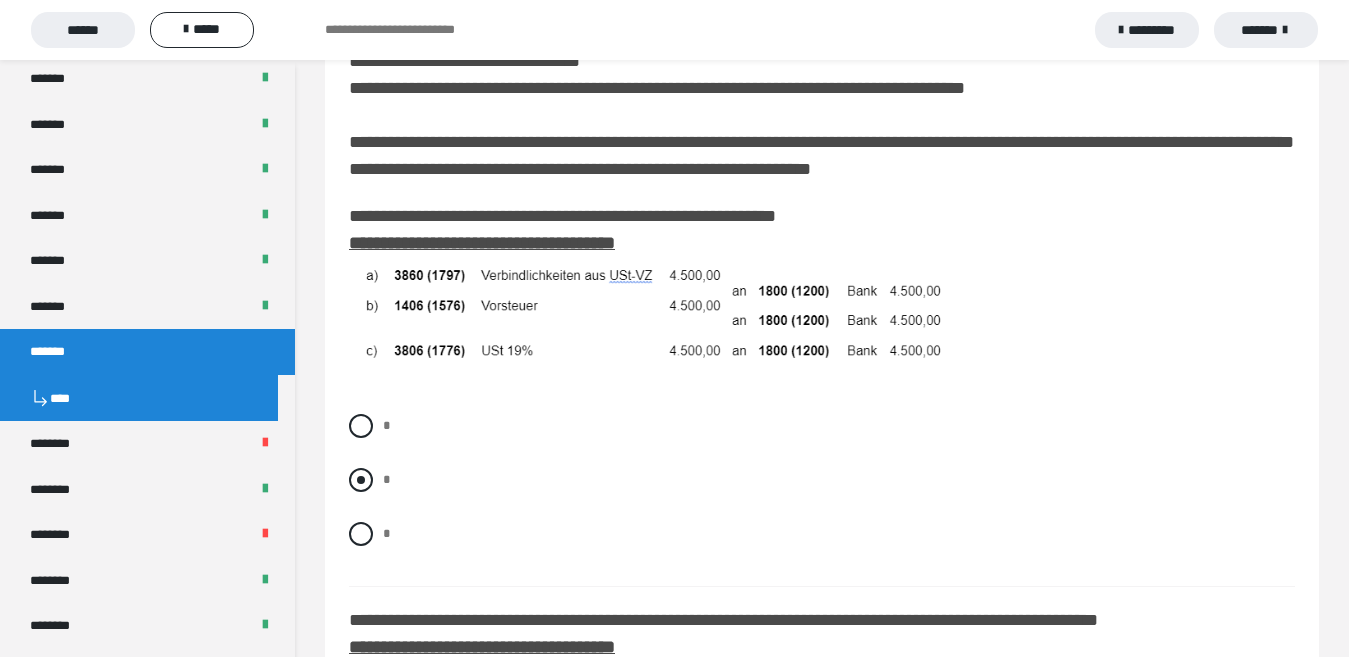click at bounding box center [361, 480] 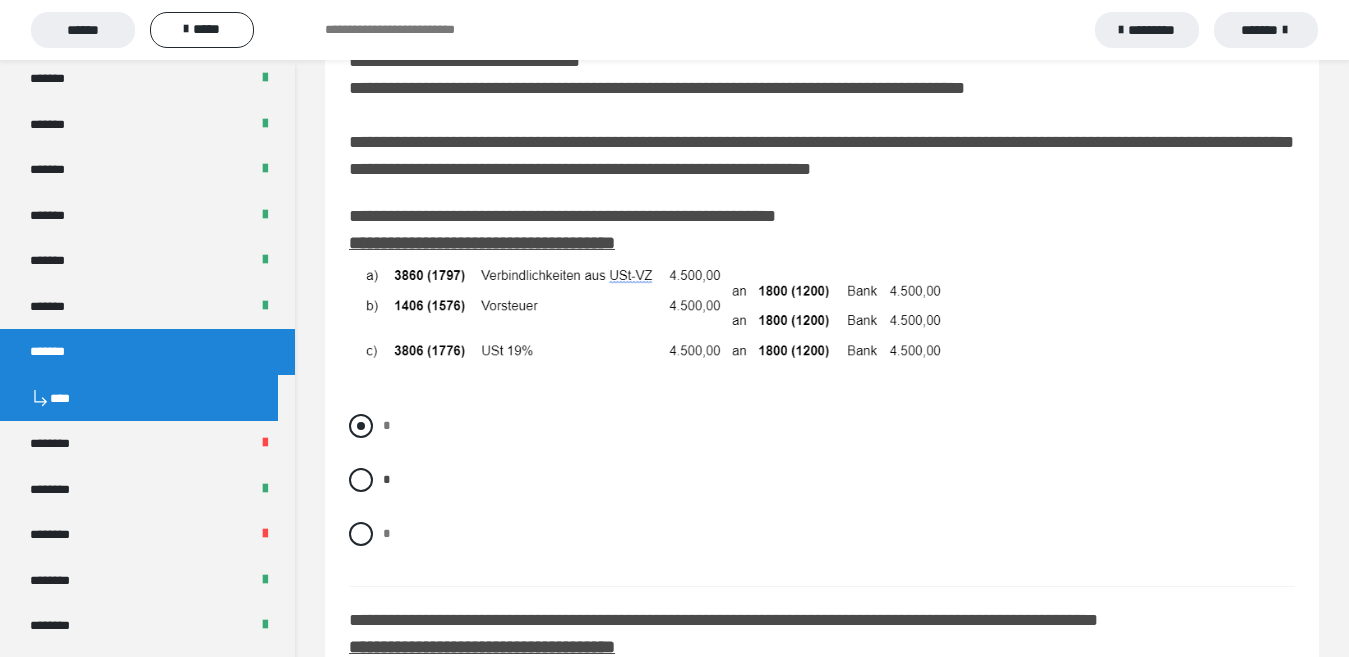 click at bounding box center [361, 426] 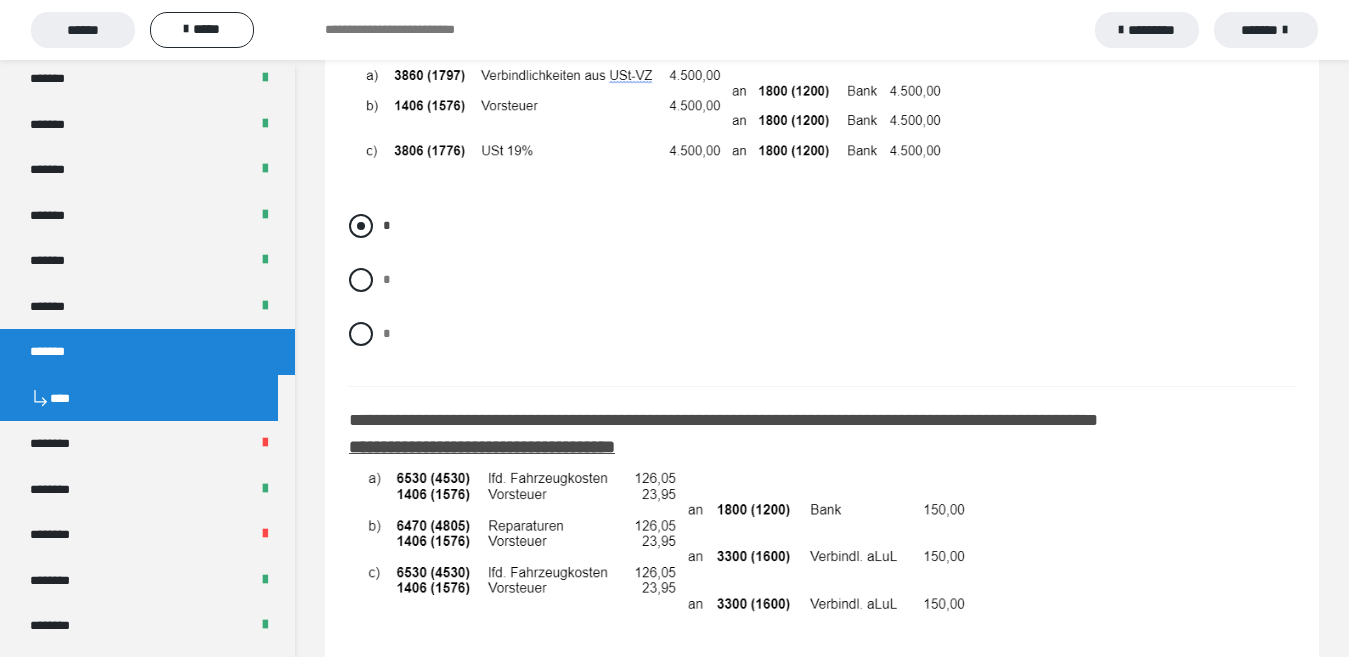 scroll, scrollTop: 1000, scrollLeft: 0, axis: vertical 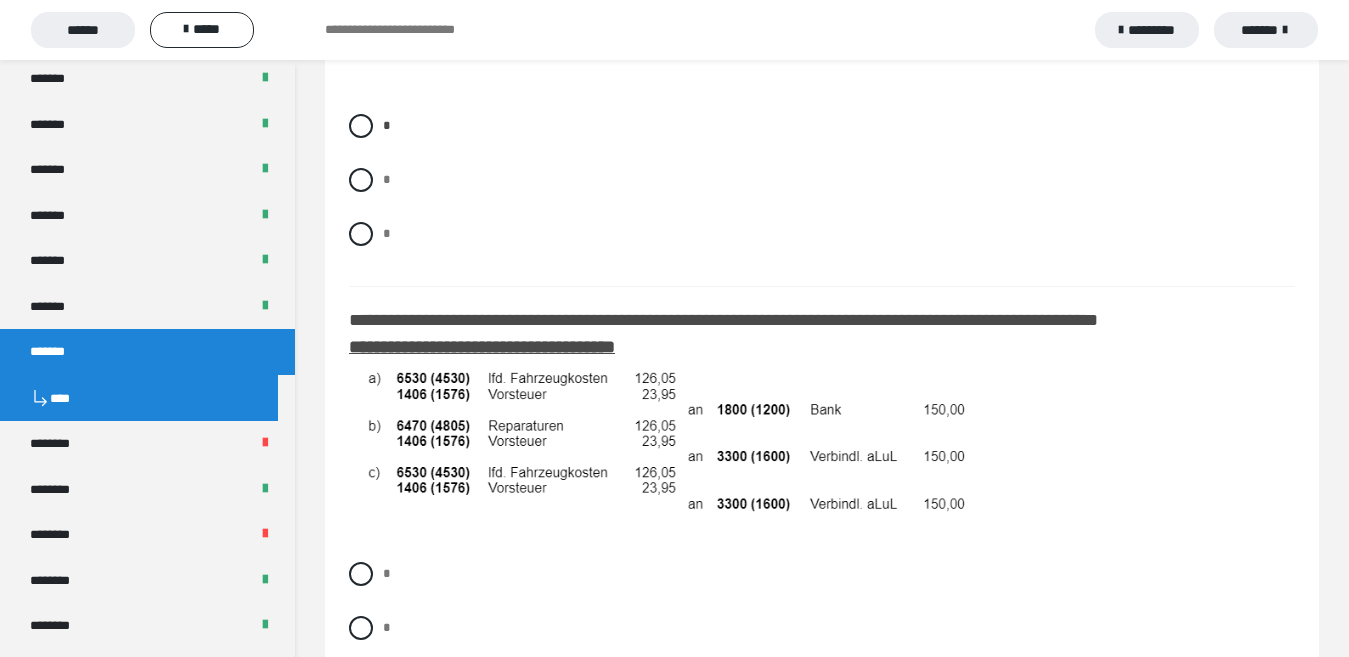 click at bounding box center (665, 442) 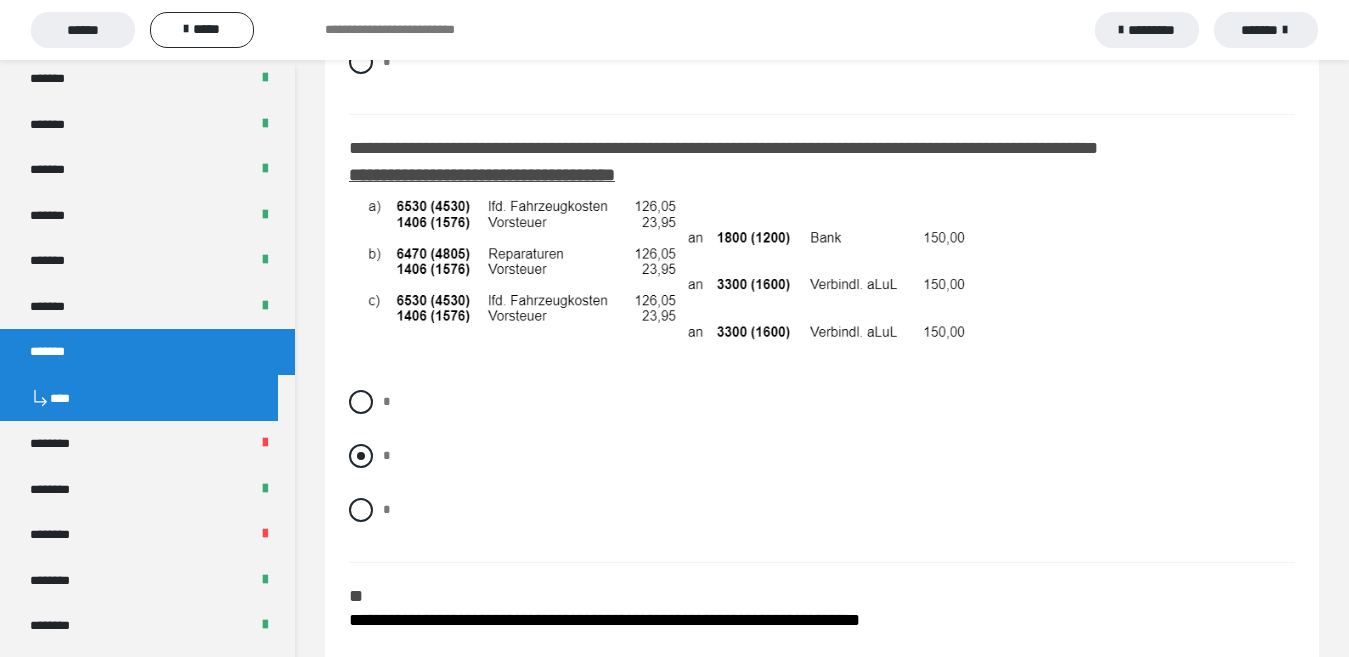 scroll, scrollTop: 1200, scrollLeft: 0, axis: vertical 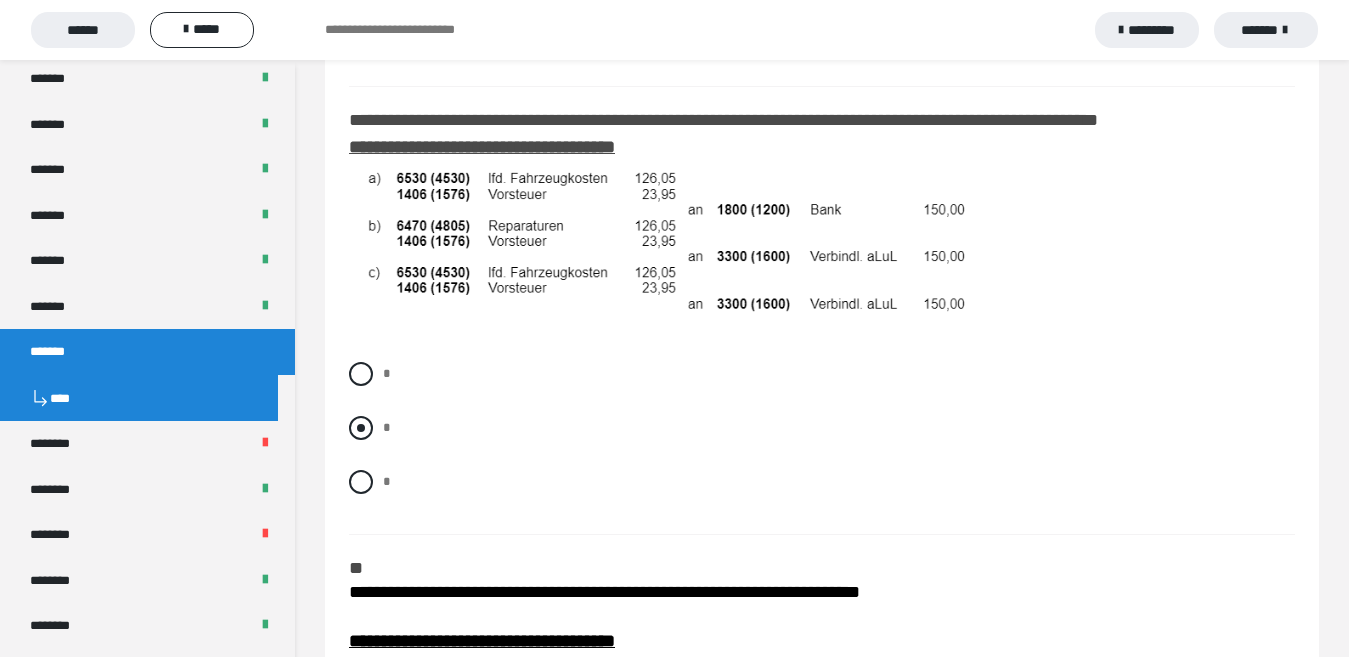 click at bounding box center [361, 428] 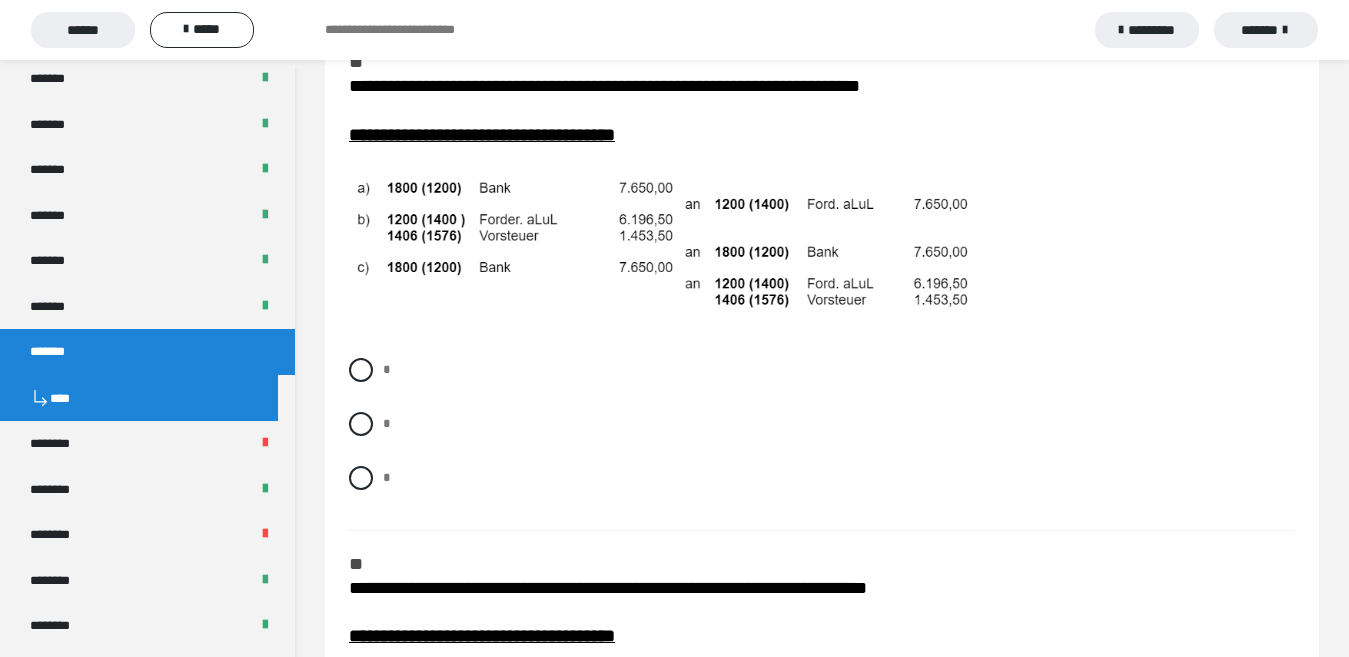 scroll, scrollTop: 1800, scrollLeft: 0, axis: vertical 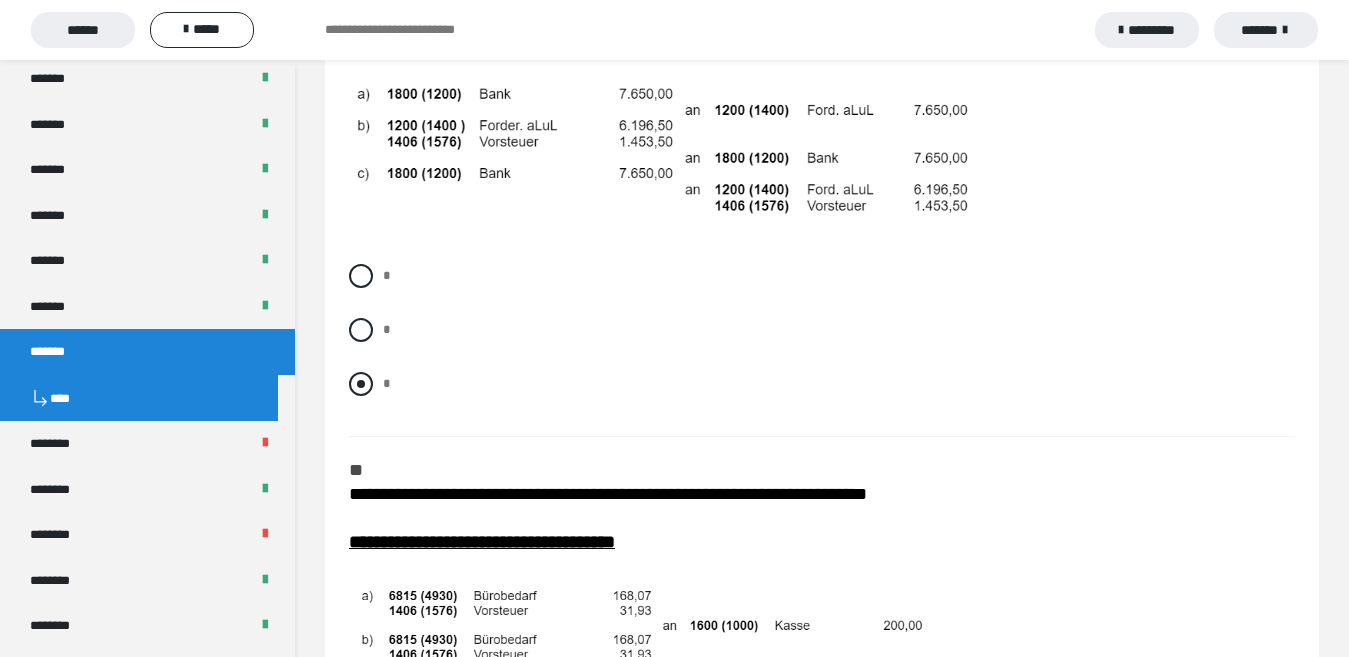 click at bounding box center [361, 384] 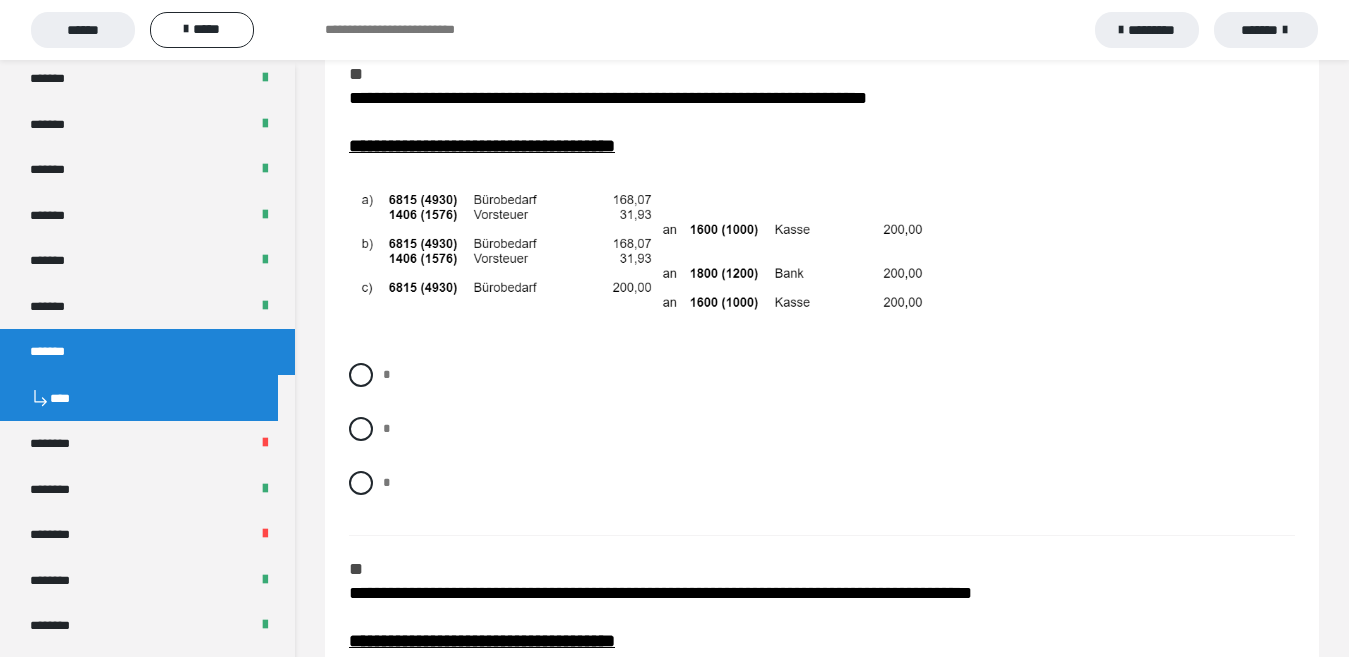 scroll, scrollTop: 2200, scrollLeft: 0, axis: vertical 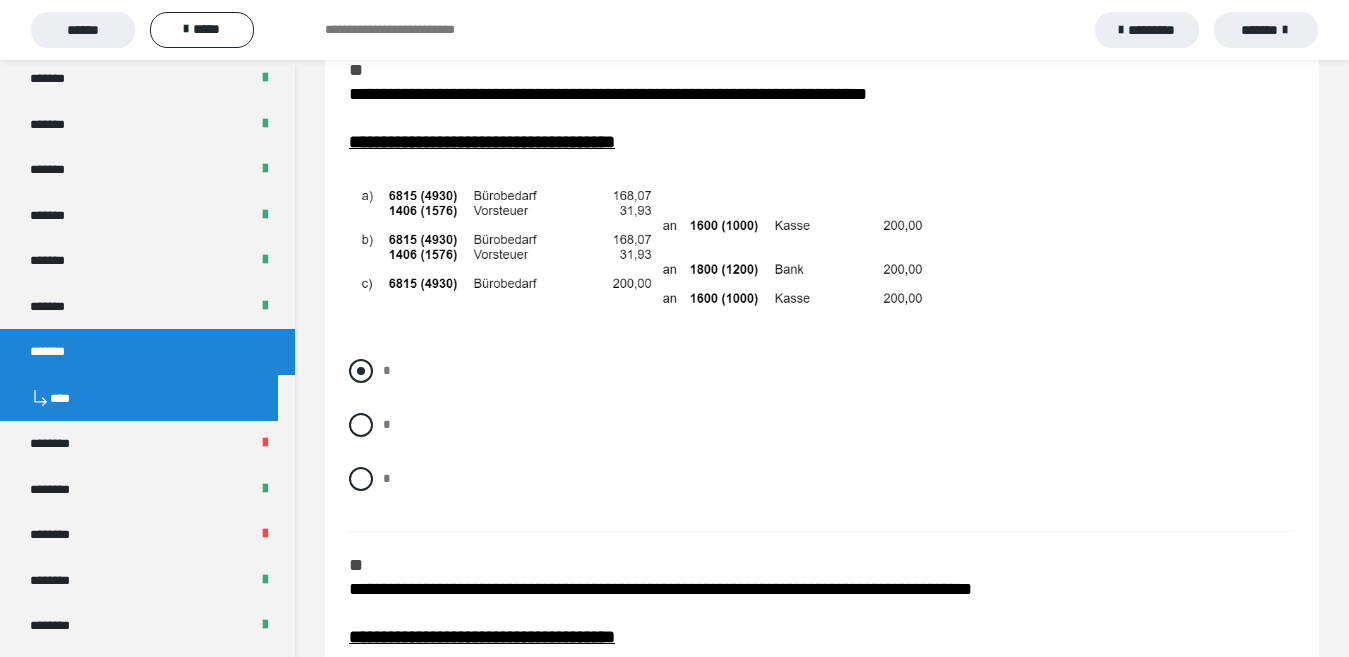 click at bounding box center [361, 371] 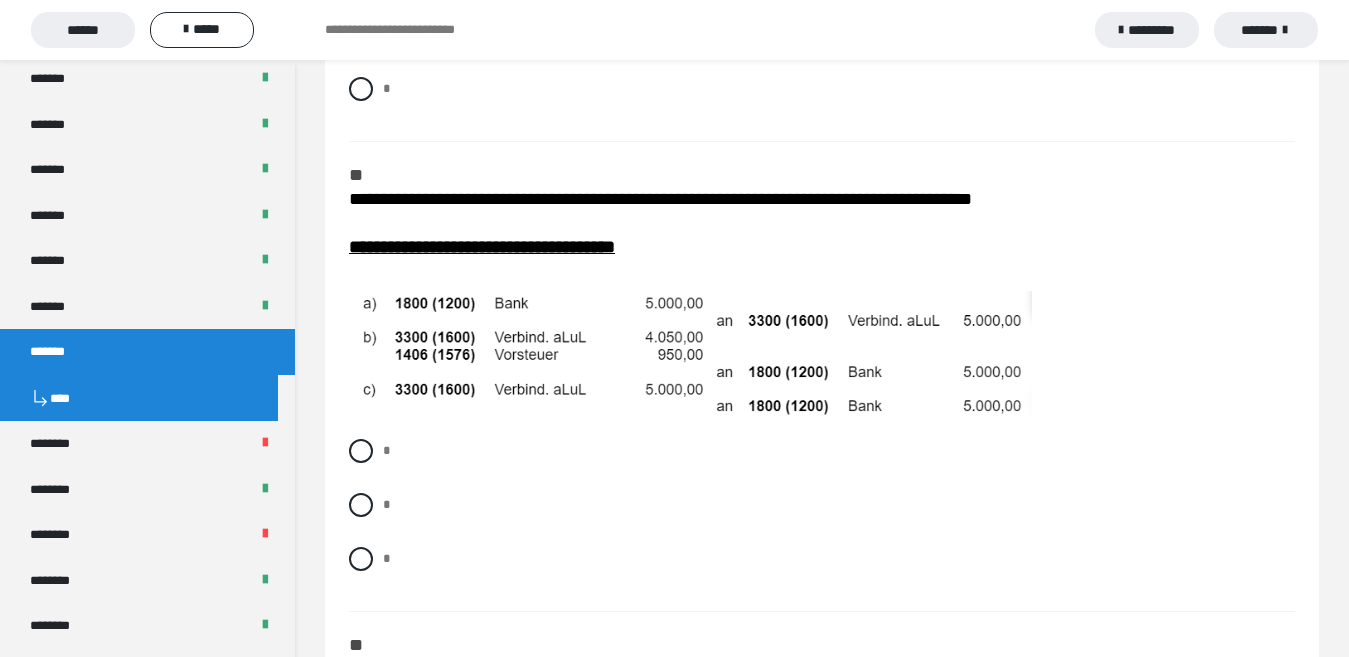 scroll, scrollTop: 2600, scrollLeft: 0, axis: vertical 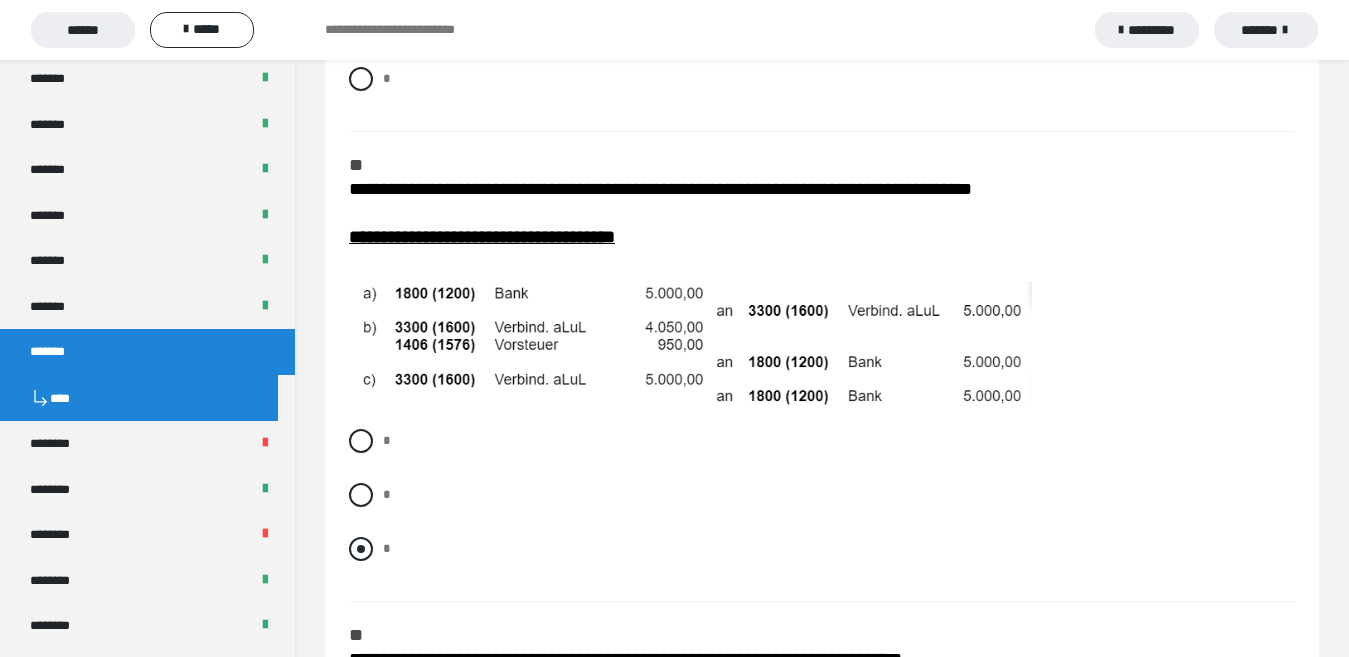 click at bounding box center (361, 549) 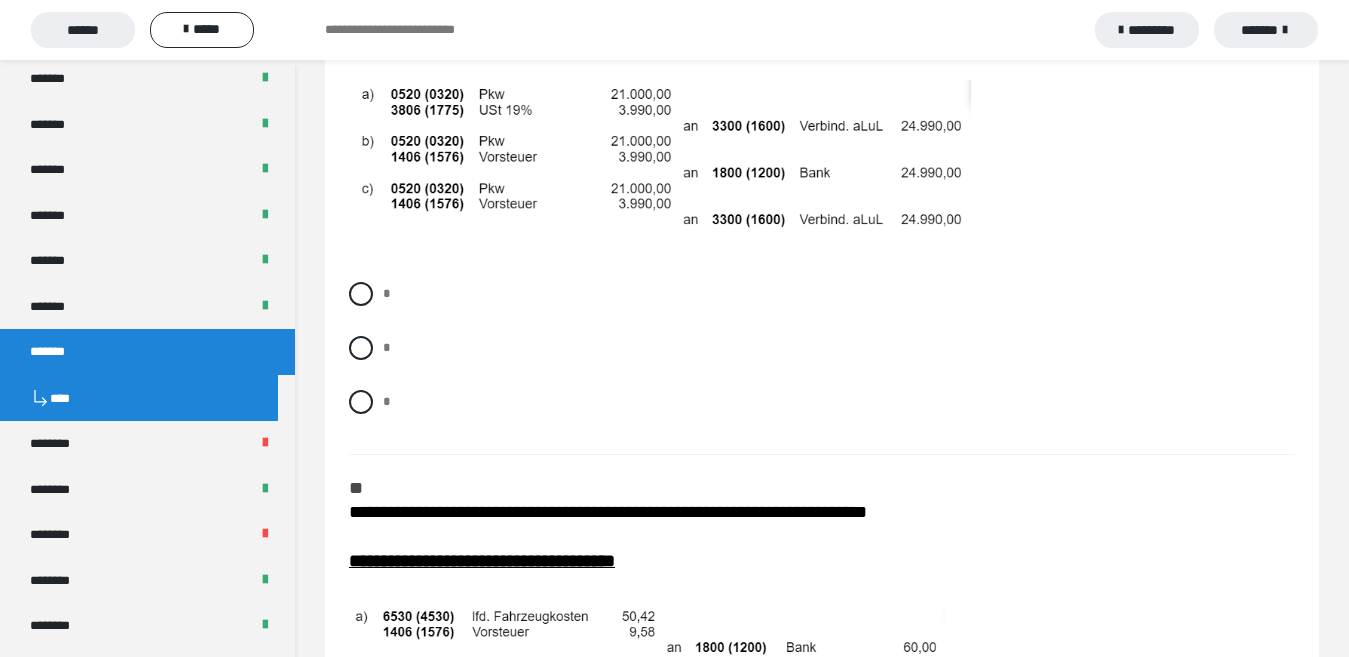 scroll, scrollTop: 3300, scrollLeft: 0, axis: vertical 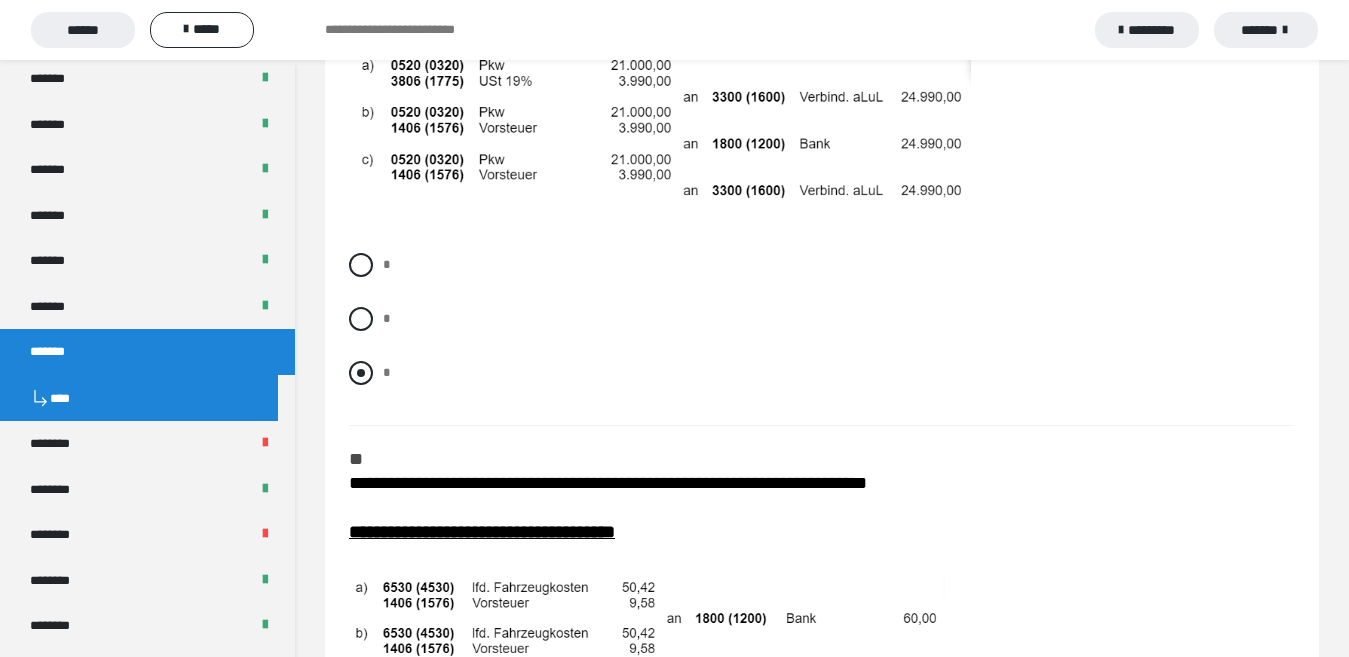 click at bounding box center (361, 373) 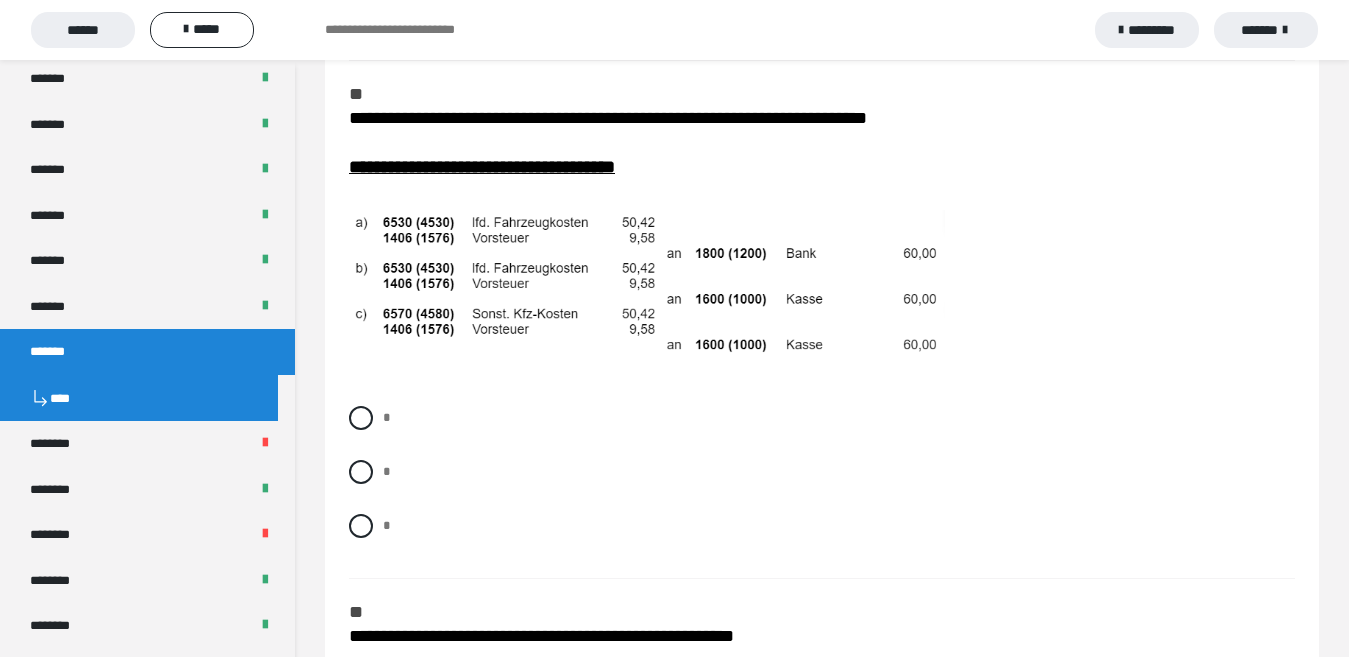 scroll, scrollTop: 3700, scrollLeft: 0, axis: vertical 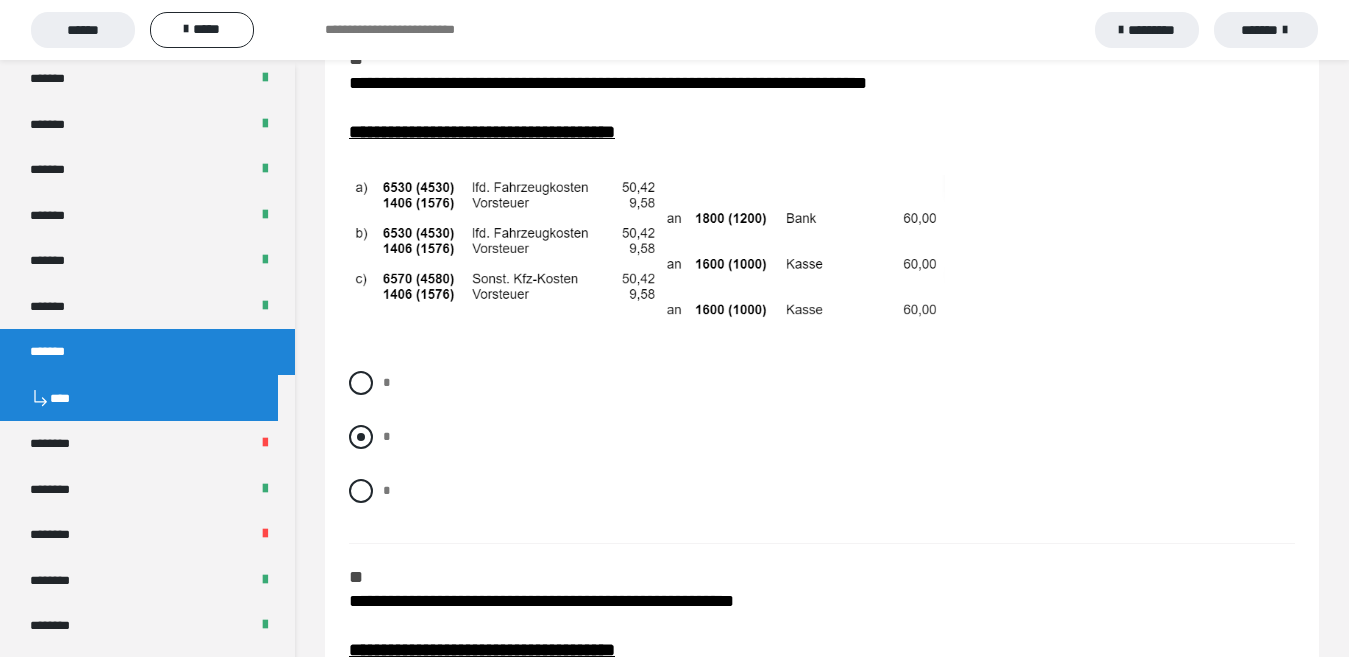 click at bounding box center [361, 437] 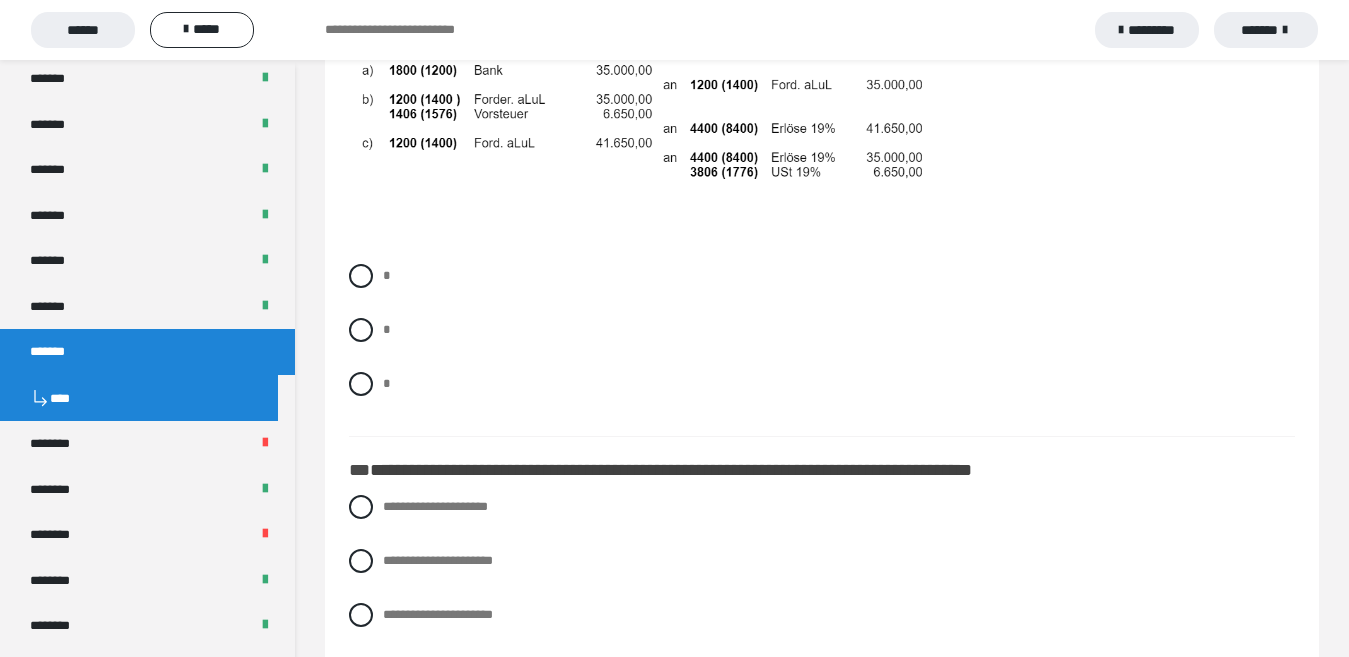 scroll, scrollTop: 4400, scrollLeft: 0, axis: vertical 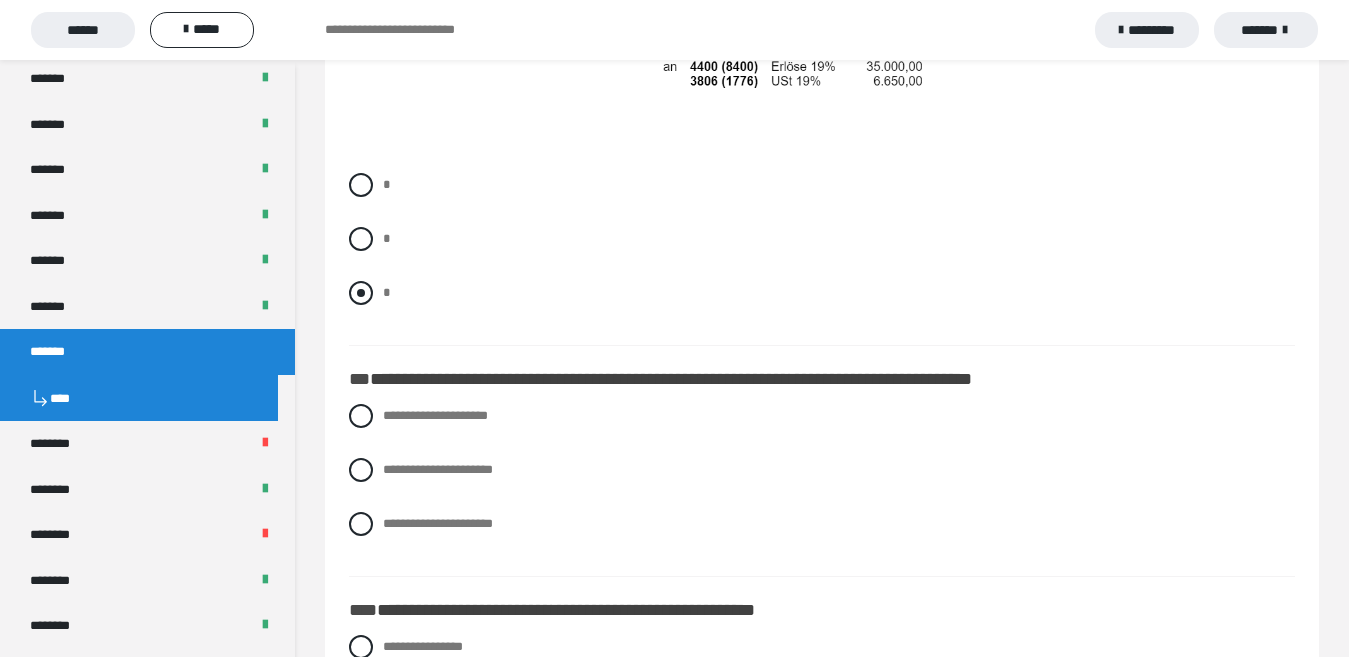 click at bounding box center [361, 293] 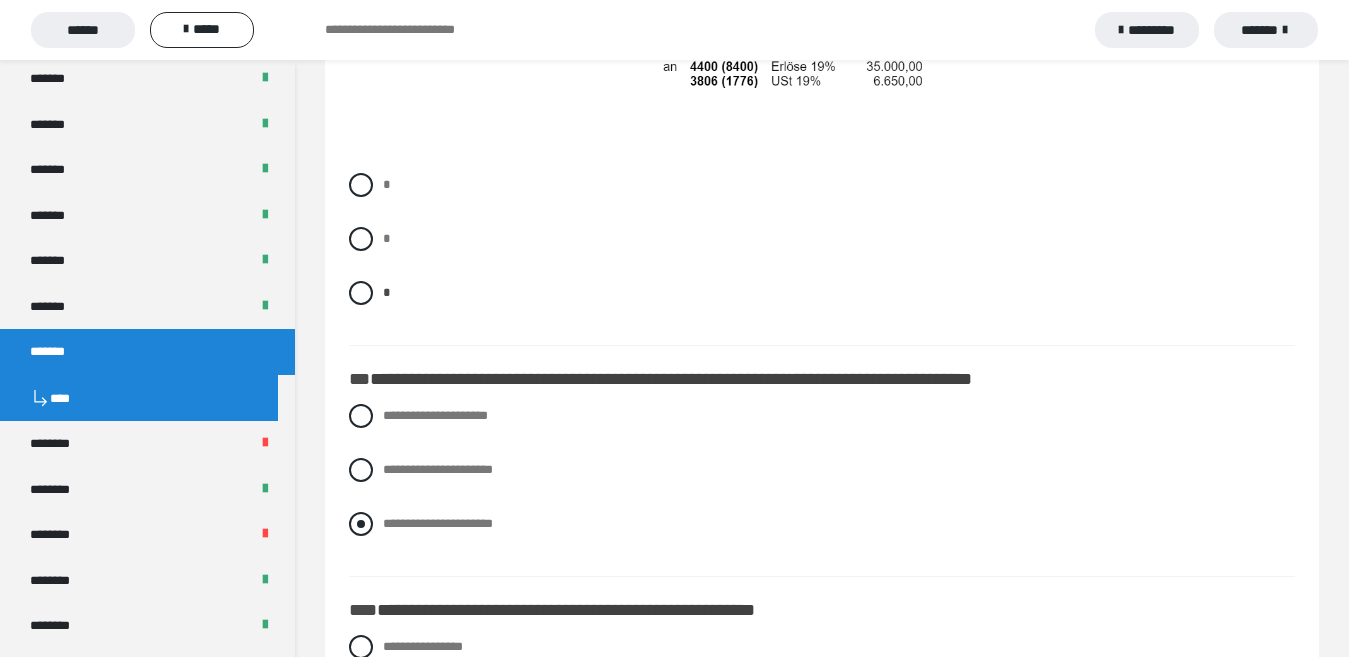 click at bounding box center [361, 524] 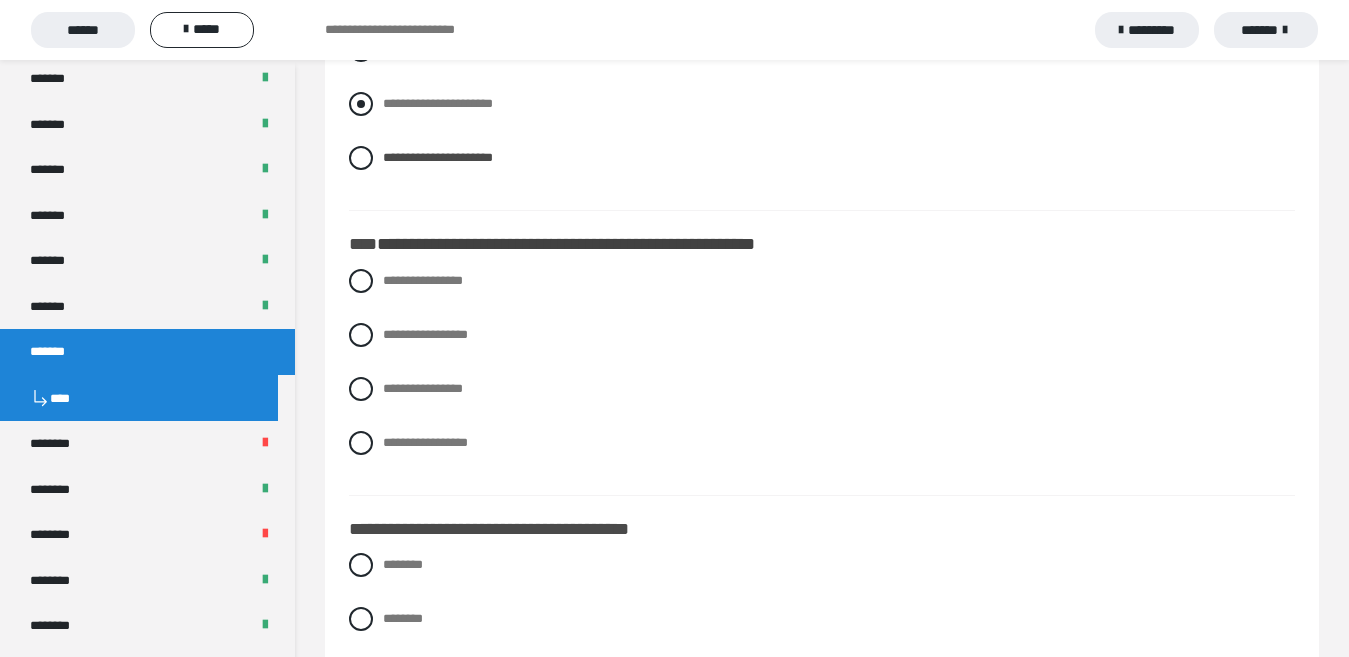 scroll, scrollTop: 4800, scrollLeft: 0, axis: vertical 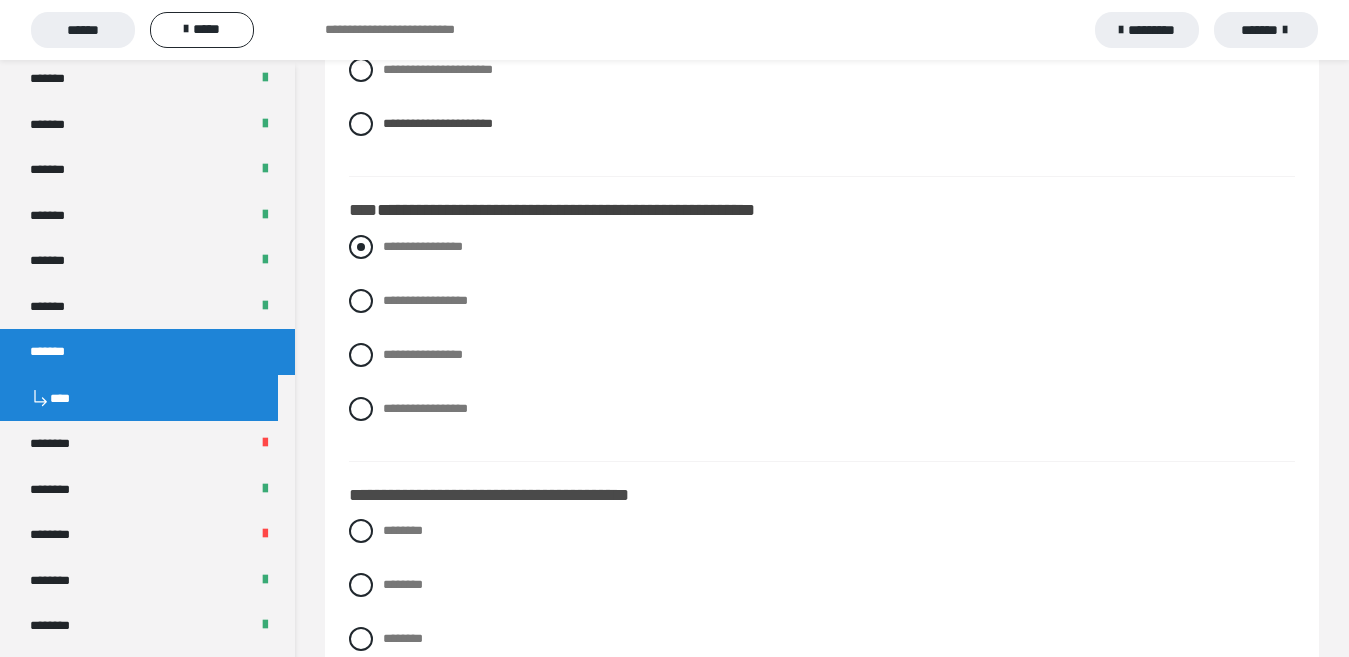 click at bounding box center [361, 247] 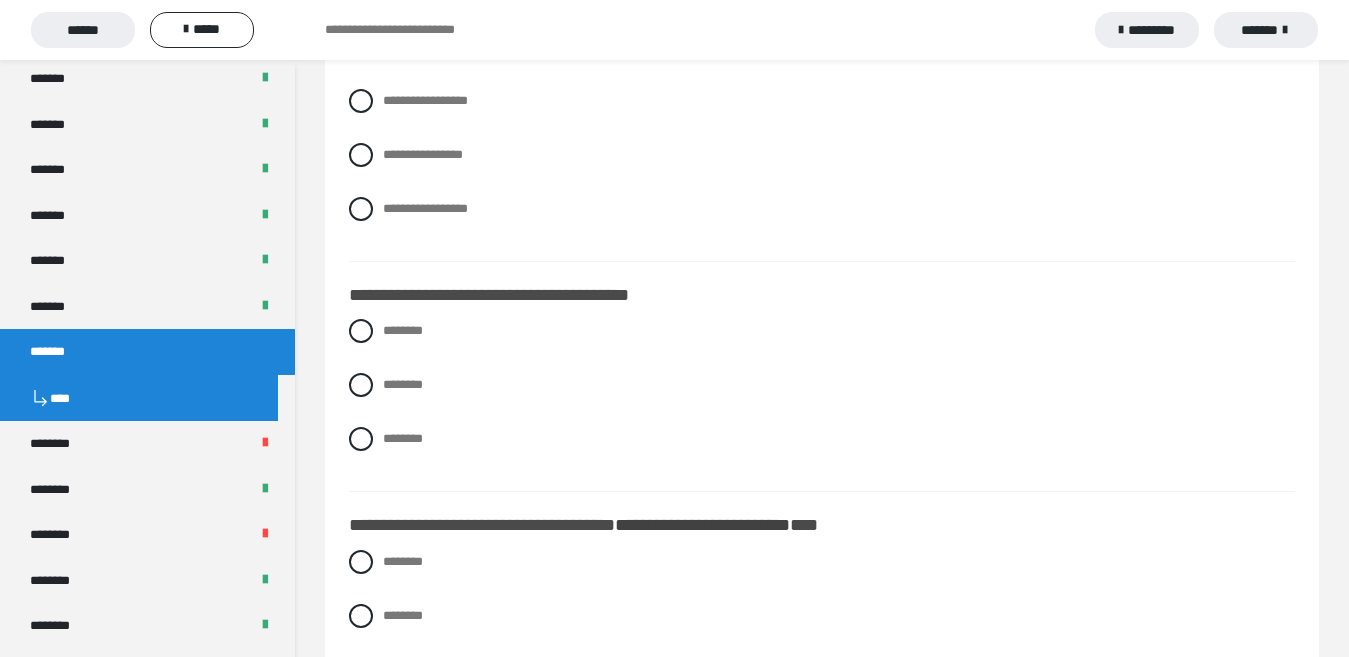 scroll, scrollTop: 5100, scrollLeft: 0, axis: vertical 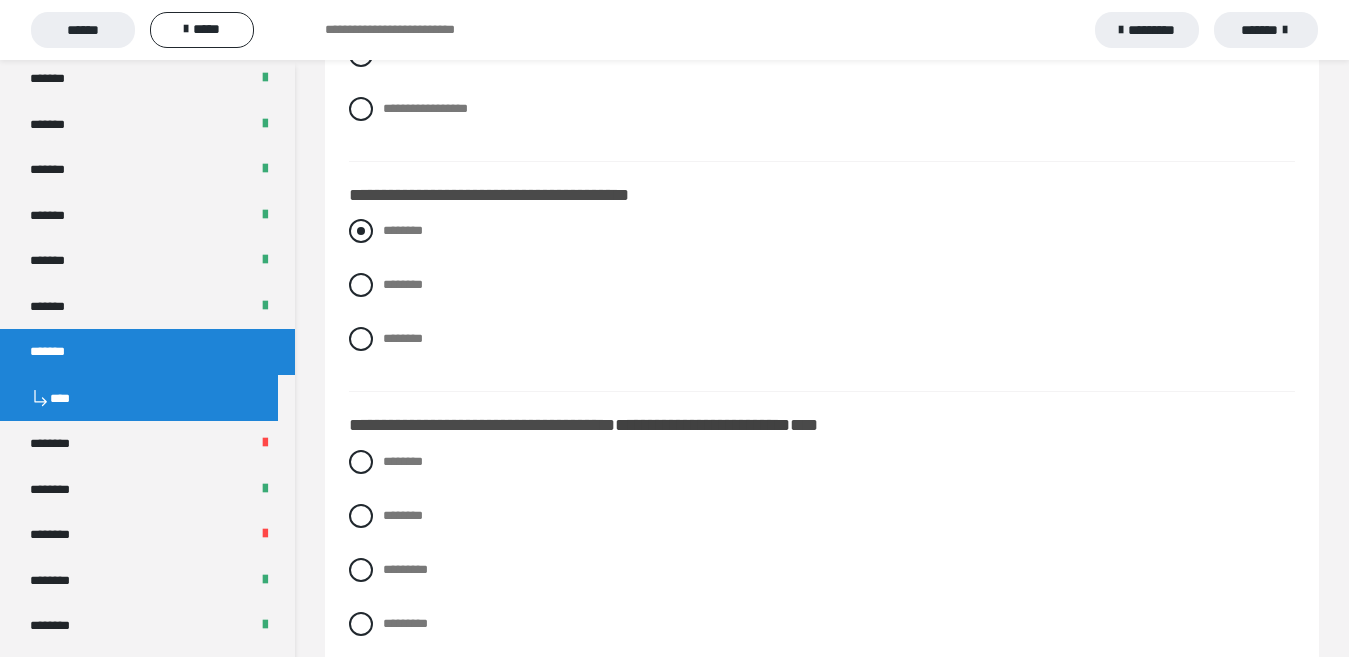 click at bounding box center (361, 231) 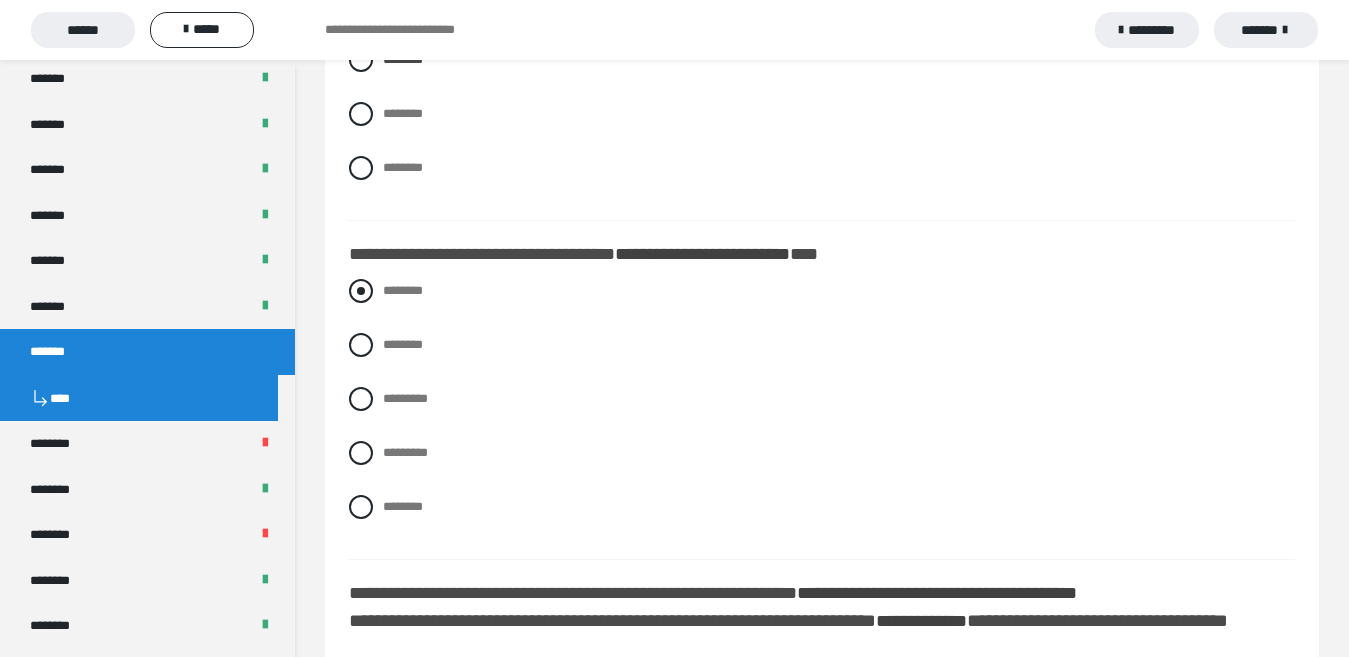 scroll, scrollTop: 5300, scrollLeft: 0, axis: vertical 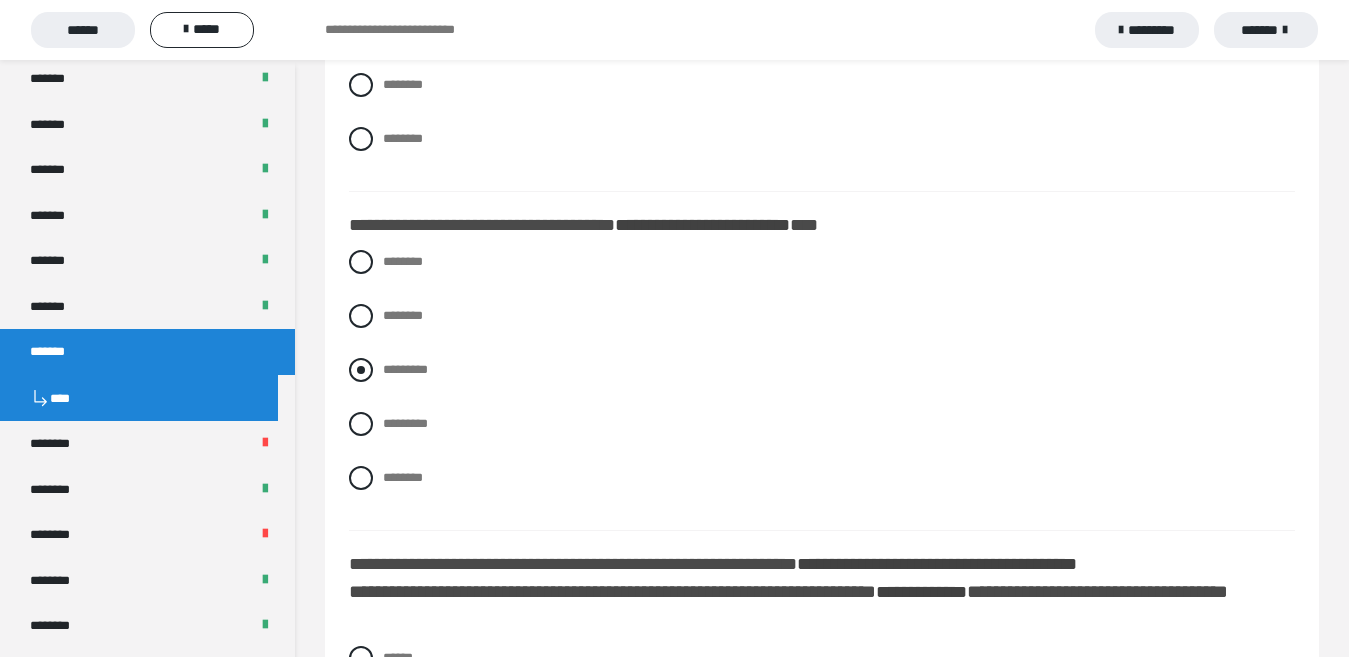 click at bounding box center (361, 370) 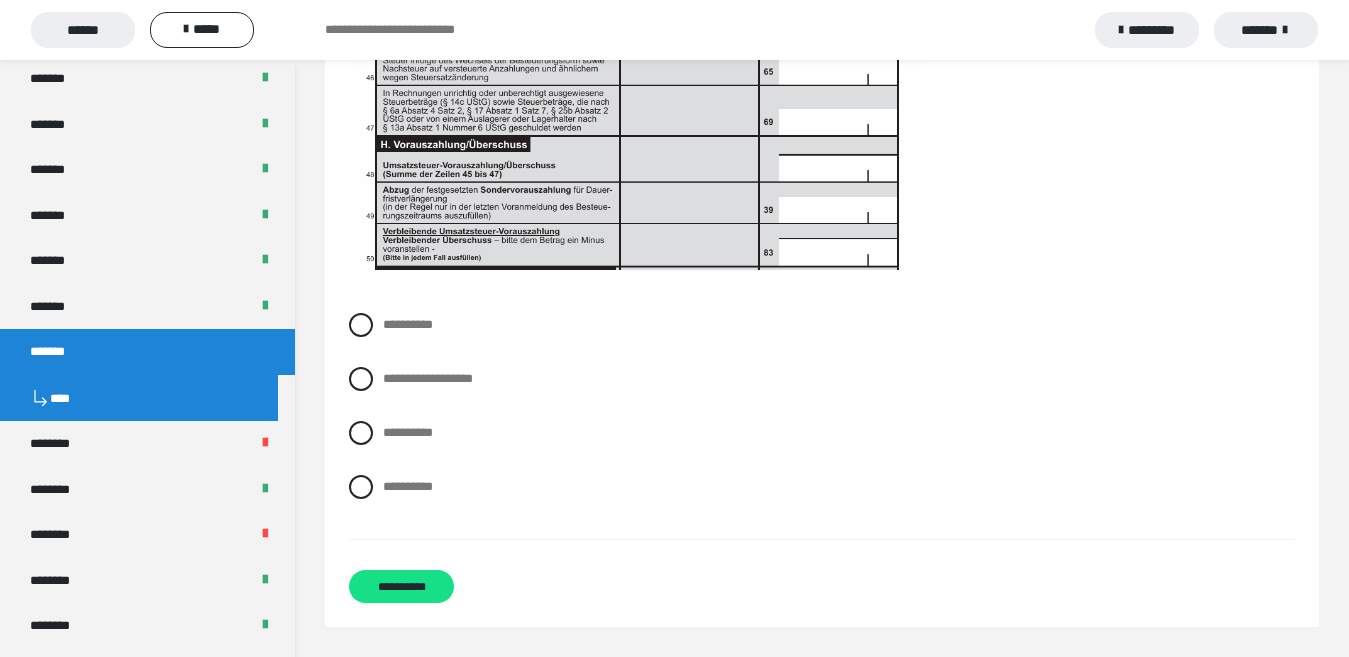 scroll, scrollTop: 6259, scrollLeft: 0, axis: vertical 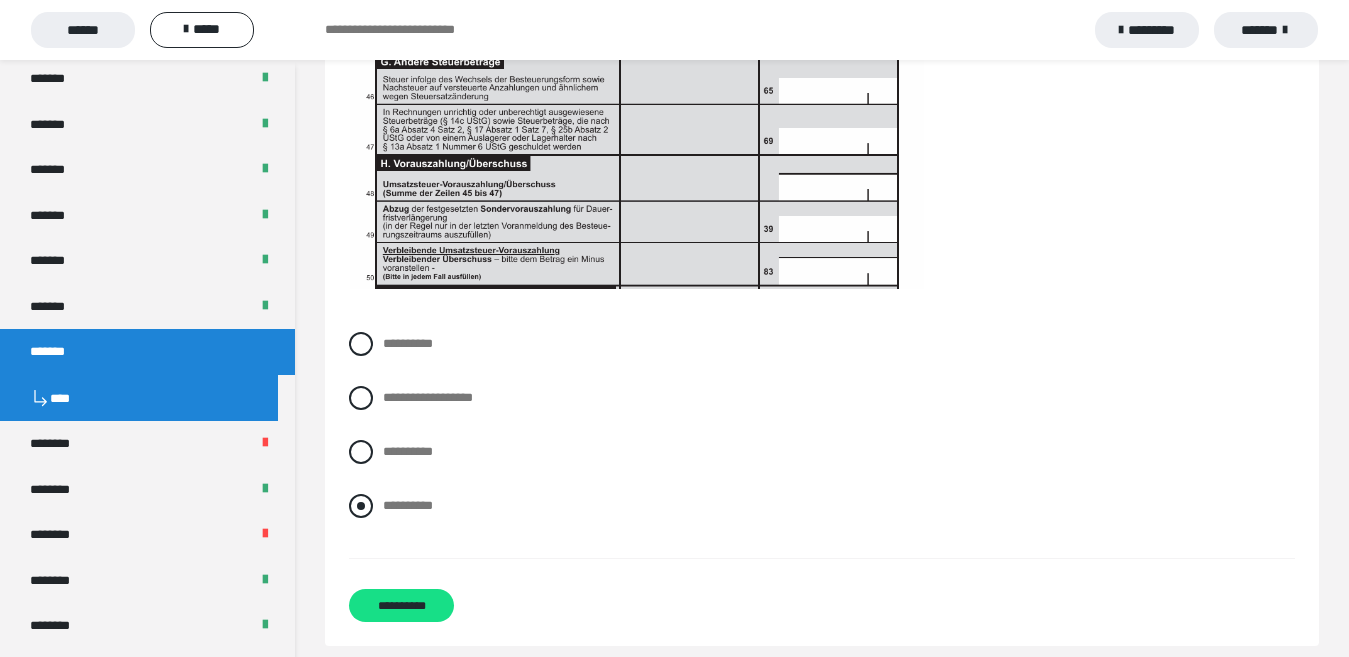 click at bounding box center [361, 506] 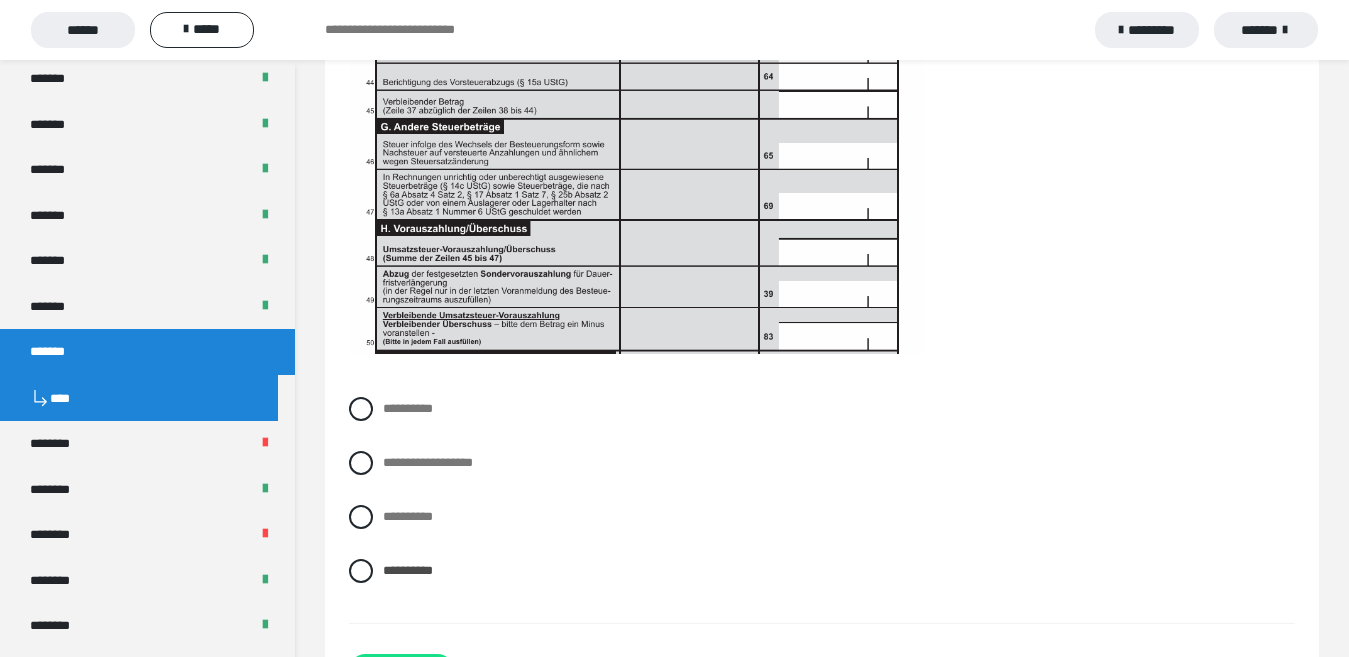 scroll, scrollTop: 6159, scrollLeft: 0, axis: vertical 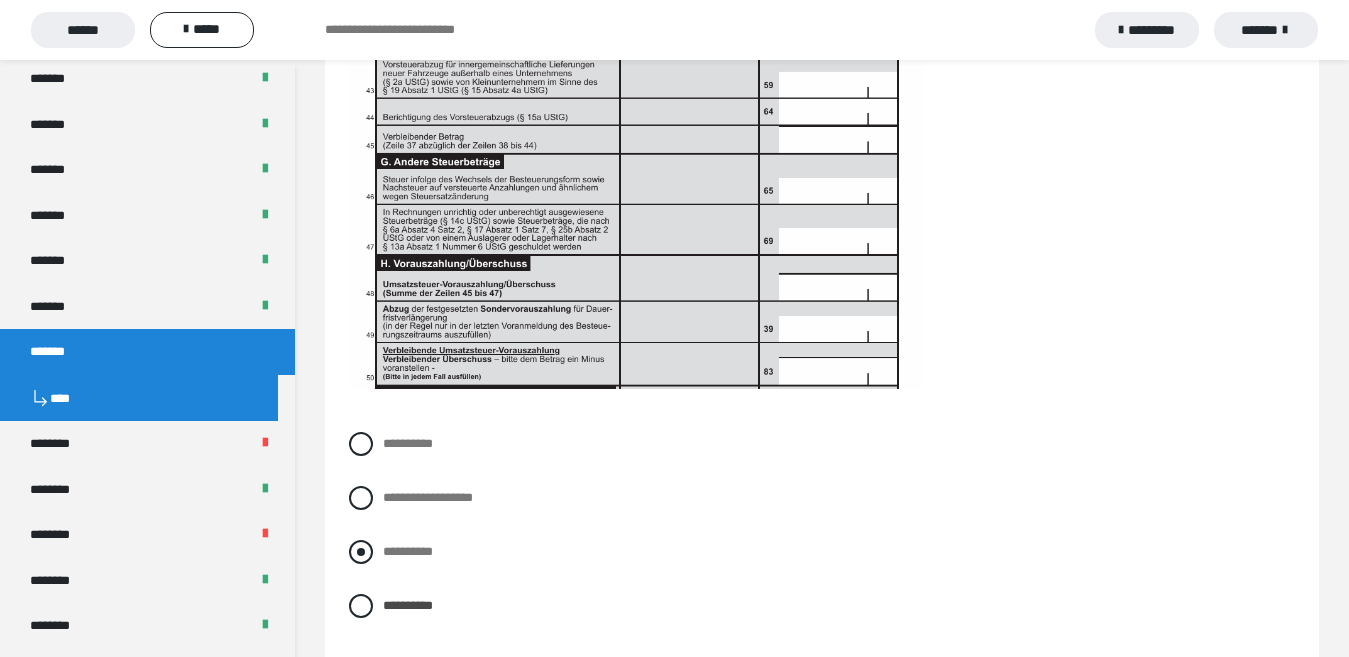 click at bounding box center [361, 552] 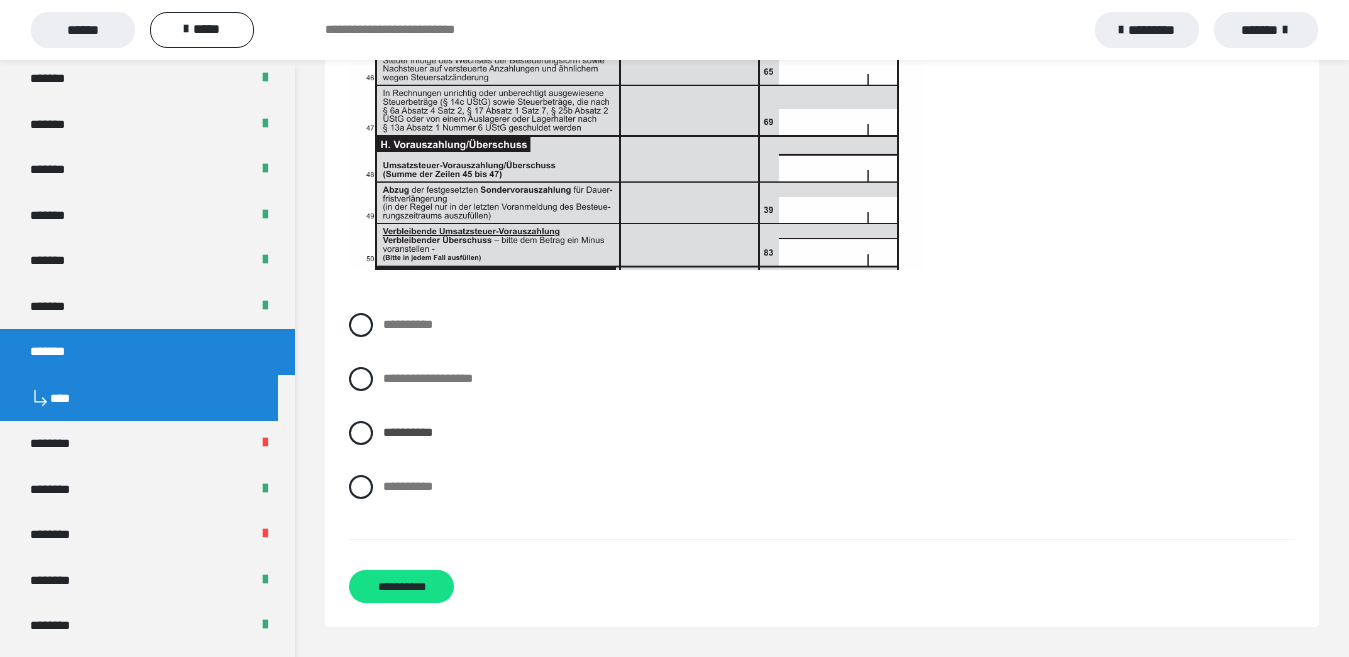 scroll, scrollTop: 6359, scrollLeft: 0, axis: vertical 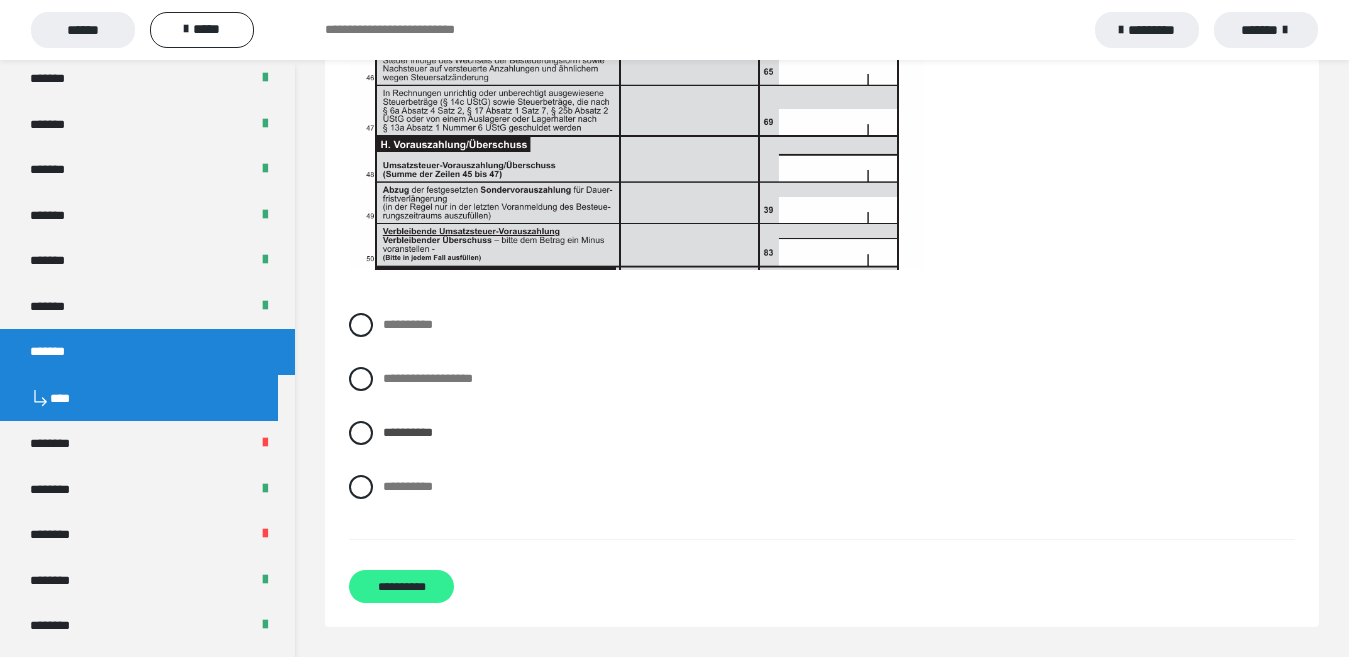 click on "**********" at bounding box center (401, 586) 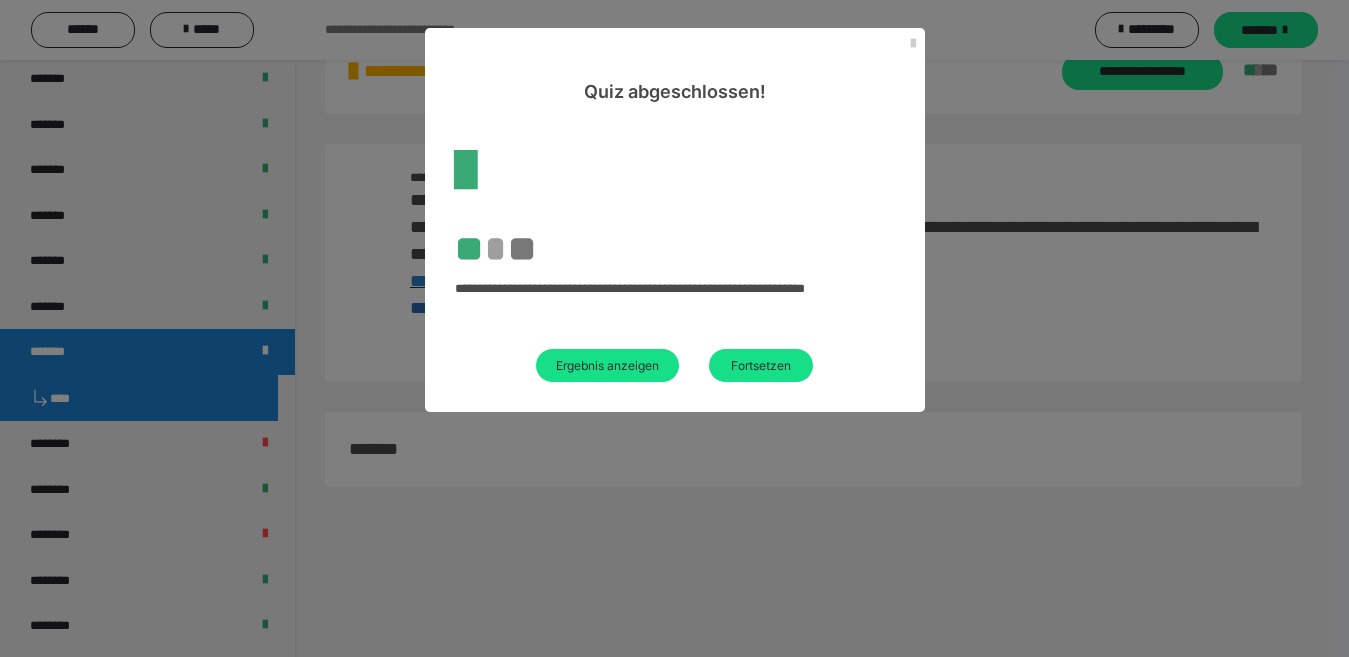 scroll, scrollTop: 60, scrollLeft: 0, axis: vertical 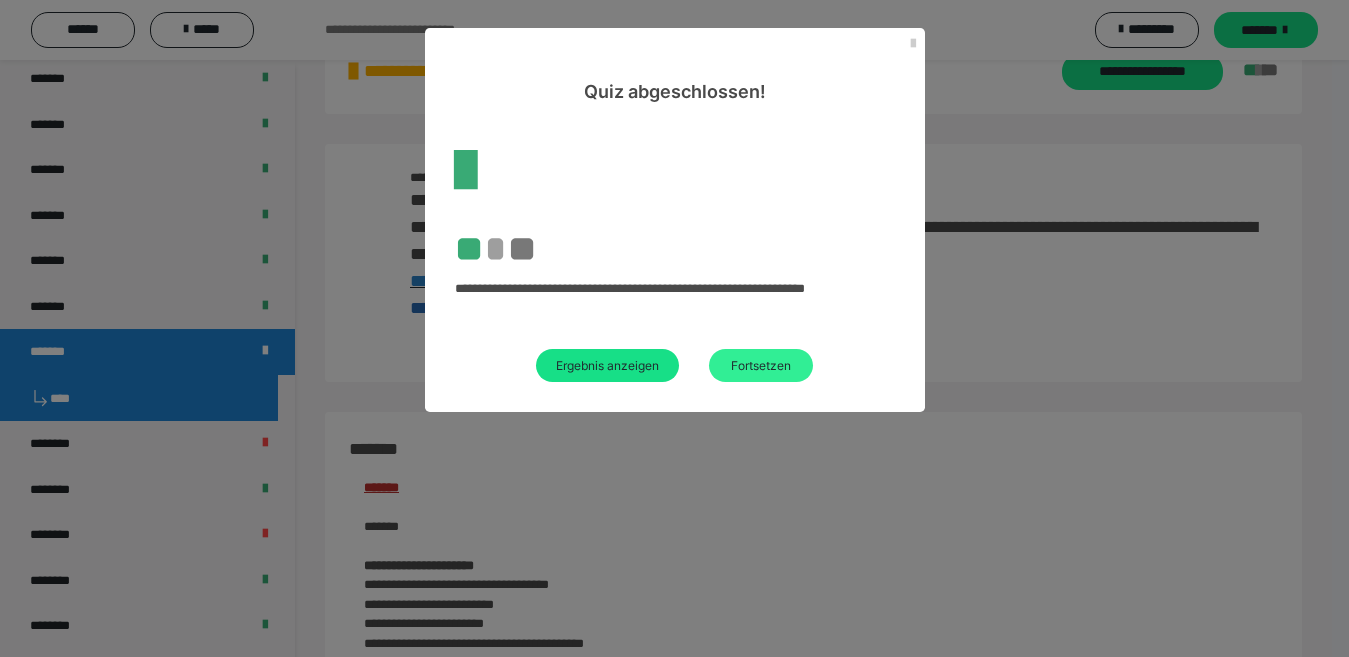 click on "Fortsetzen" at bounding box center [761, 365] 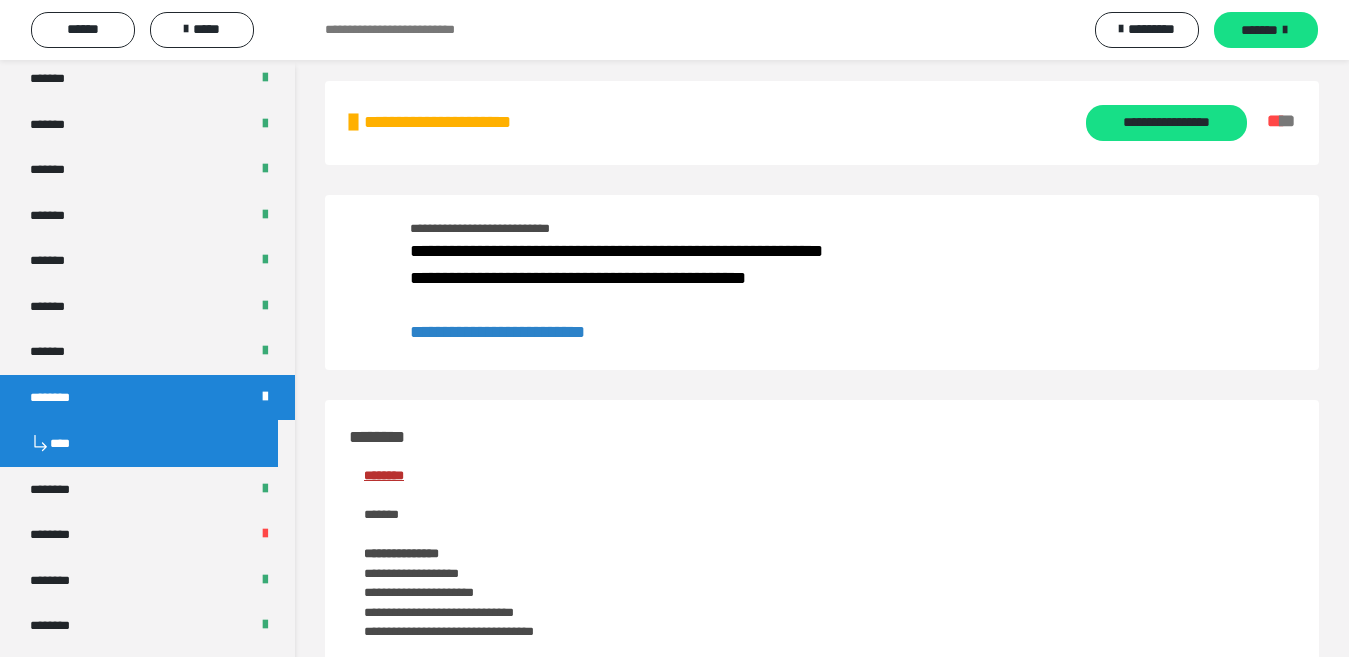 scroll, scrollTop: 0, scrollLeft: 0, axis: both 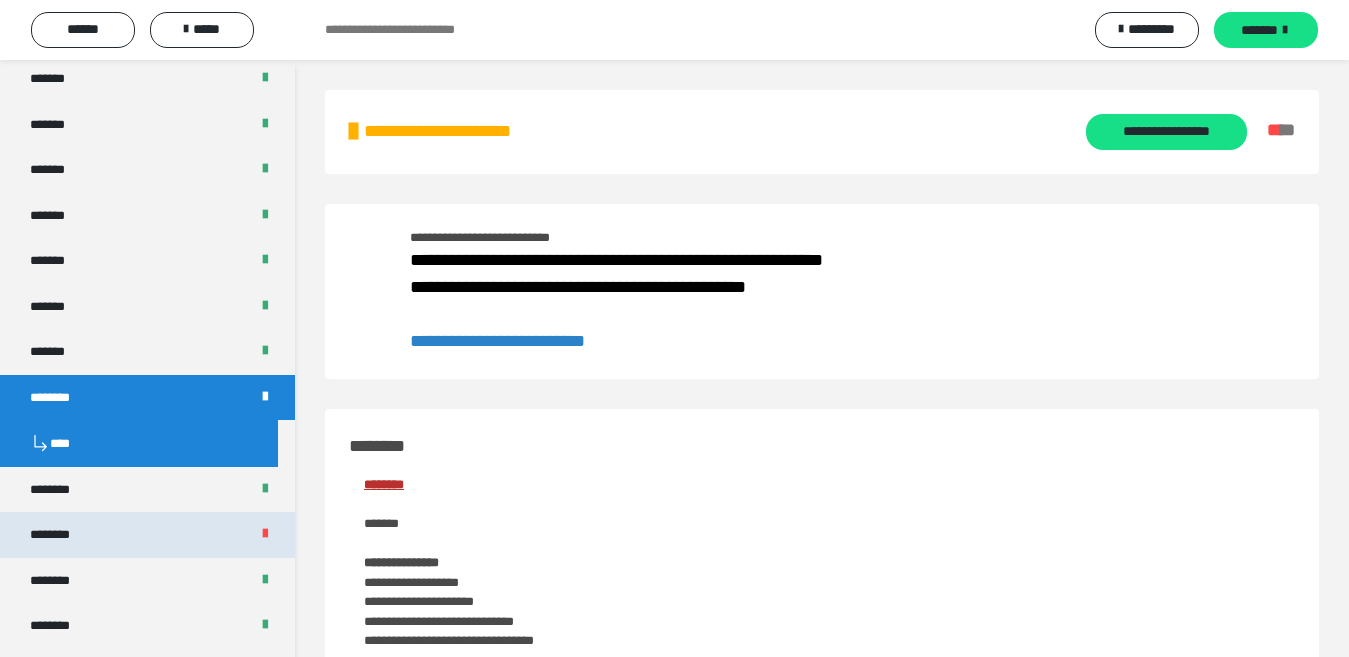 click on "********" at bounding box center (147, 535) 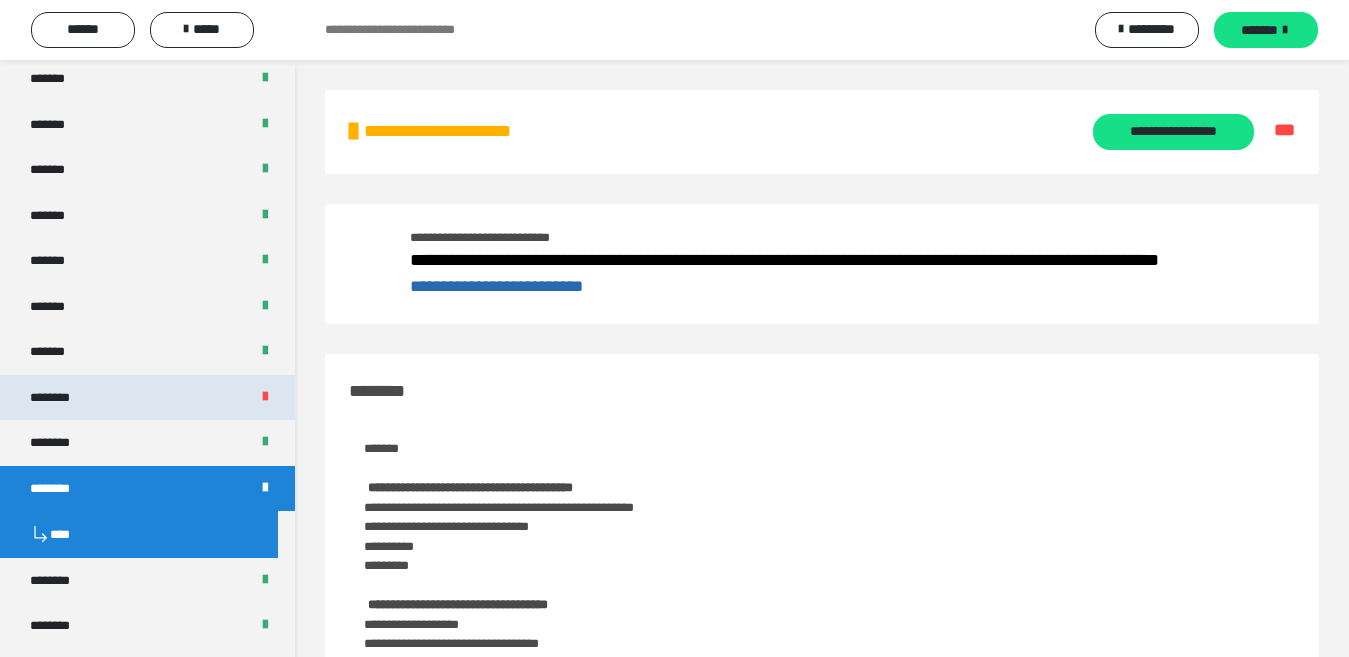 click on "********" at bounding box center (147, 398) 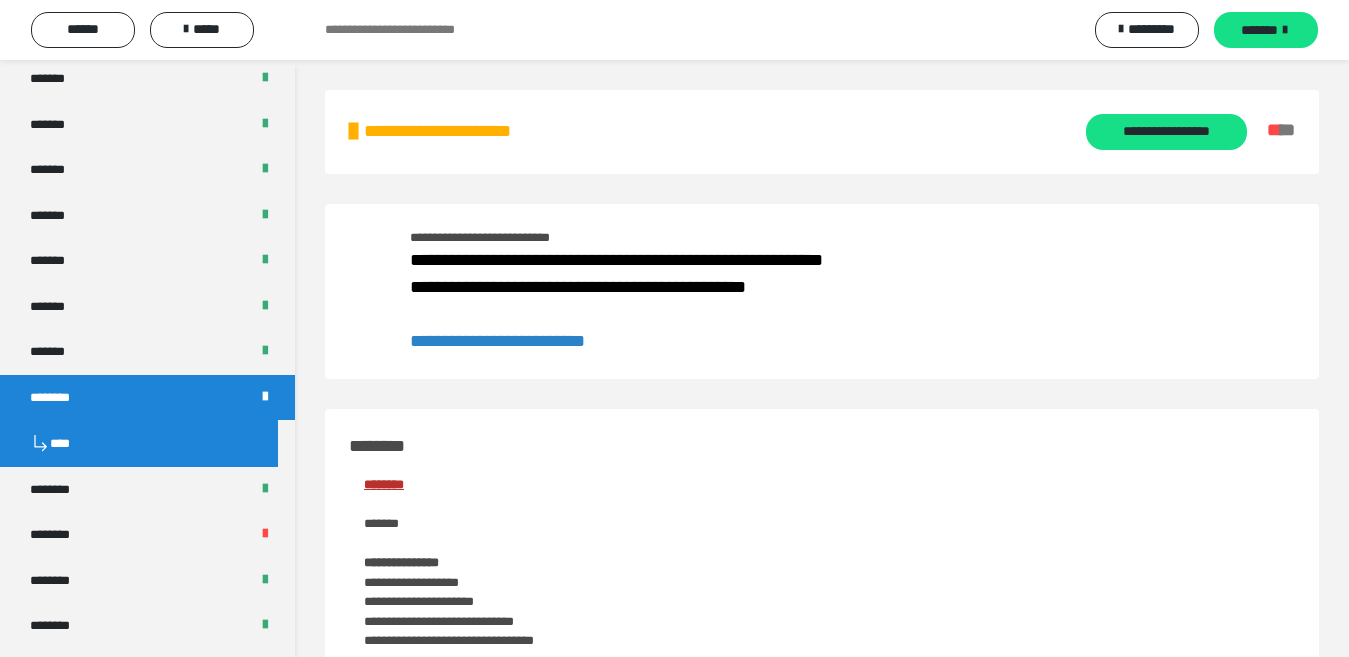 click on "**********" at bounding box center (497, 341) 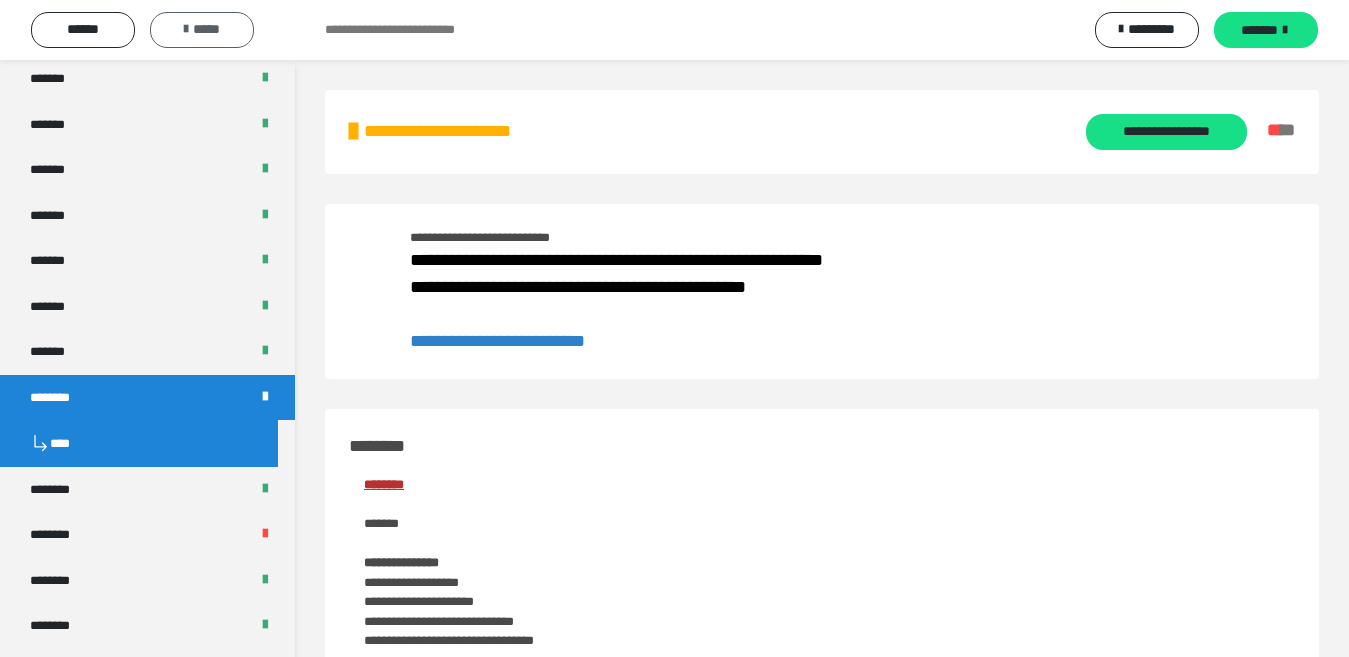 click on "*****" at bounding box center [202, 30] 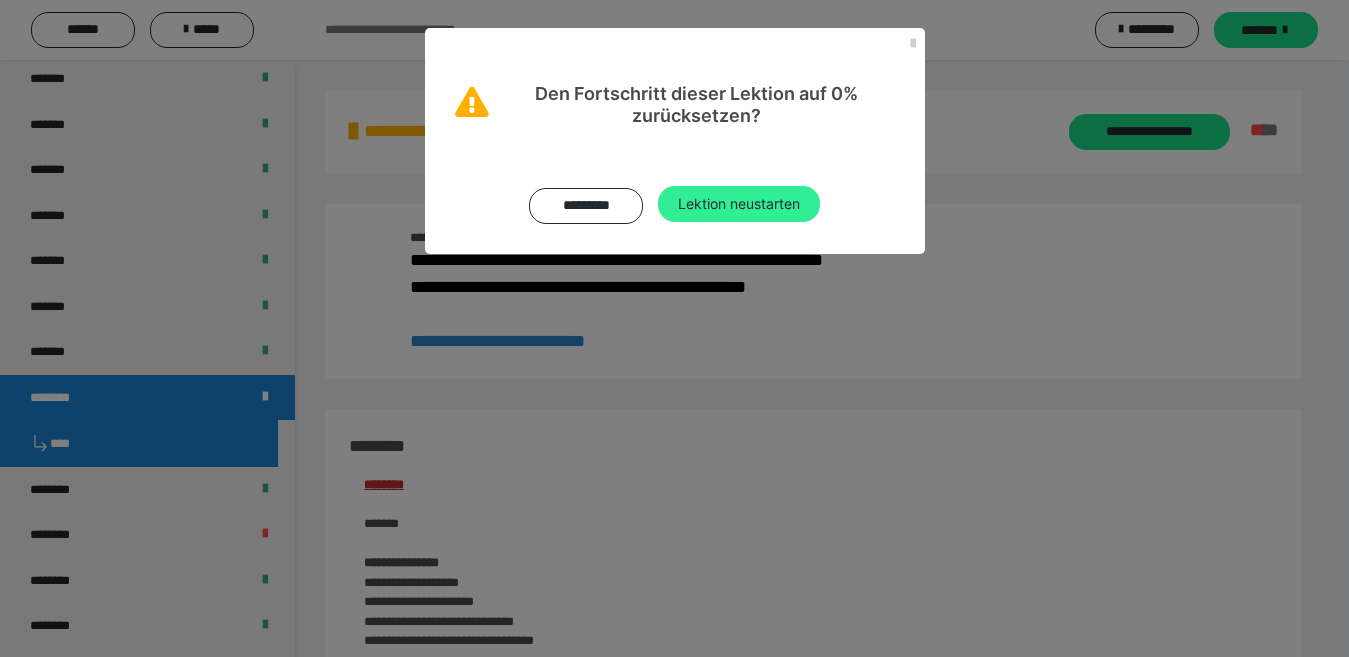 click on "Lektion neustarten" at bounding box center [739, 204] 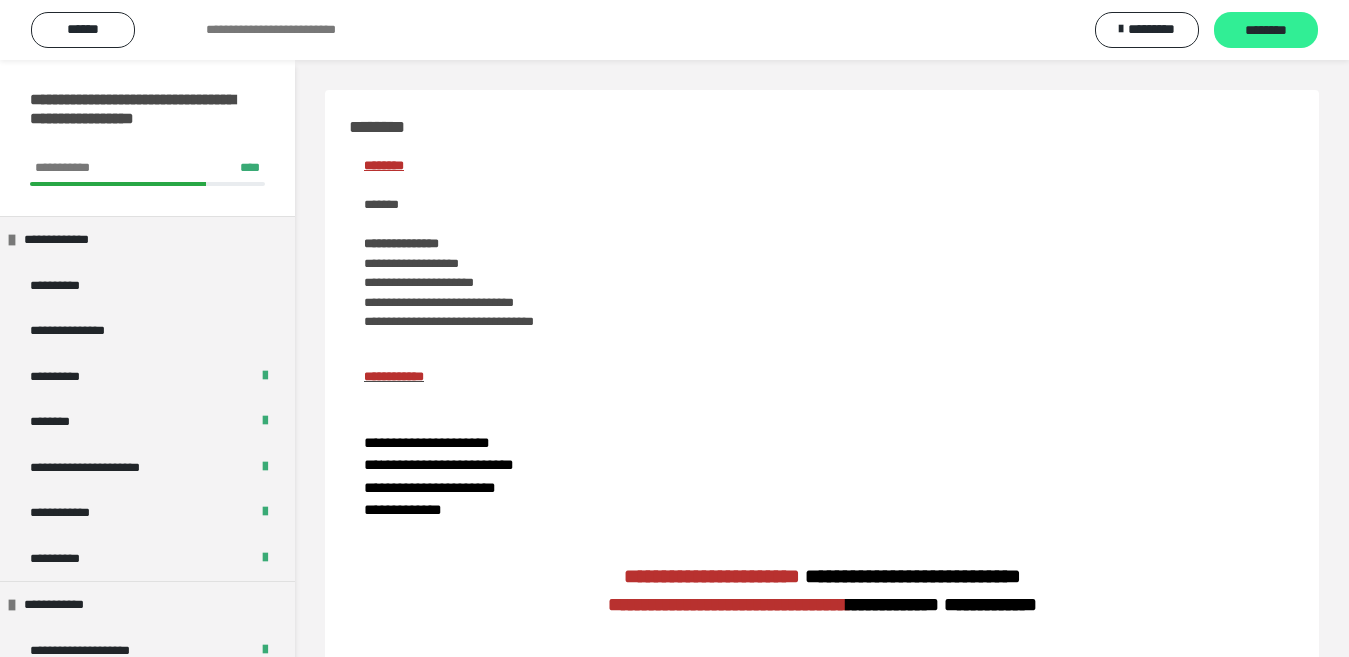 click on "********" at bounding box center (1266, 31) 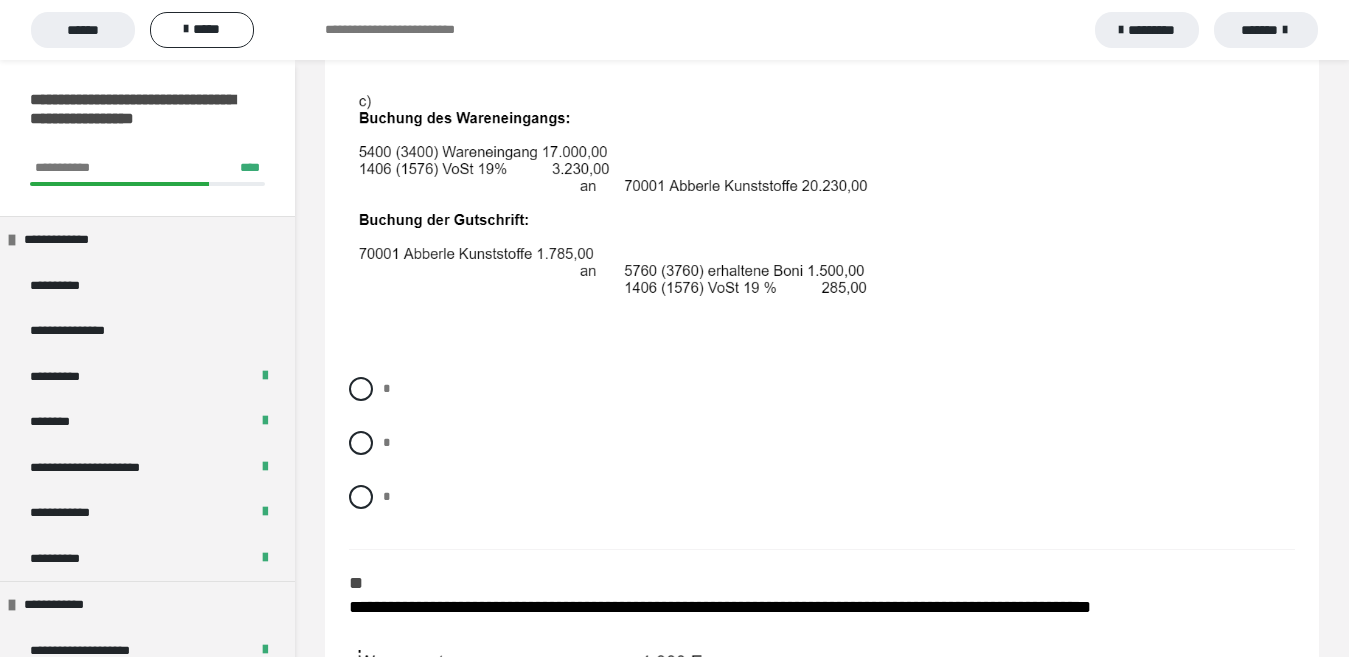 scroll, scrollTop: 1400, scrollLeft: 0, axis: vertical 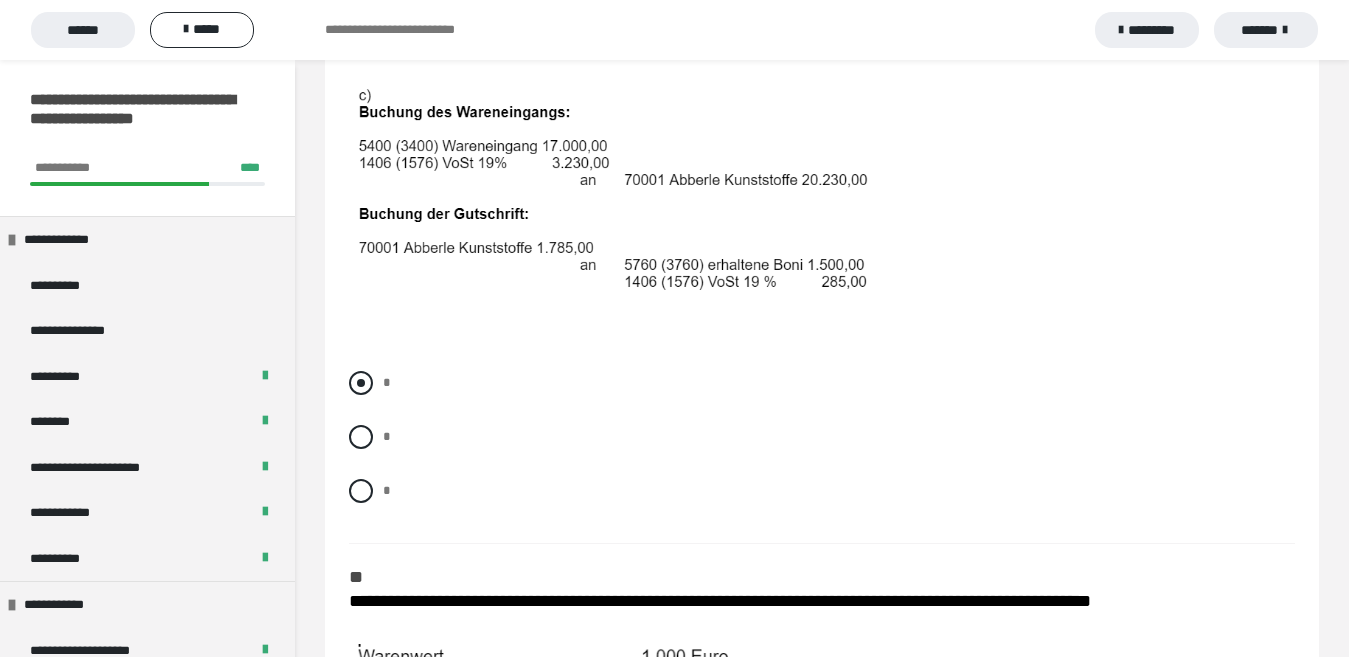 click at bounding box center (361, 383) 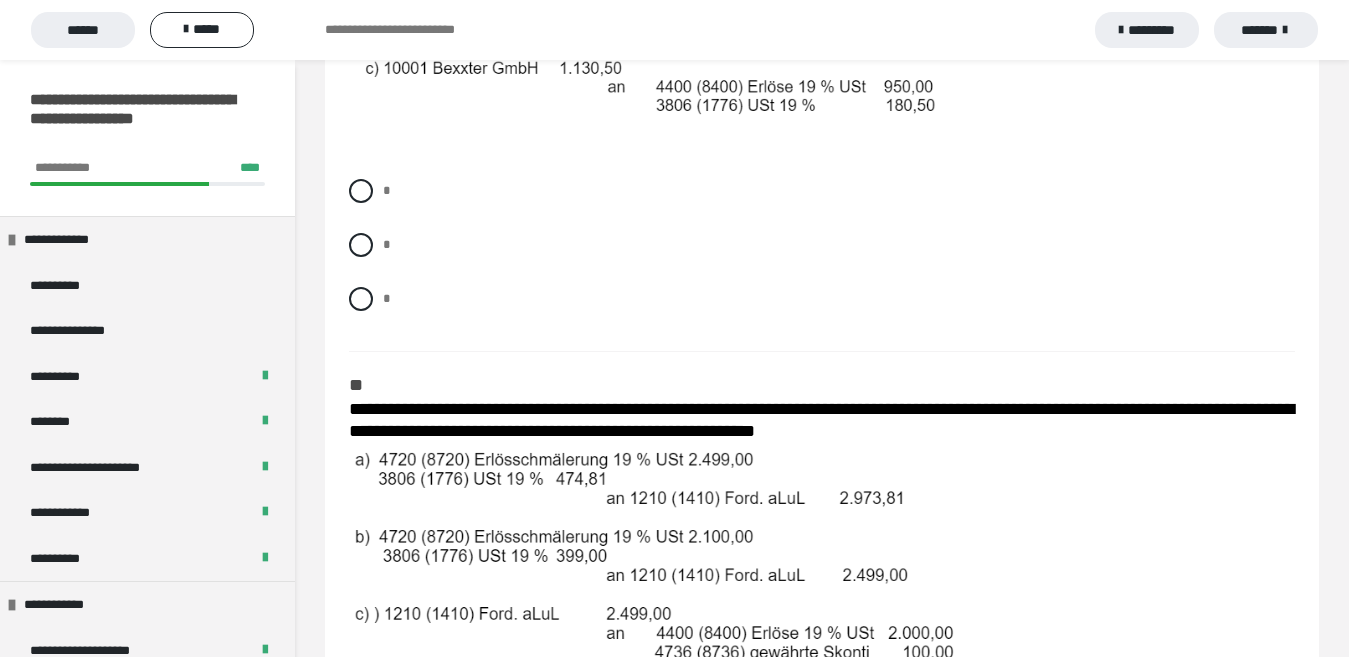 scroll, scrollTop: 2300, scrollLeft: 0, axis: vertical 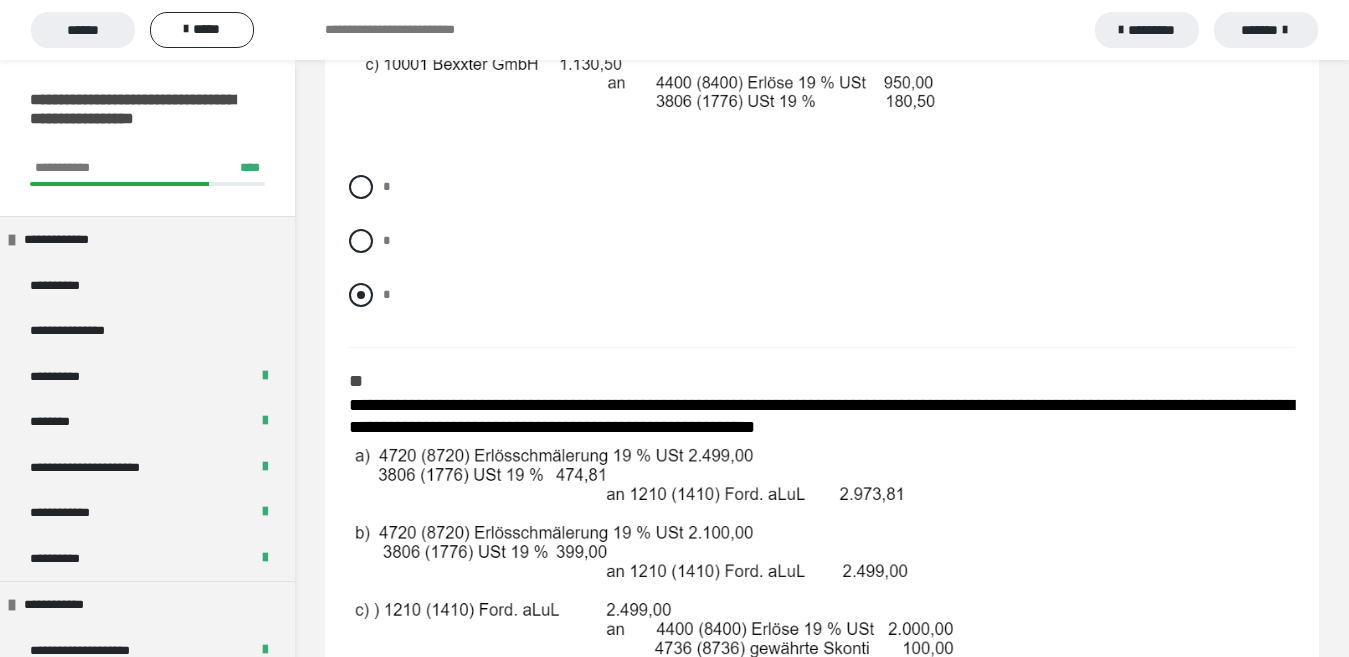 click at bounding box center [361, 295] 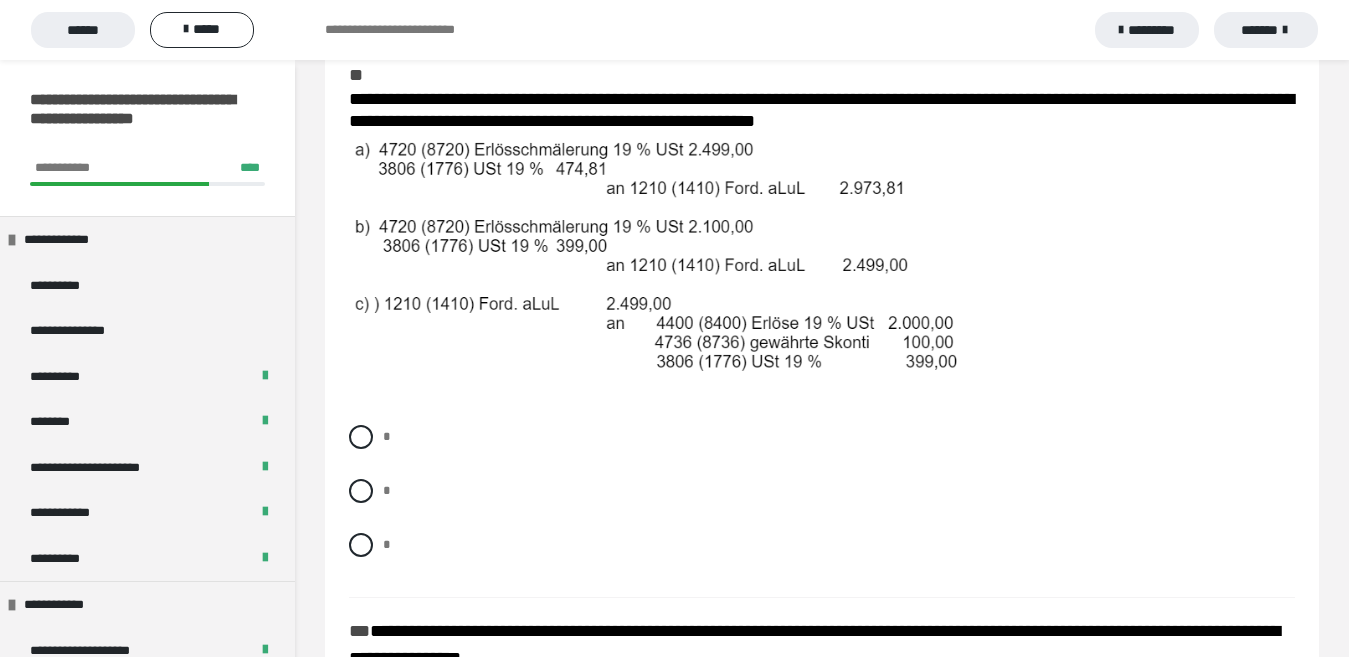 scroll, scrollTop: 2700, scrollLeft: 0, axis: vertical 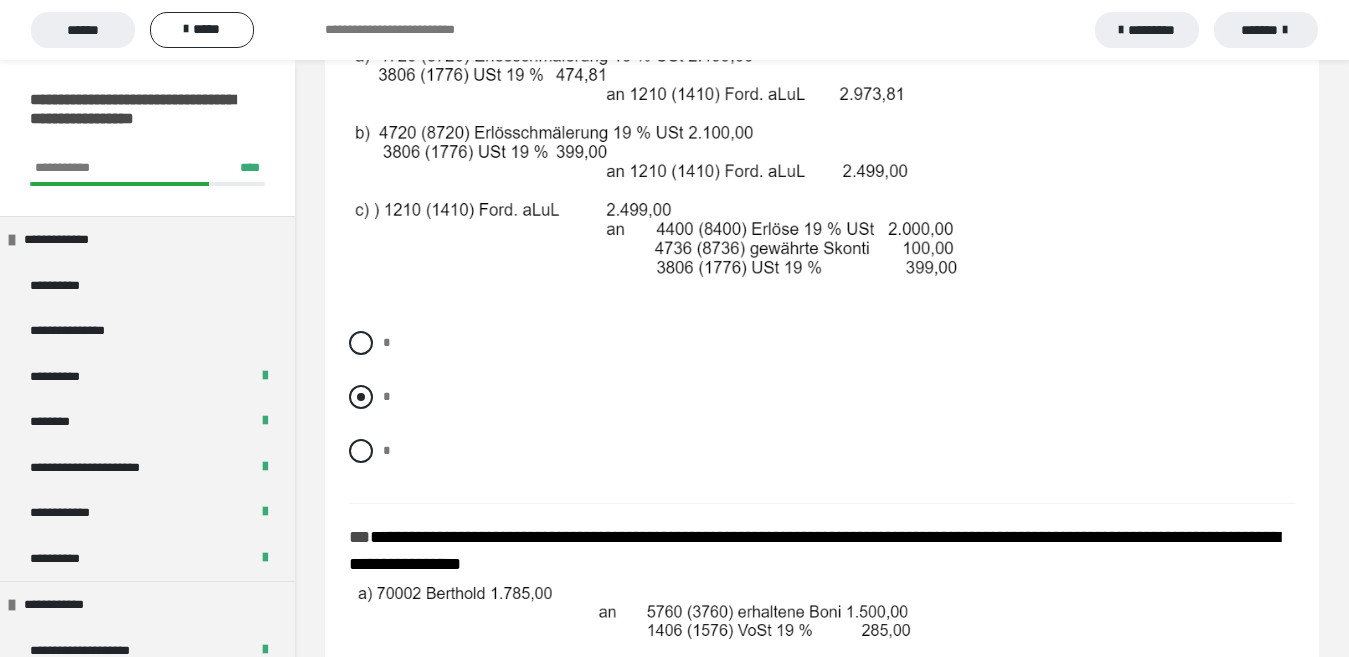 click at bounding box center [361, 397] 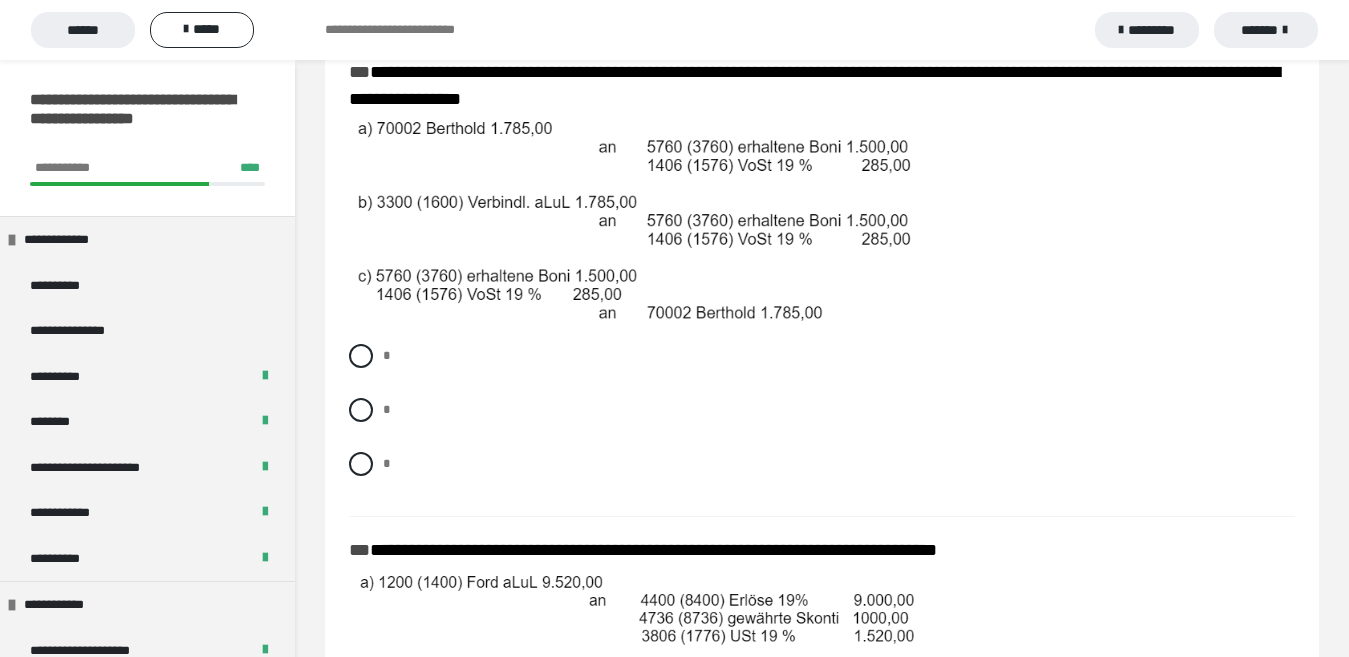 scroll, scrollTop: 3200, scrollLeft: 0, axis: vertical 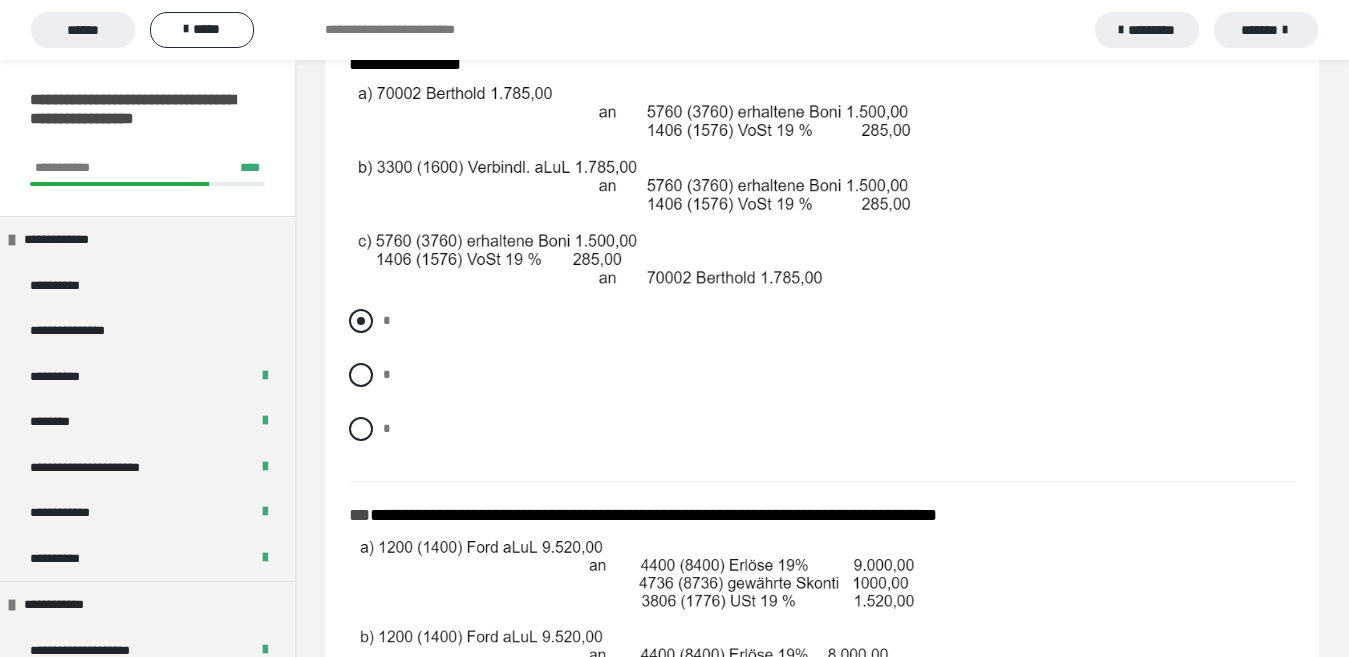 click at bounding box center [361, 321] 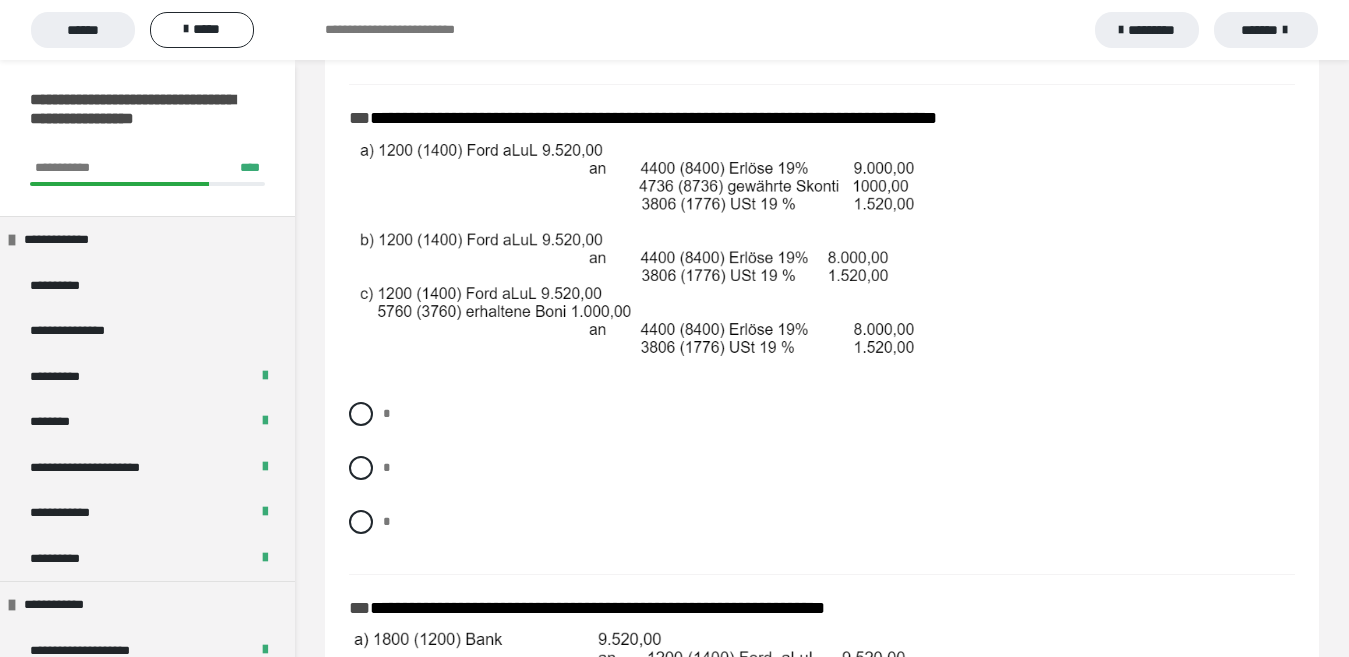 scroll, scrollTop: 3600, scrollLeft: 0, axis: vertical 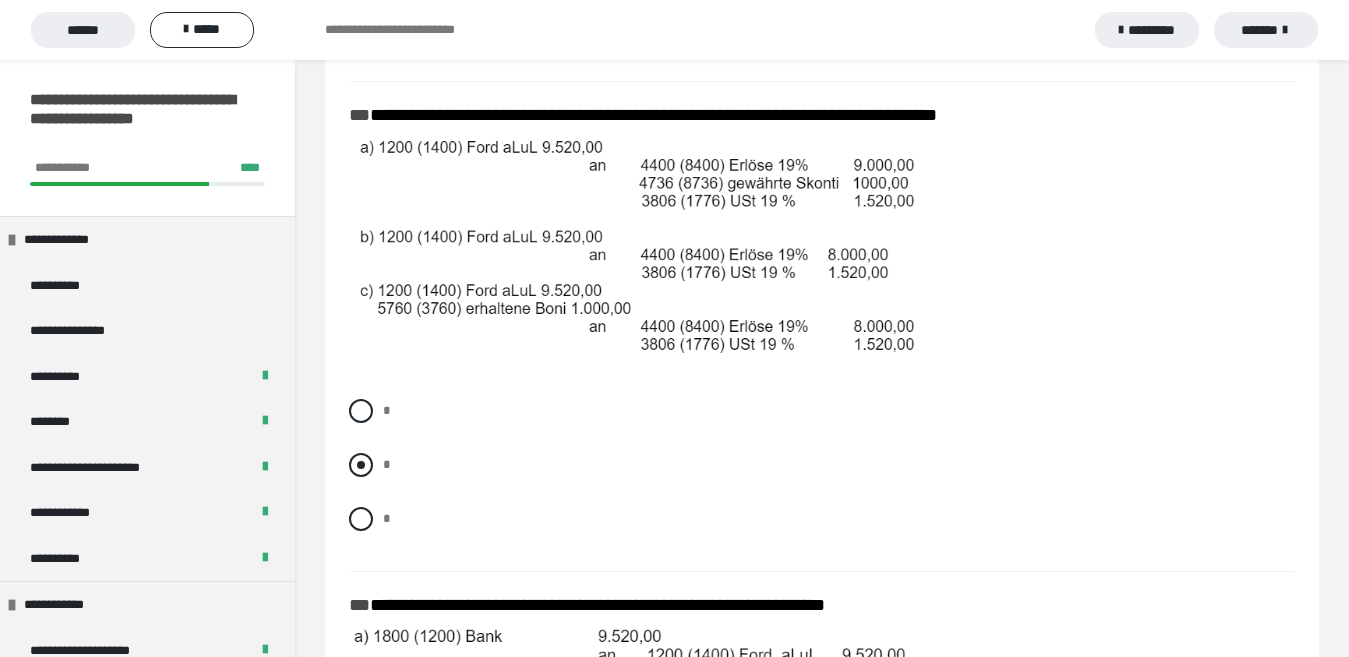 click at bounding box center (361, 465) 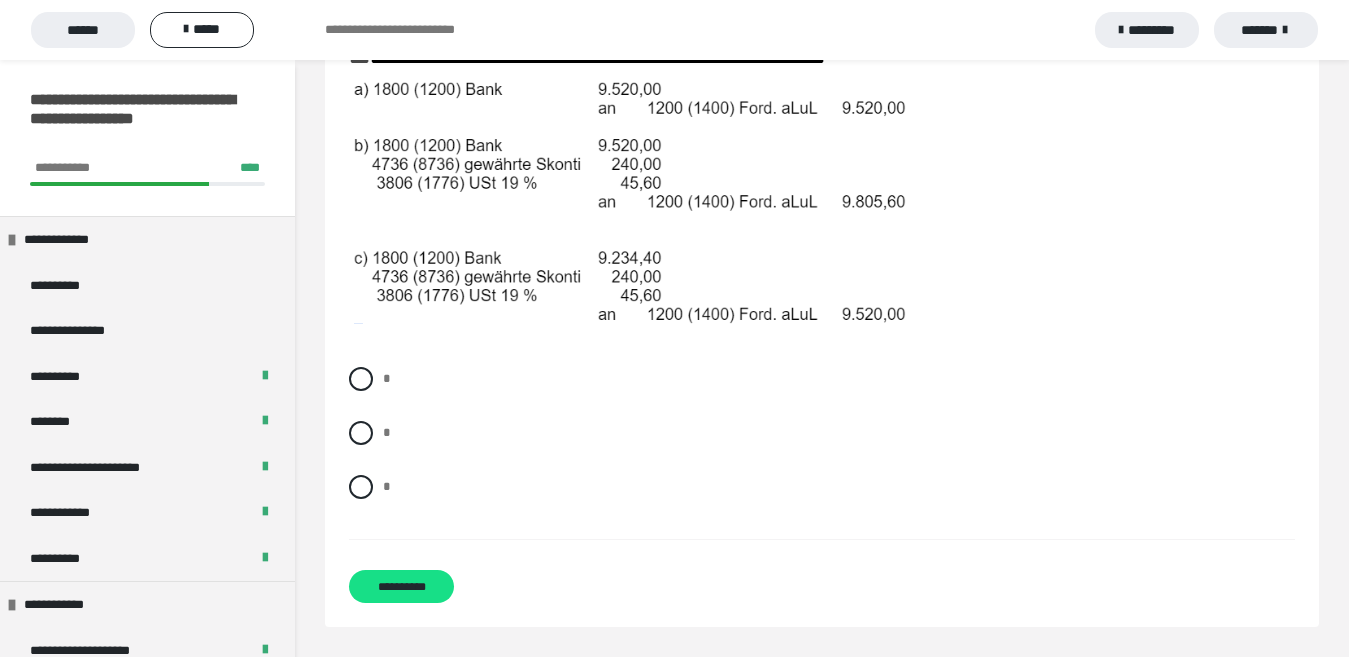 scroll, scrollTop: 4226, scrollLeft: 0, axis: vertical 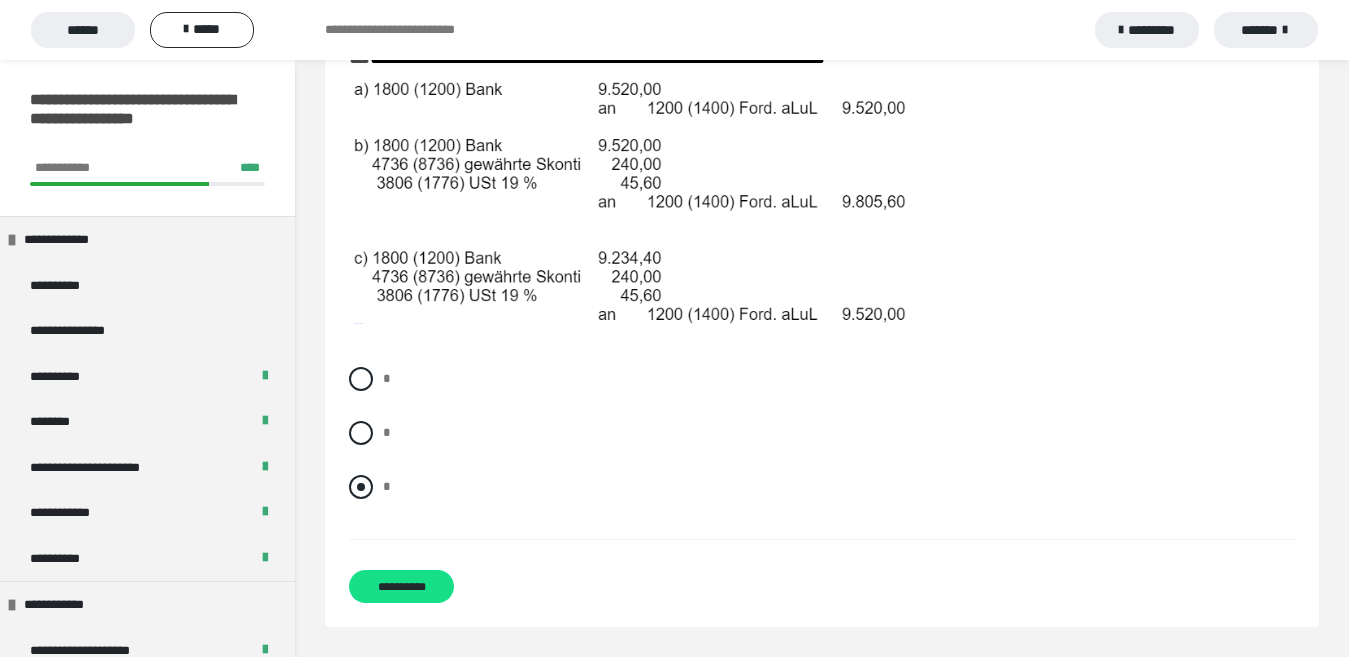 click at bounding box center (361, 487) 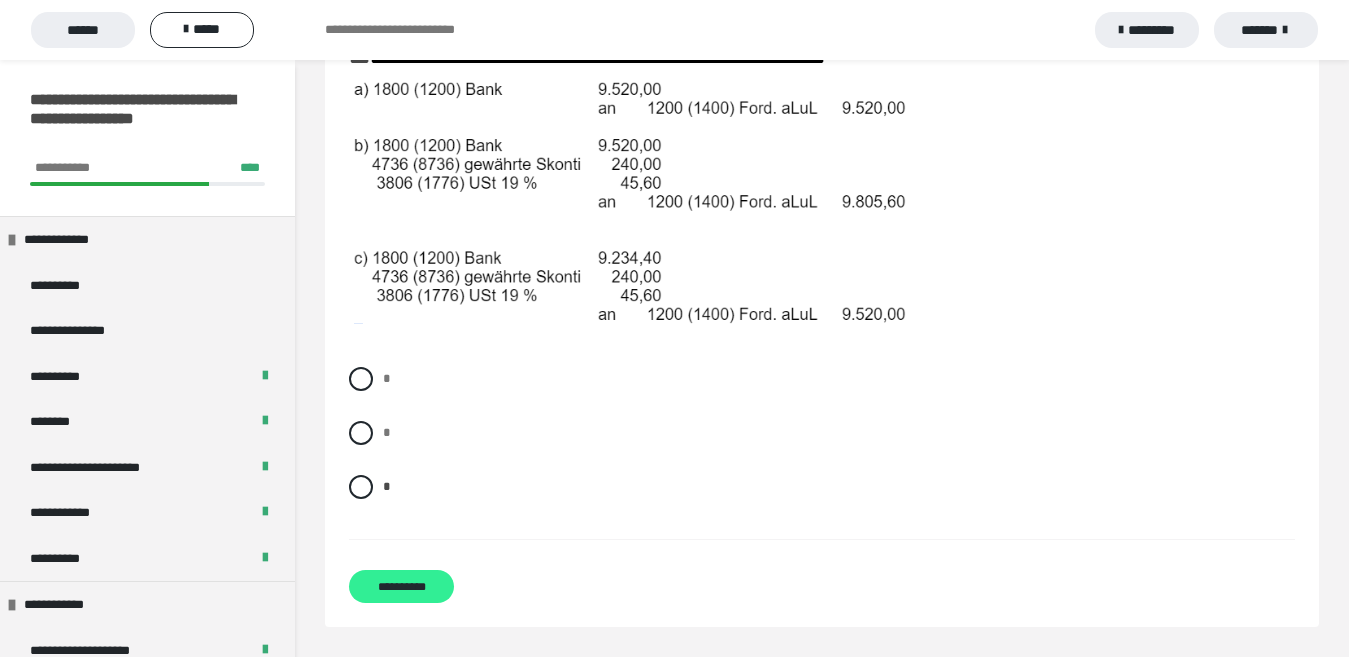 click on "**********" at bounding box center [401, 586] 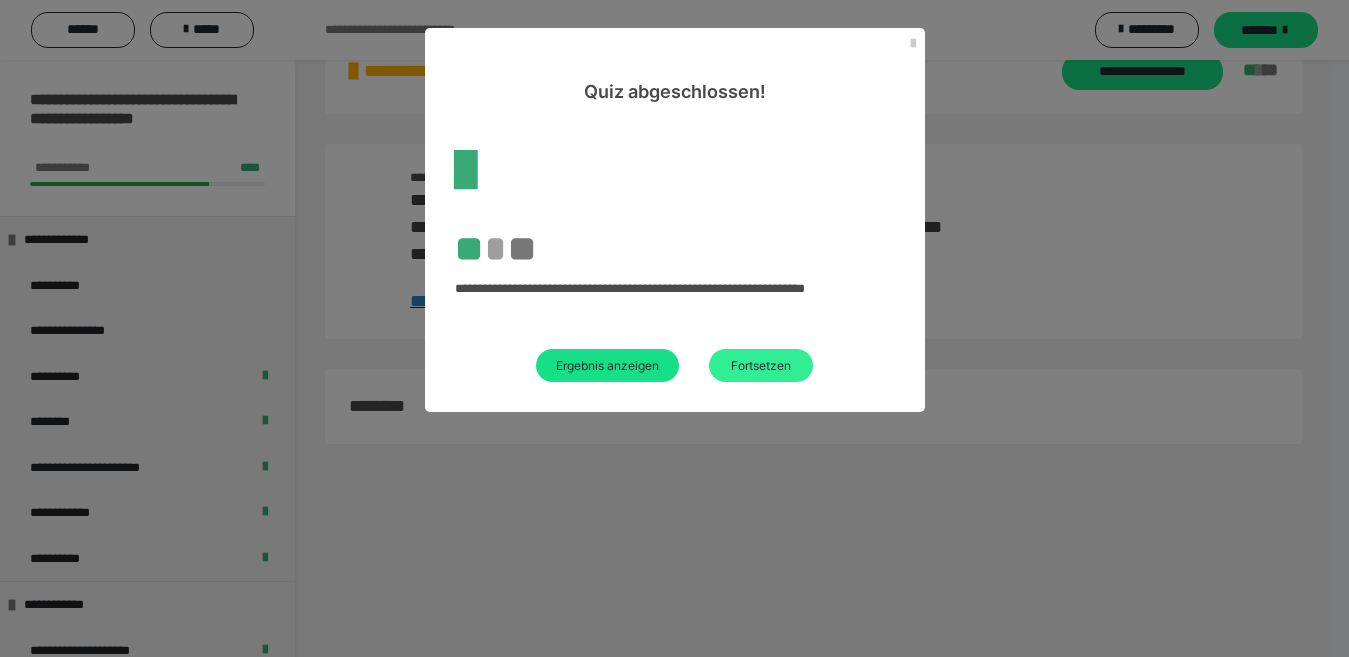 scroll, scrollTop: 2263, scrollLeft: 0, axis: vertical 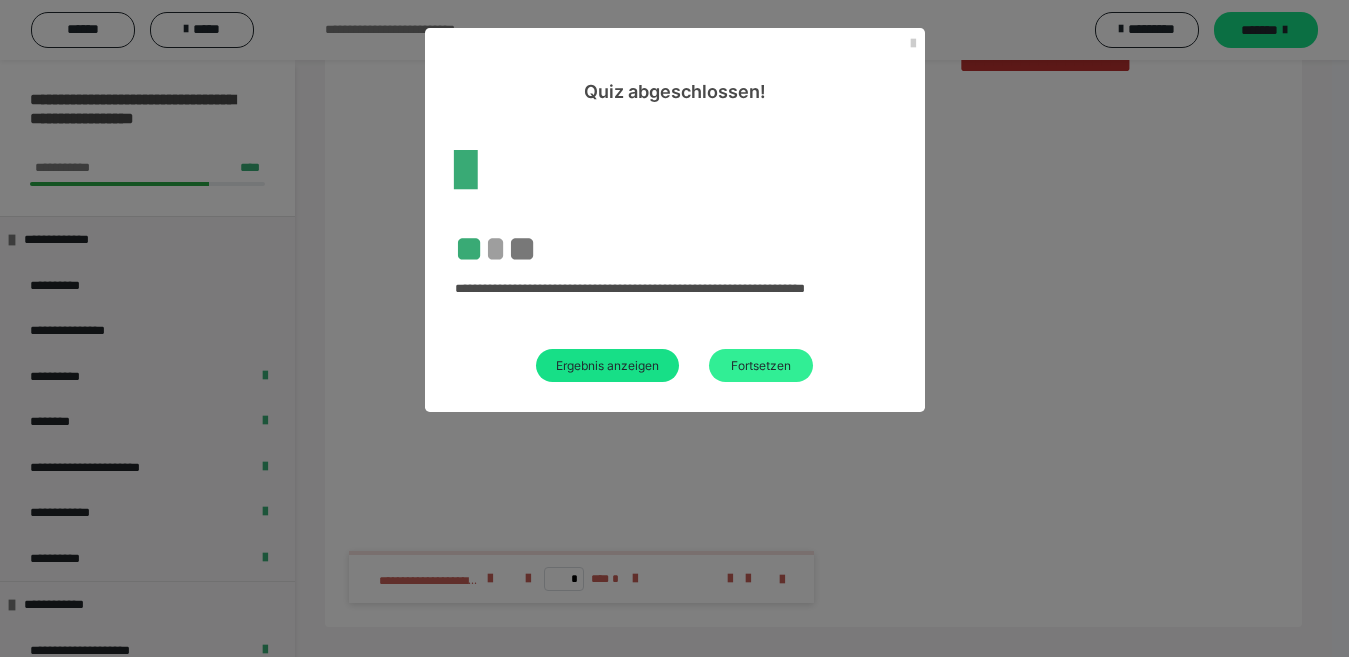 click on "Fortsetzen" at bounding box center (761, 365) 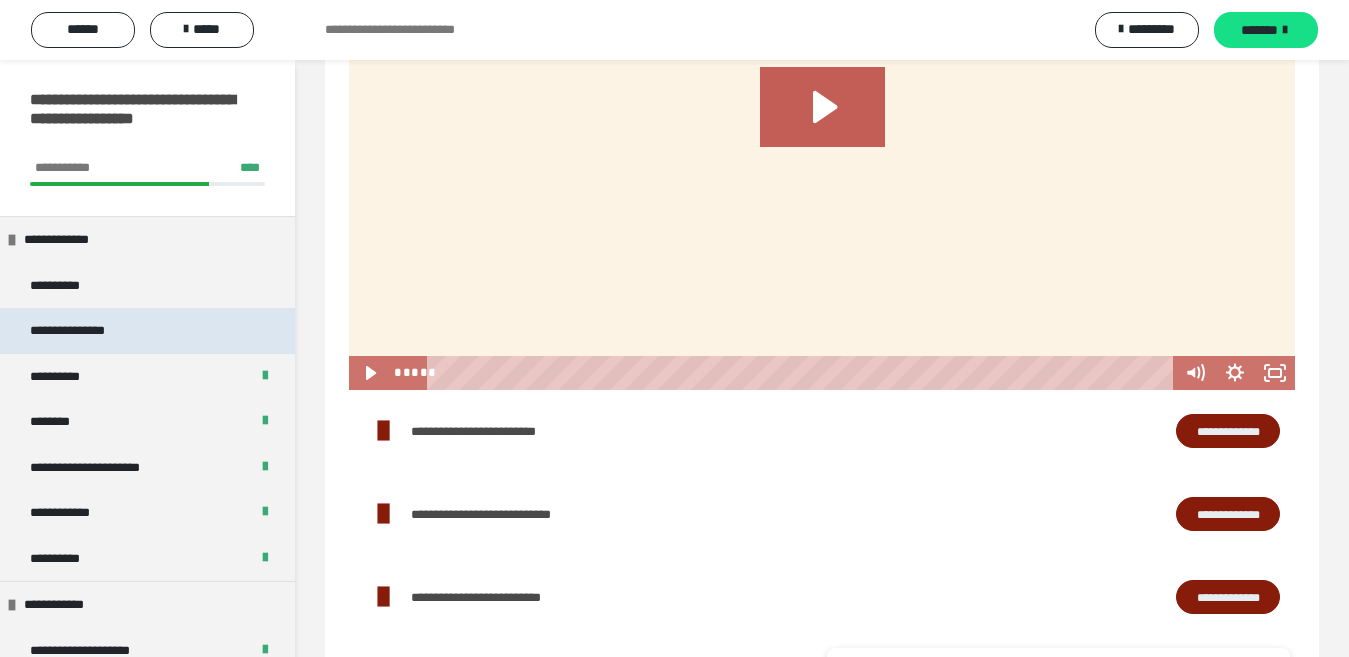 scroll, scrollTop: 2298, scrollLeft: 0, axis: vertical 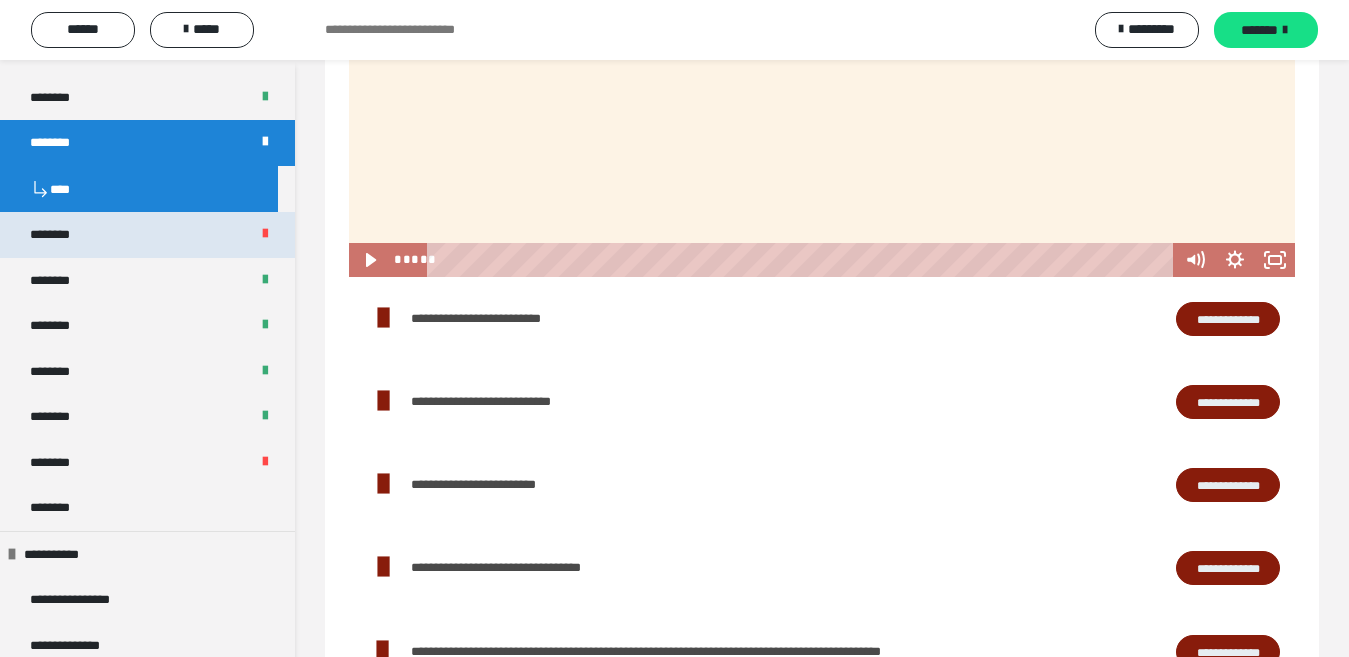click on "********" at bounding box center [147, 235] 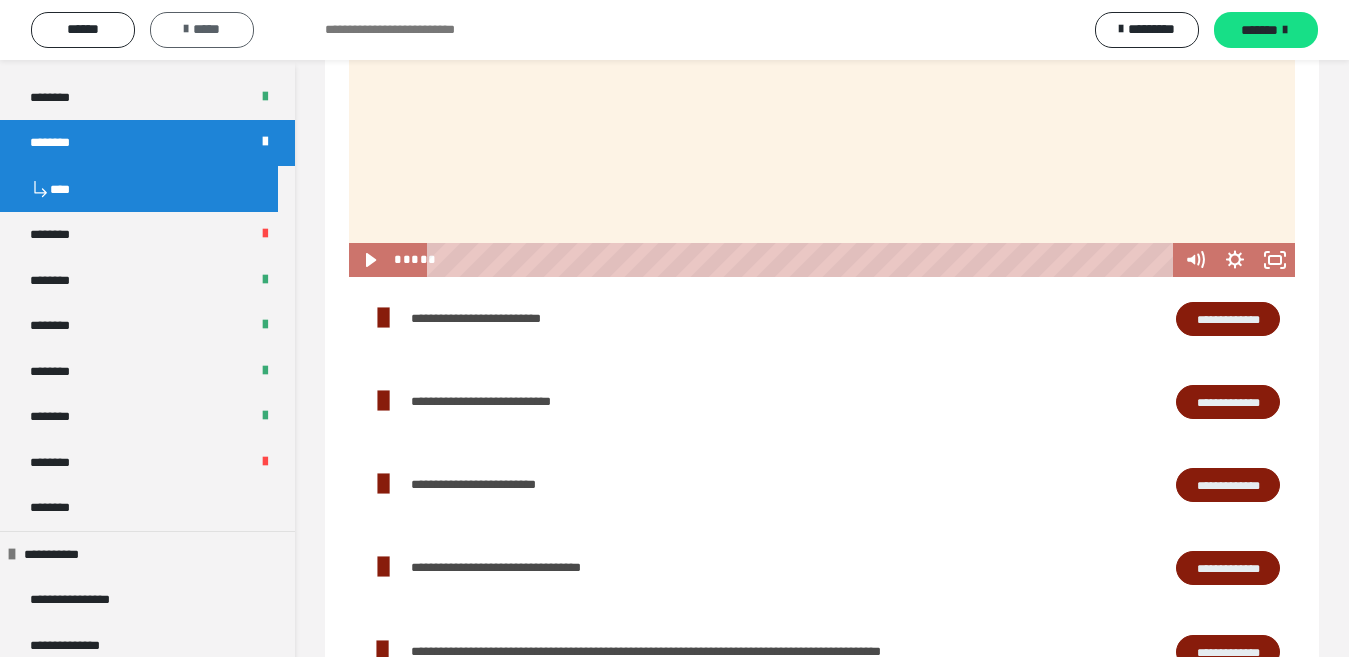 click on "*****" at bounding box center [202, 30] 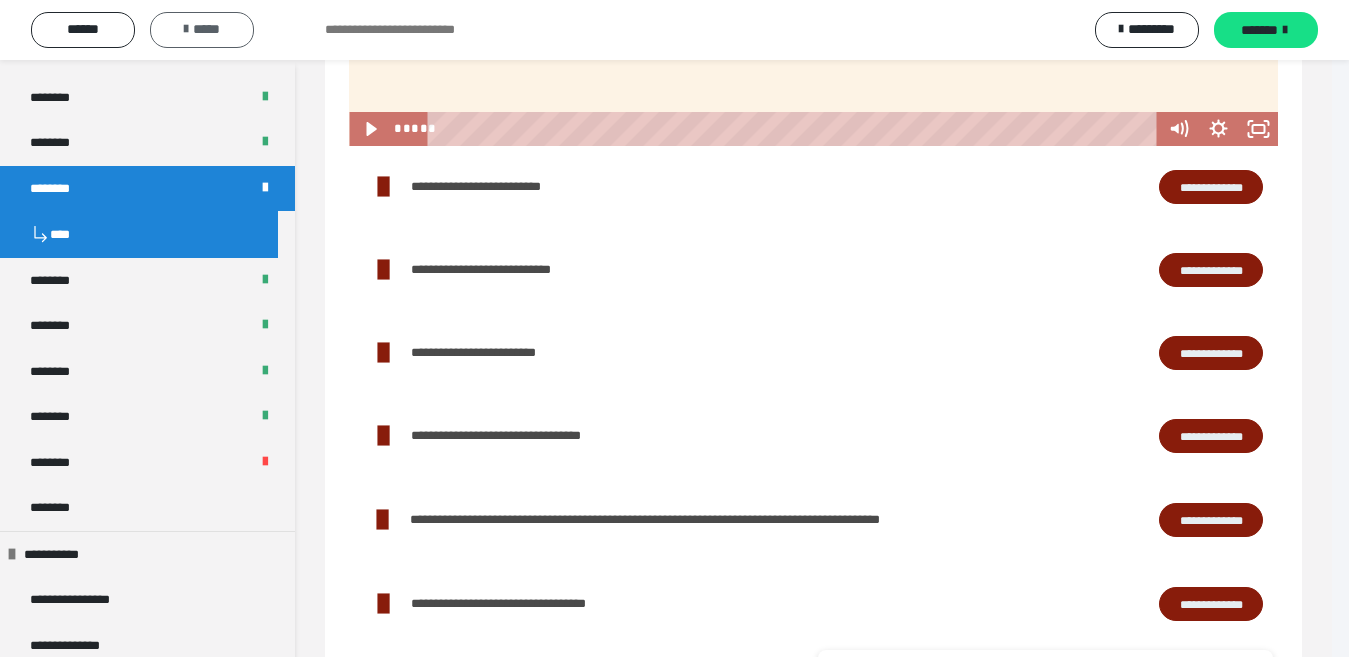 scroll, scrollTop: 2187, scrollLeft: 0, axis: vertical 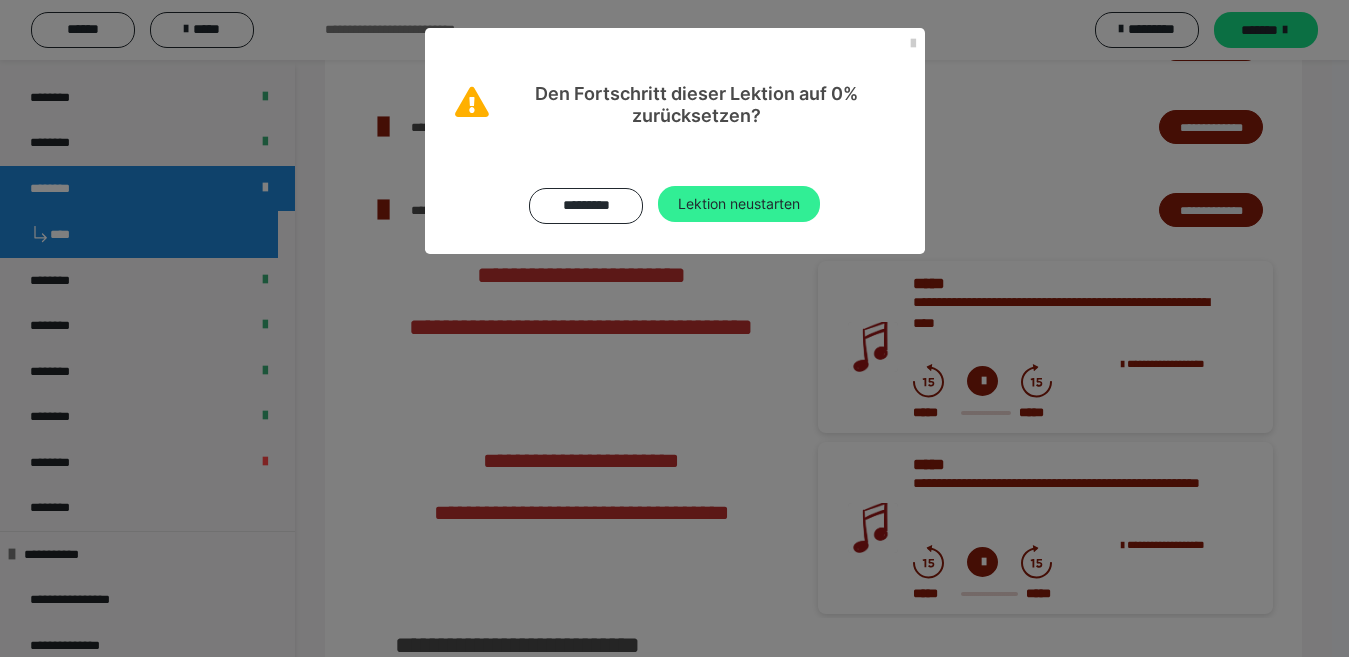 click on "Lektion neustarten" at bounding box center (739, 204) 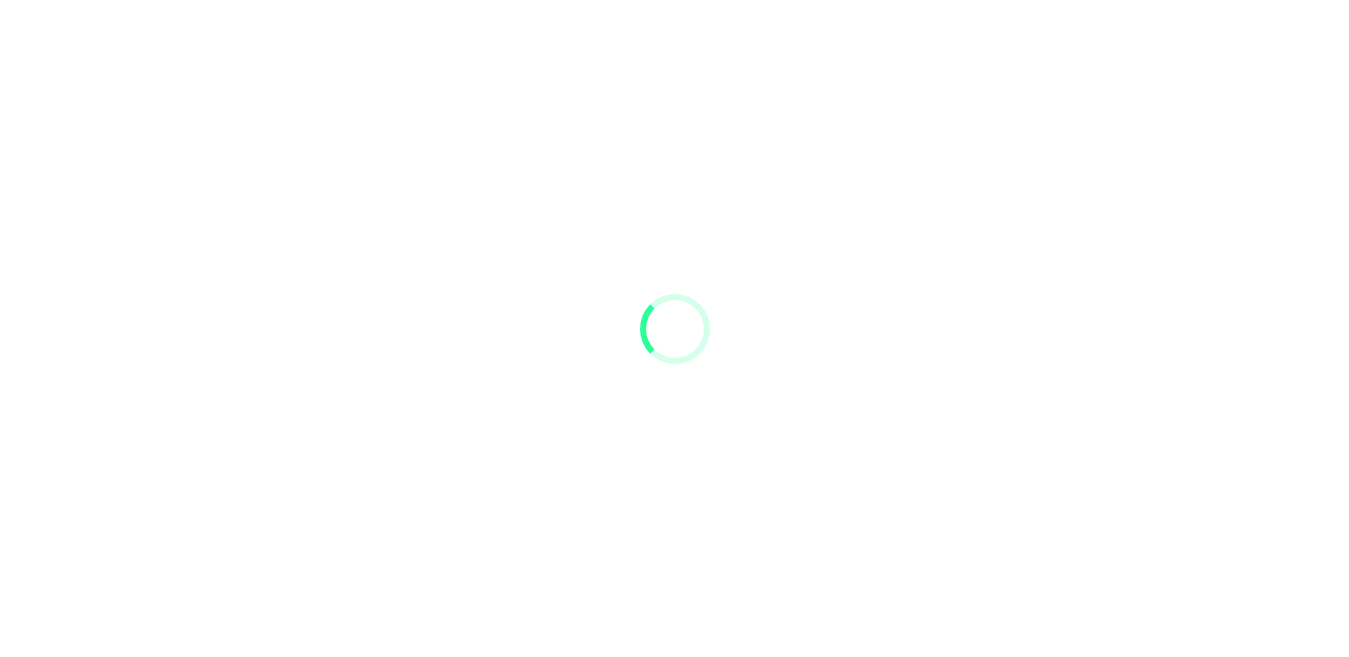 scroll, scrollTop: 0, scrollLeft: 0, axis: both 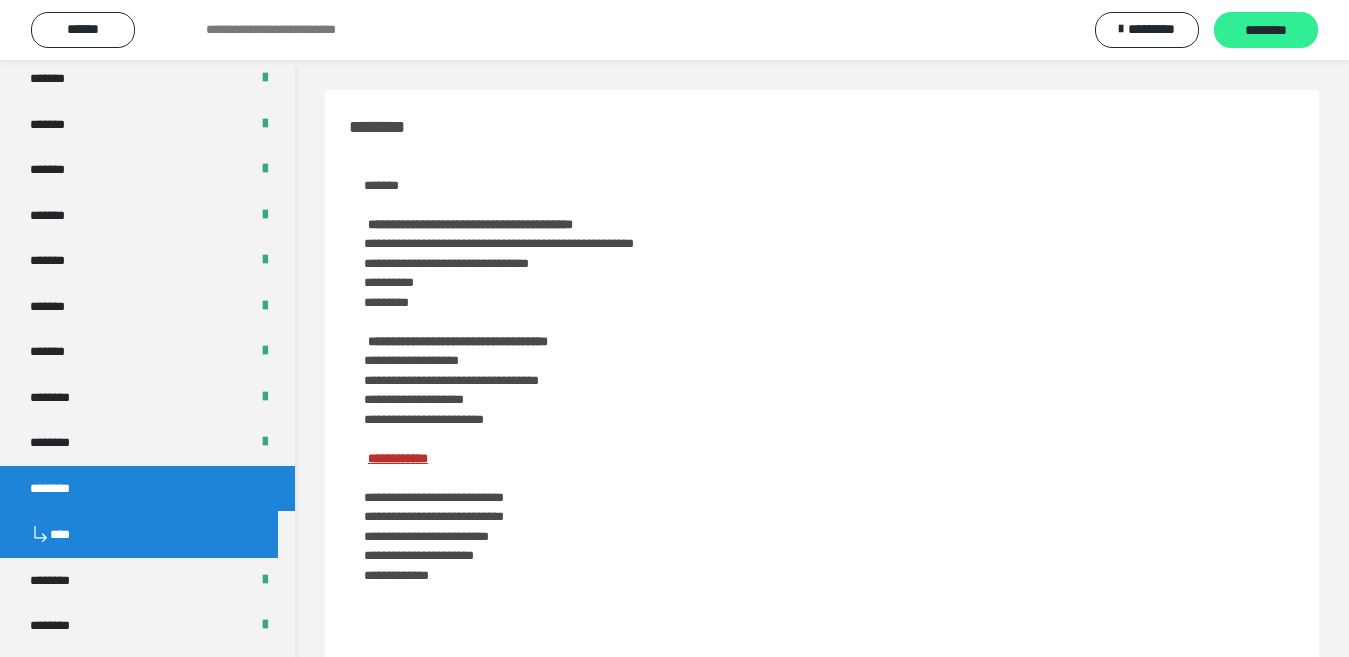 click on "********" at bounding box center [1266, 31] 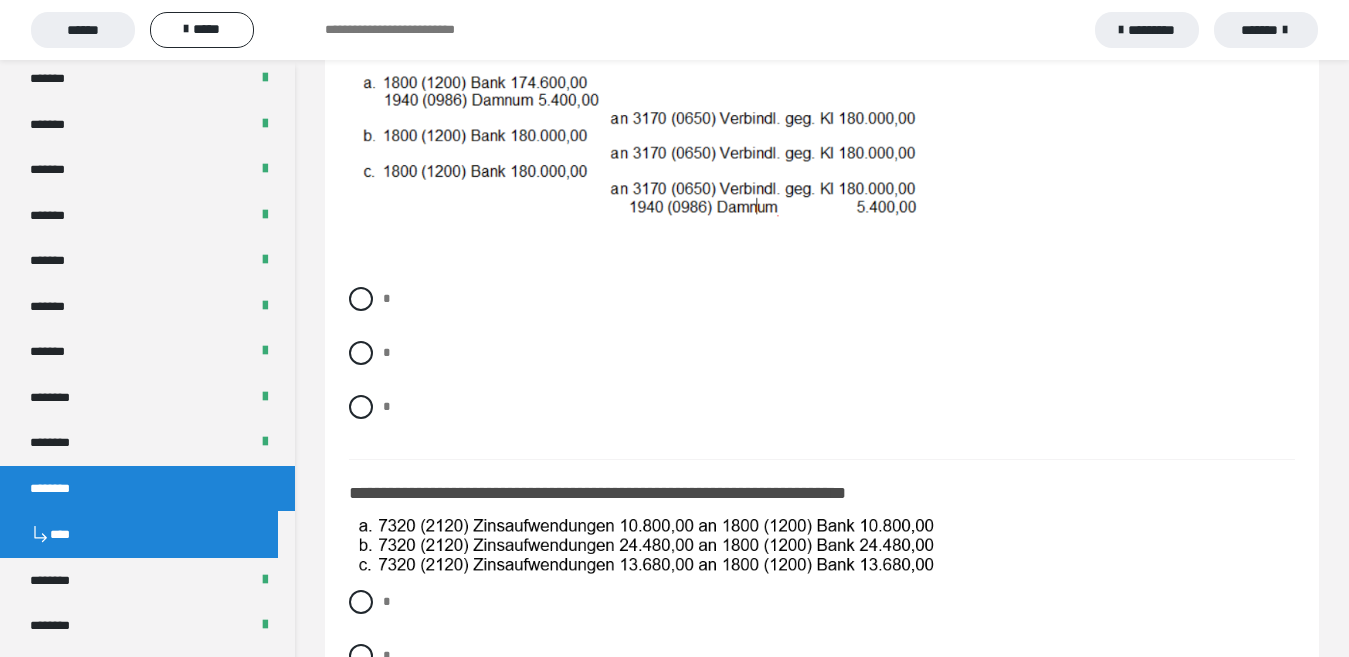 scroll, scrollTop: 400, scrollLeft: 0, axis: vertical 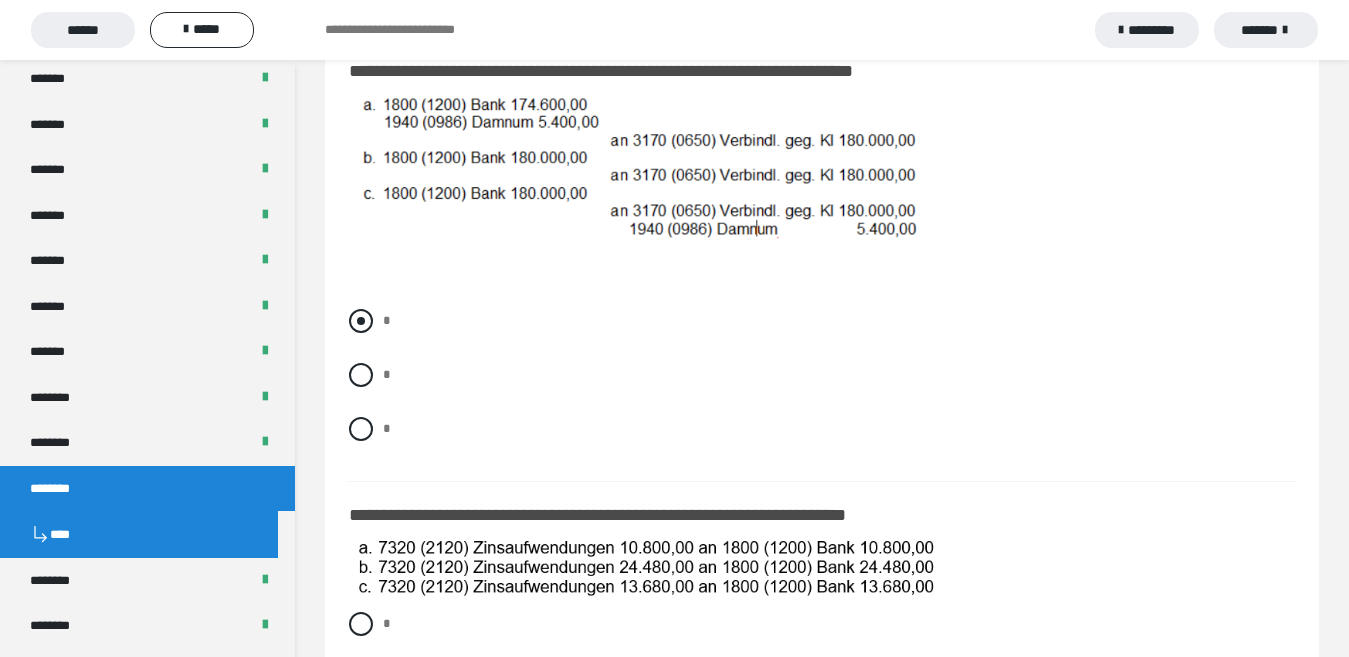 click at bounding box center [361, 321] 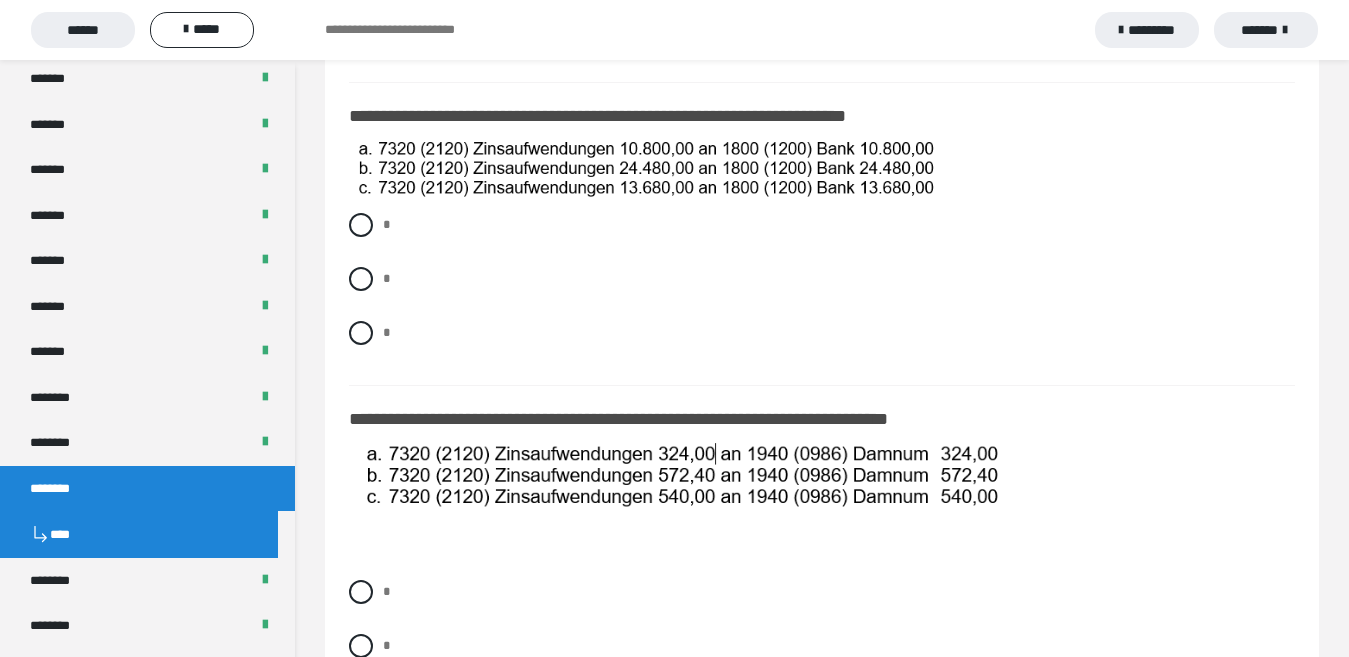 scroll, scrollTop: 800, scrollLeft: 0, axis: vertical 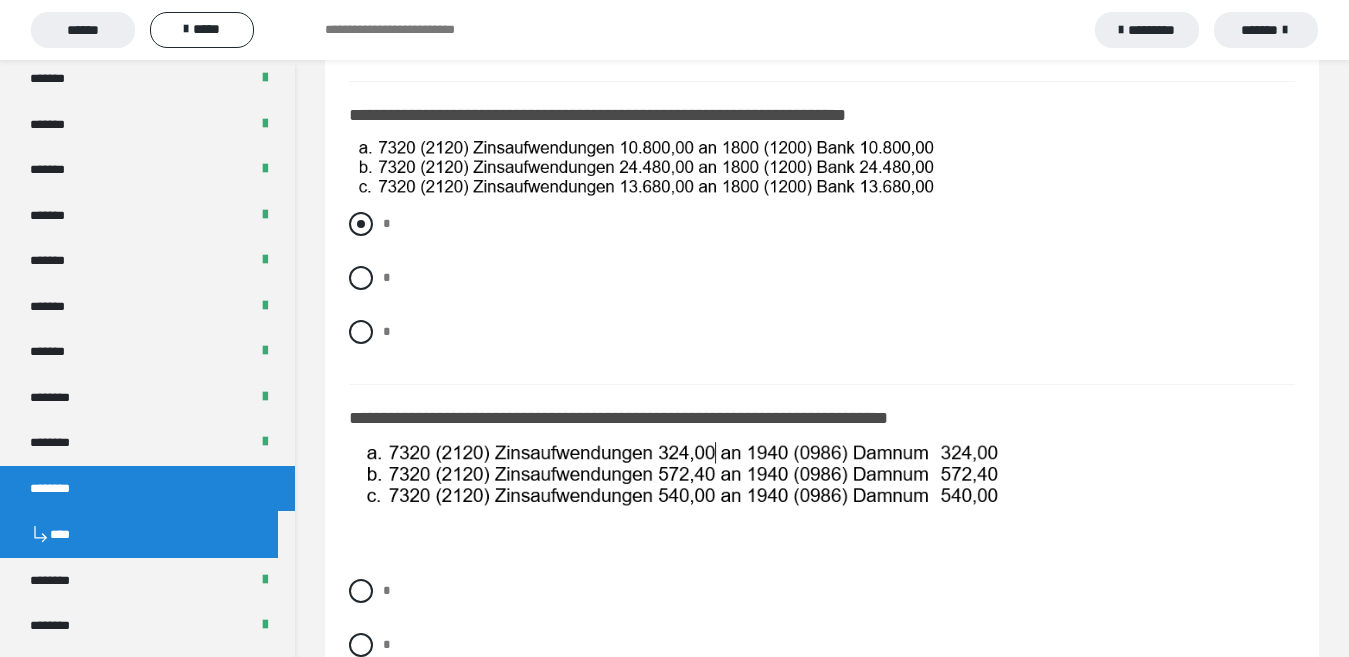 click at bounding box center (361, 224) 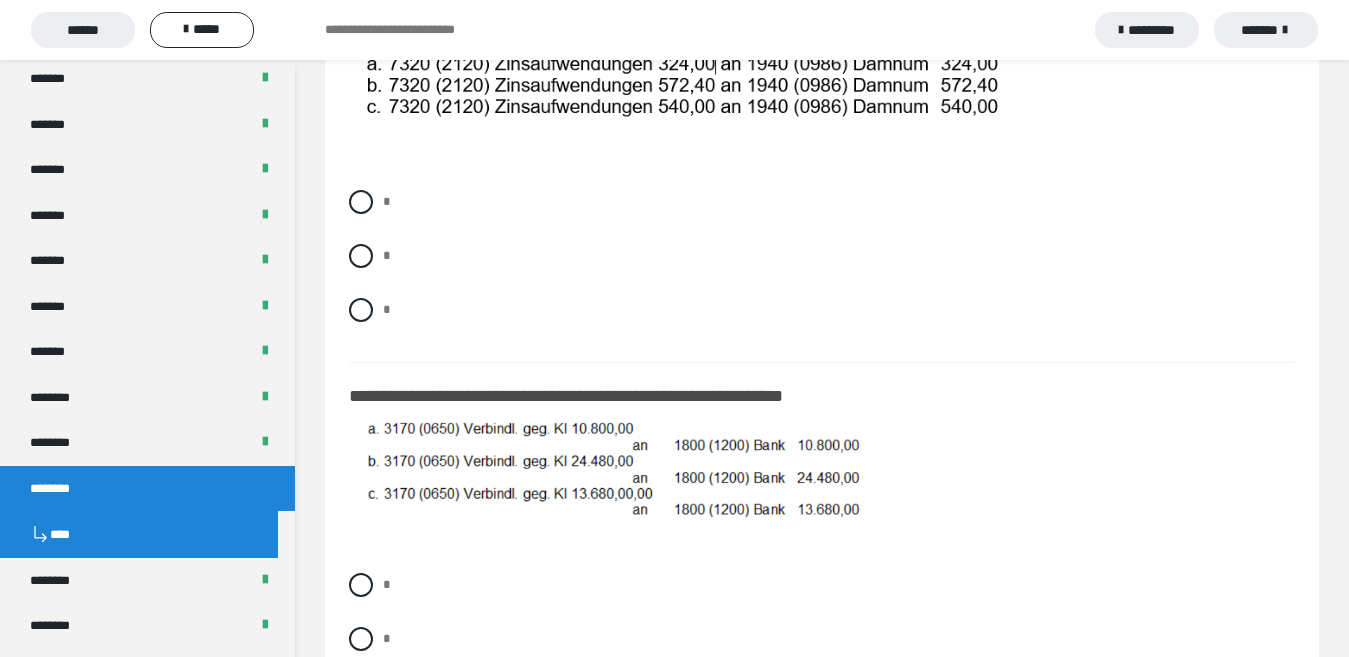 scroll, scrollTop: 1200, scrollLeft: 0, axis: vertical 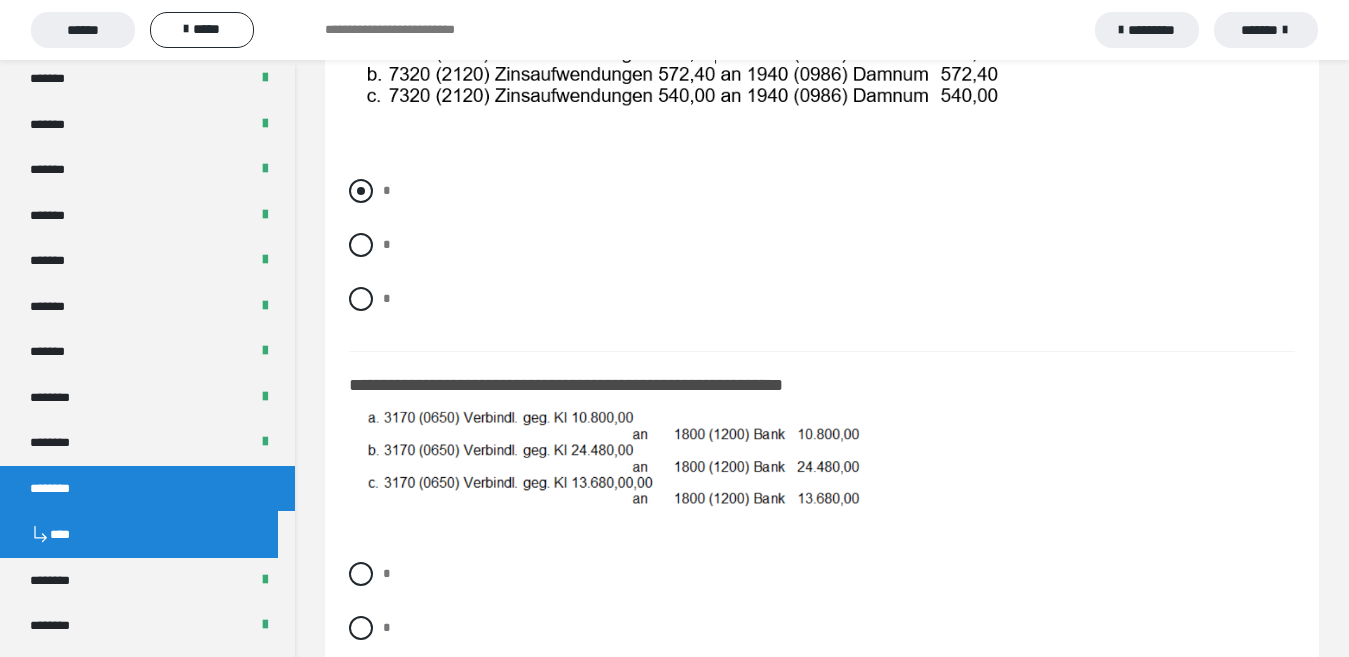 click at bounding box center [361, 191] 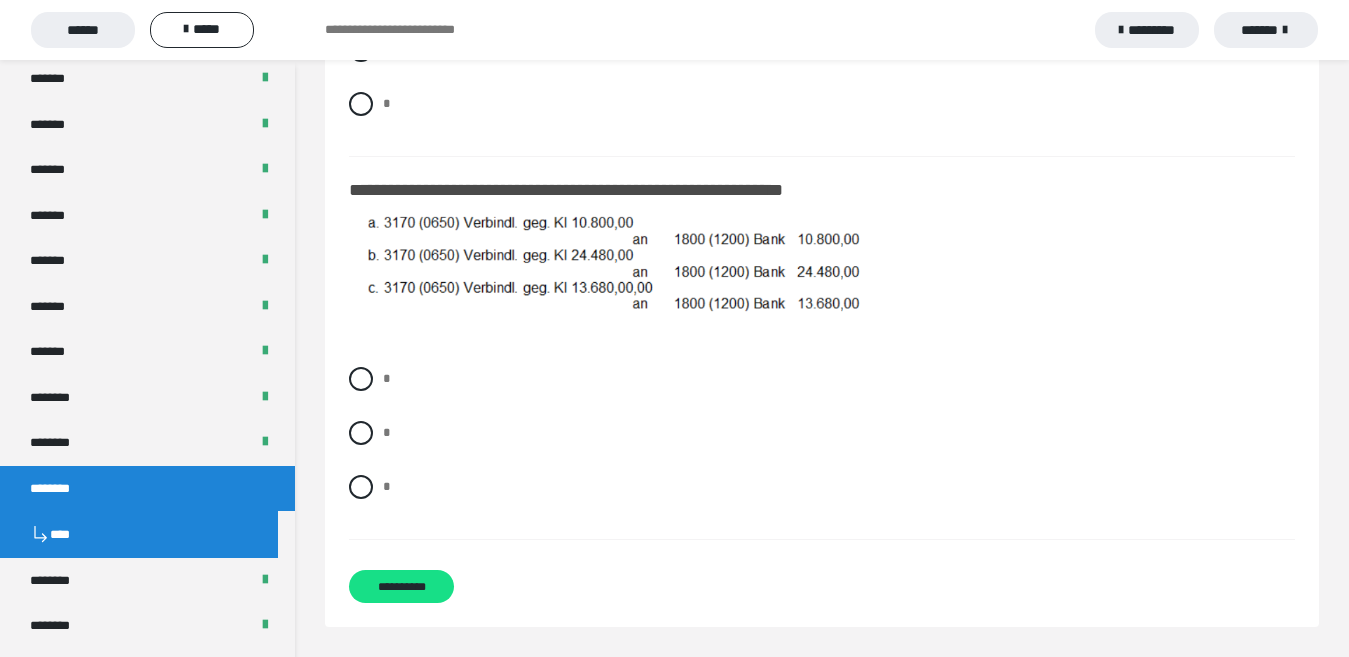 scroll, scrollTop: 1495, scrollLeft: 0, axis: vertical 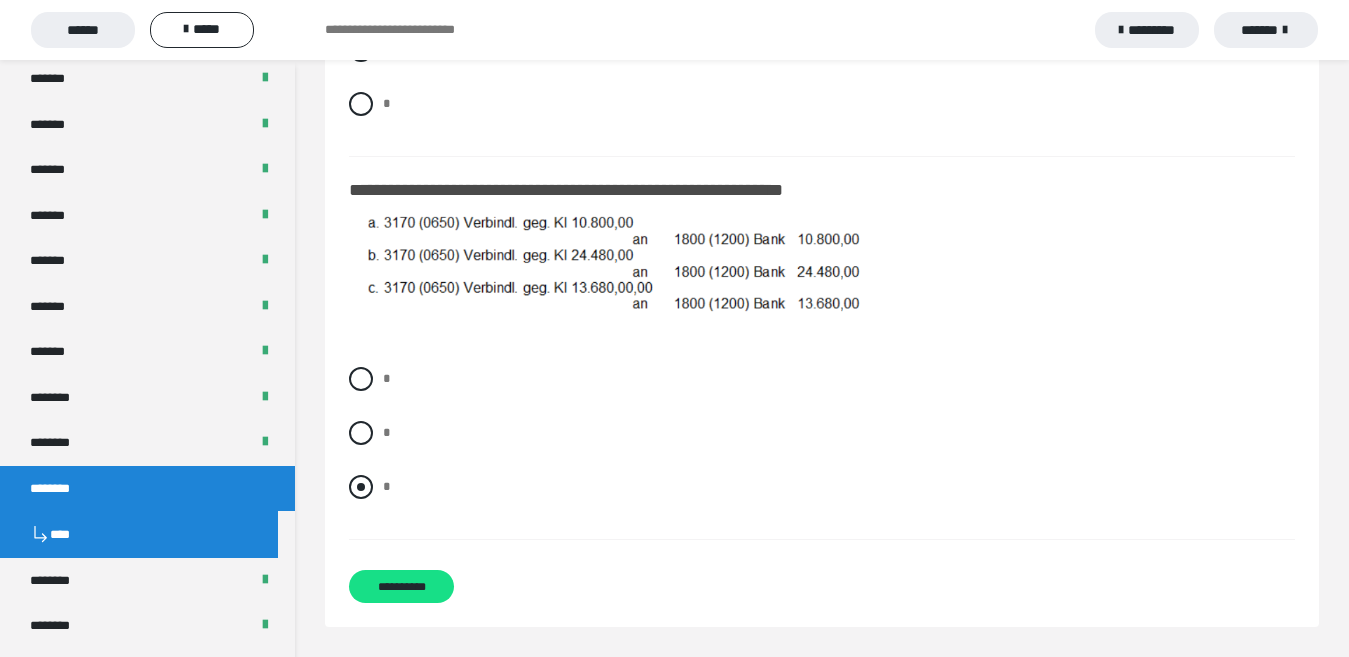 click at bounding box center (361, 487) 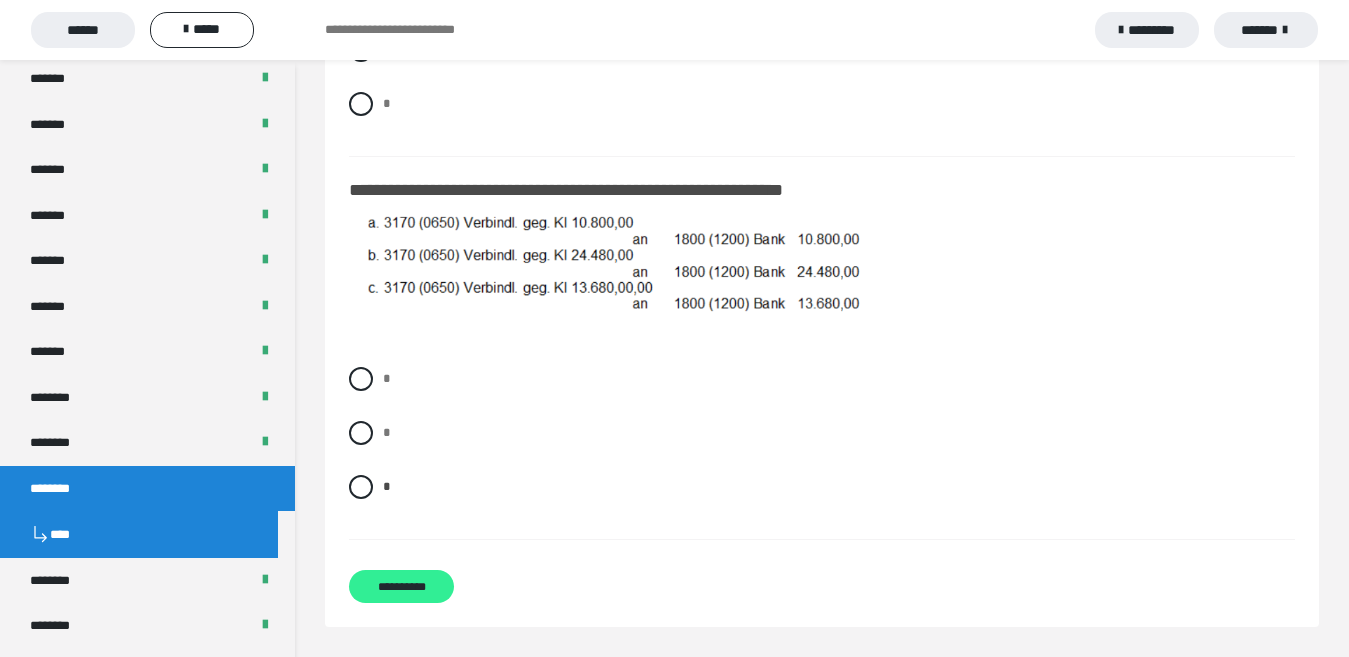 click on "**********" at bounding box center (401, 586) 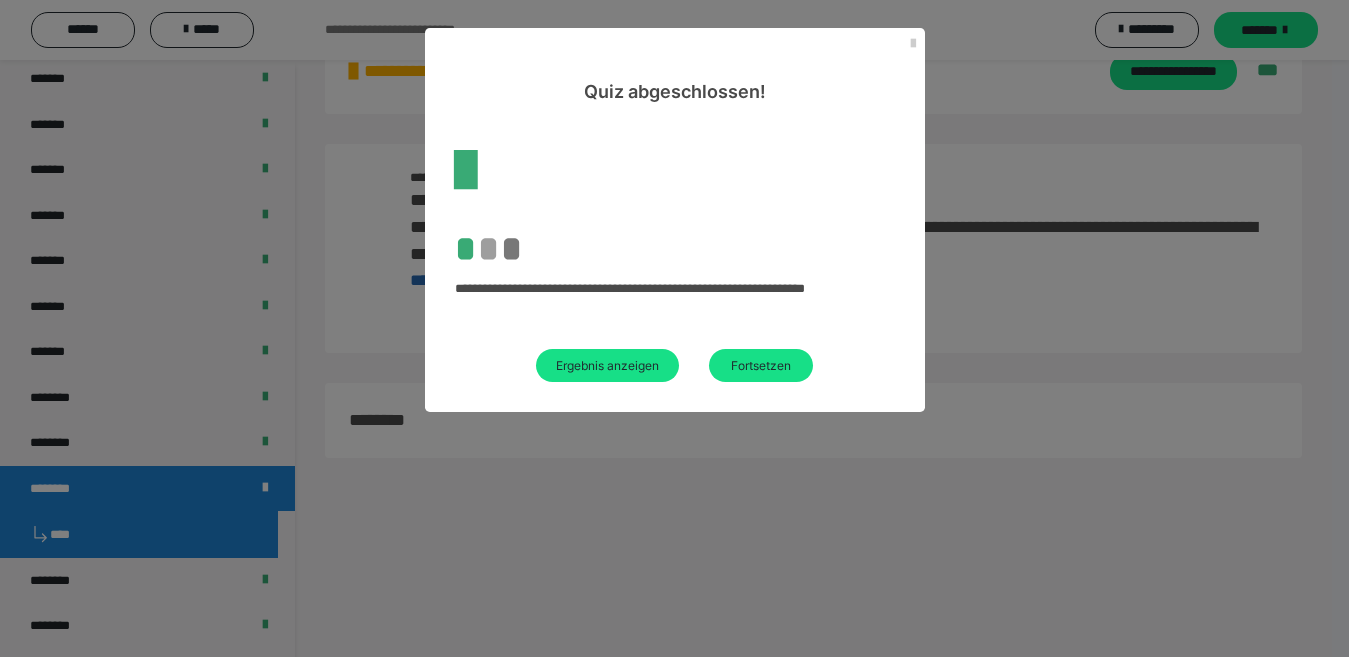 scroll, scrollTop: 60, scrollLeft: 0, axis: vertical 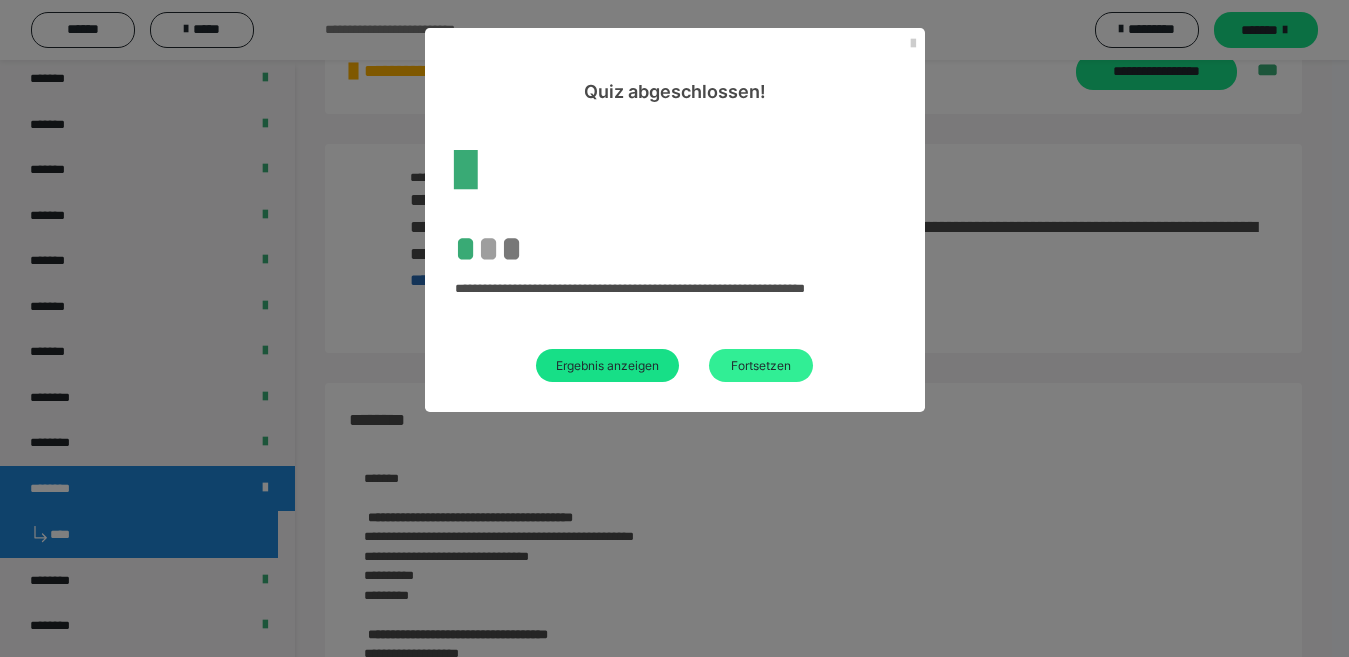 click on "Fortsetzen" at bounding box center (761, 365) 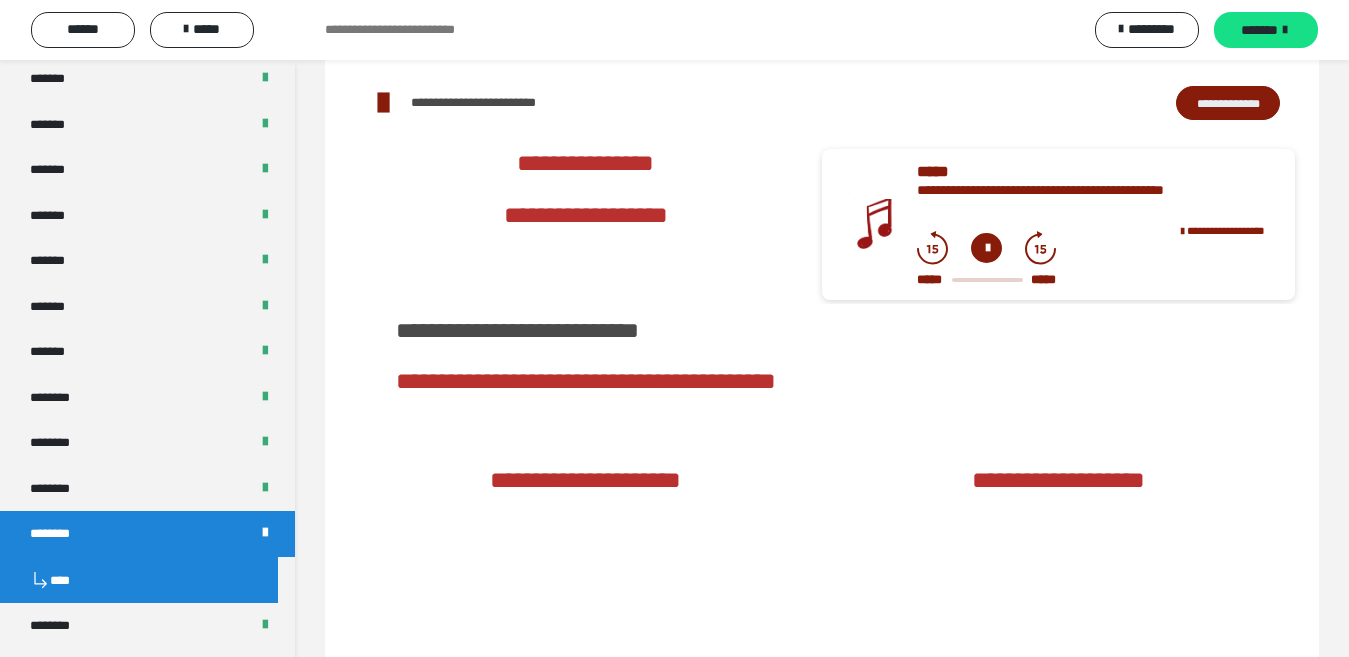 scroll, scrollTop: 1498, scrollLeft: 0, axis: vertical 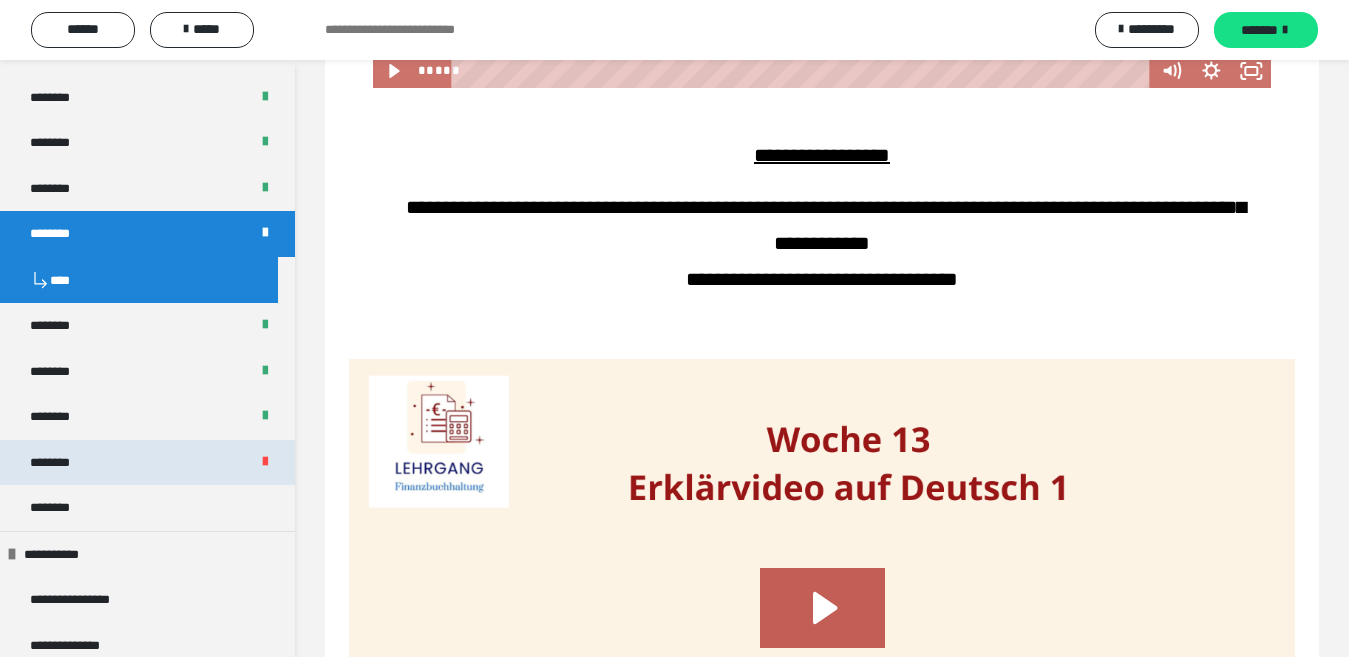 click on "********" at bounding box center (147, 463) 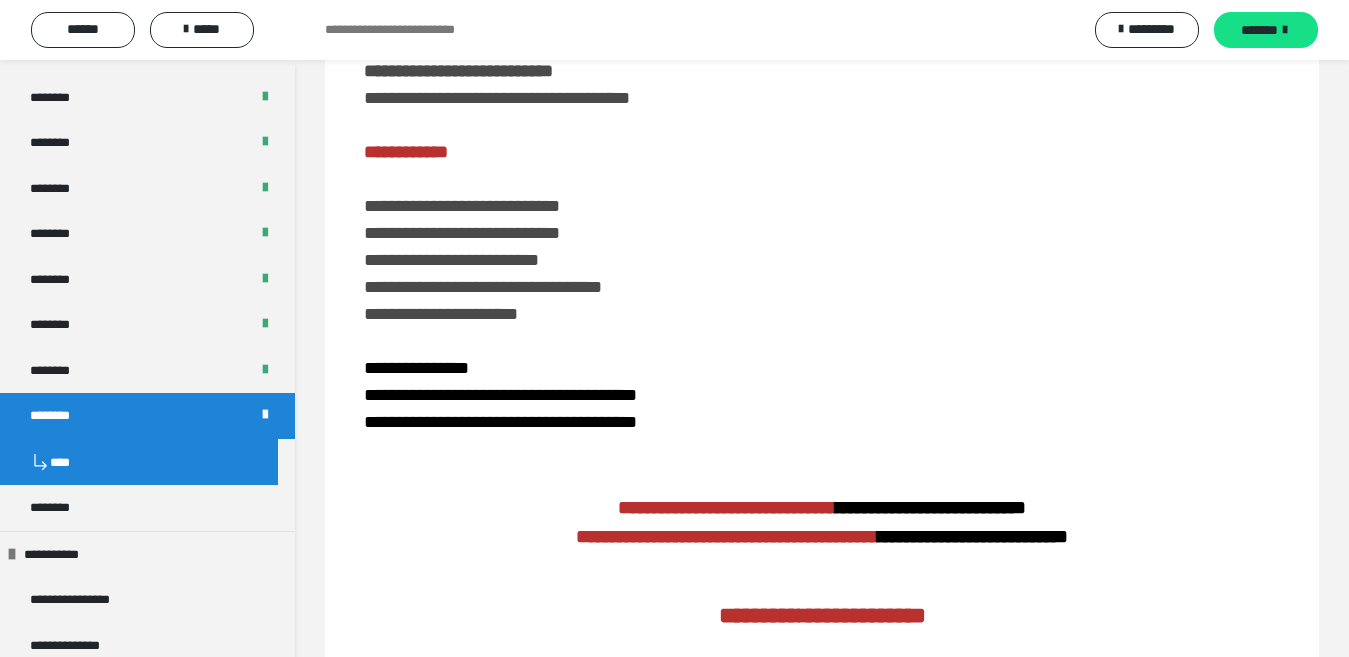 scroll, scrollTop: 0, scrollLeft: 0, axis: both 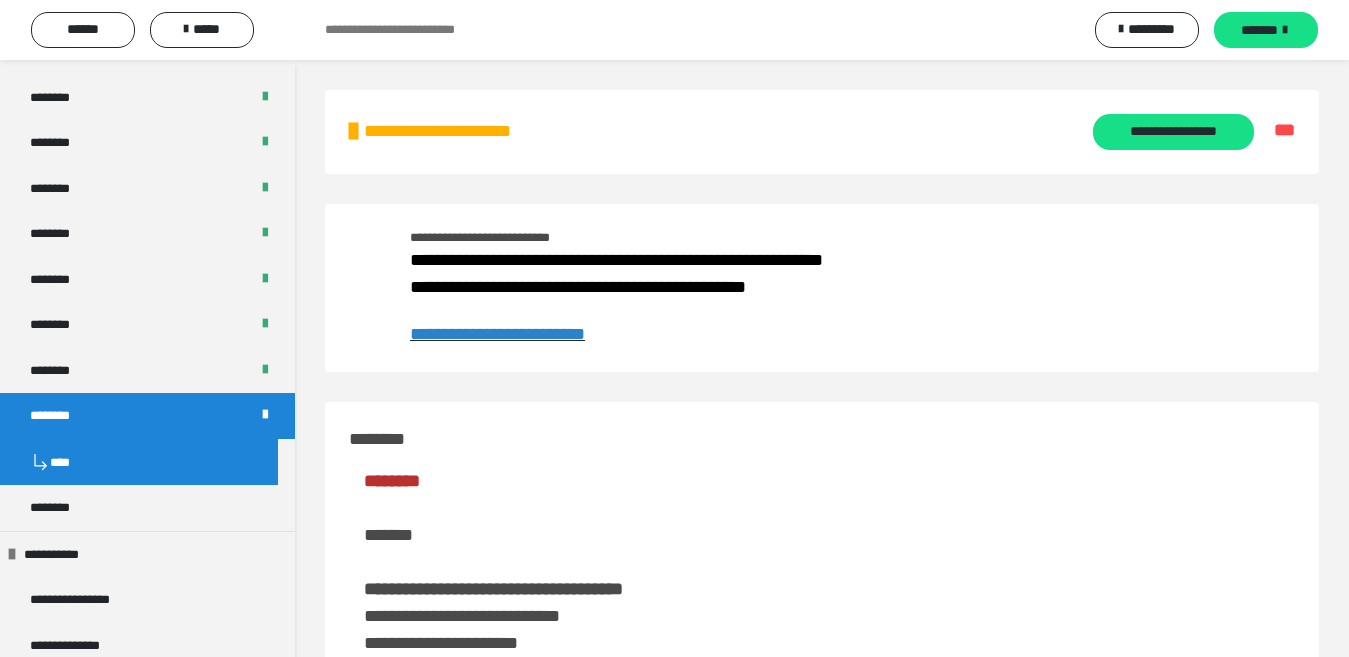 click on "**********" at bounding box center [497, 334] 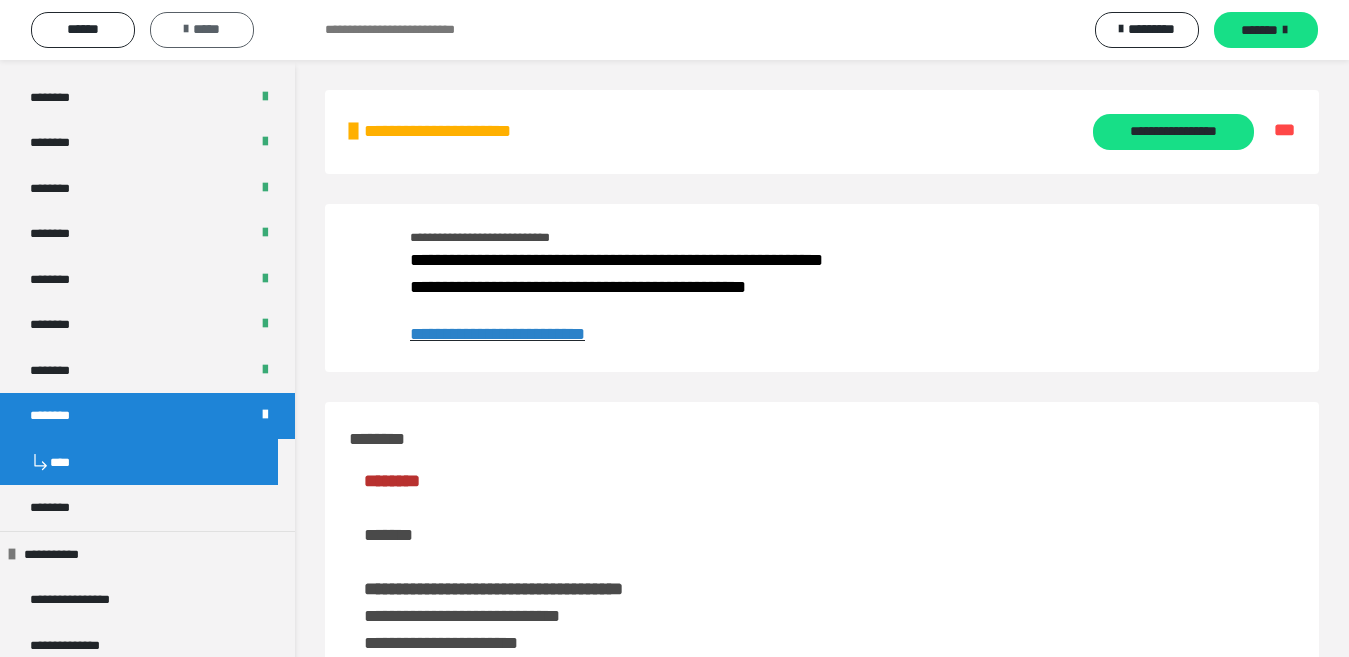 click on "*****" at bounding box center (202, 30) 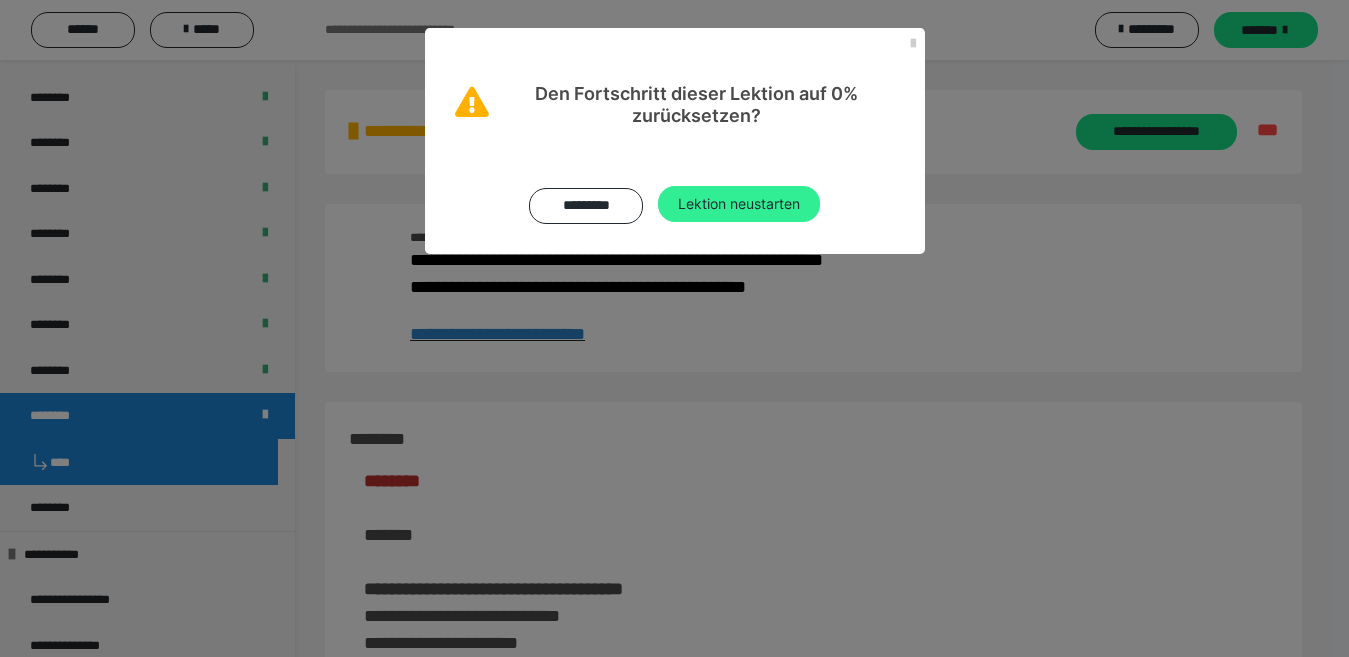 click on "Lektion neustarten" at bounding box center [739, 204] 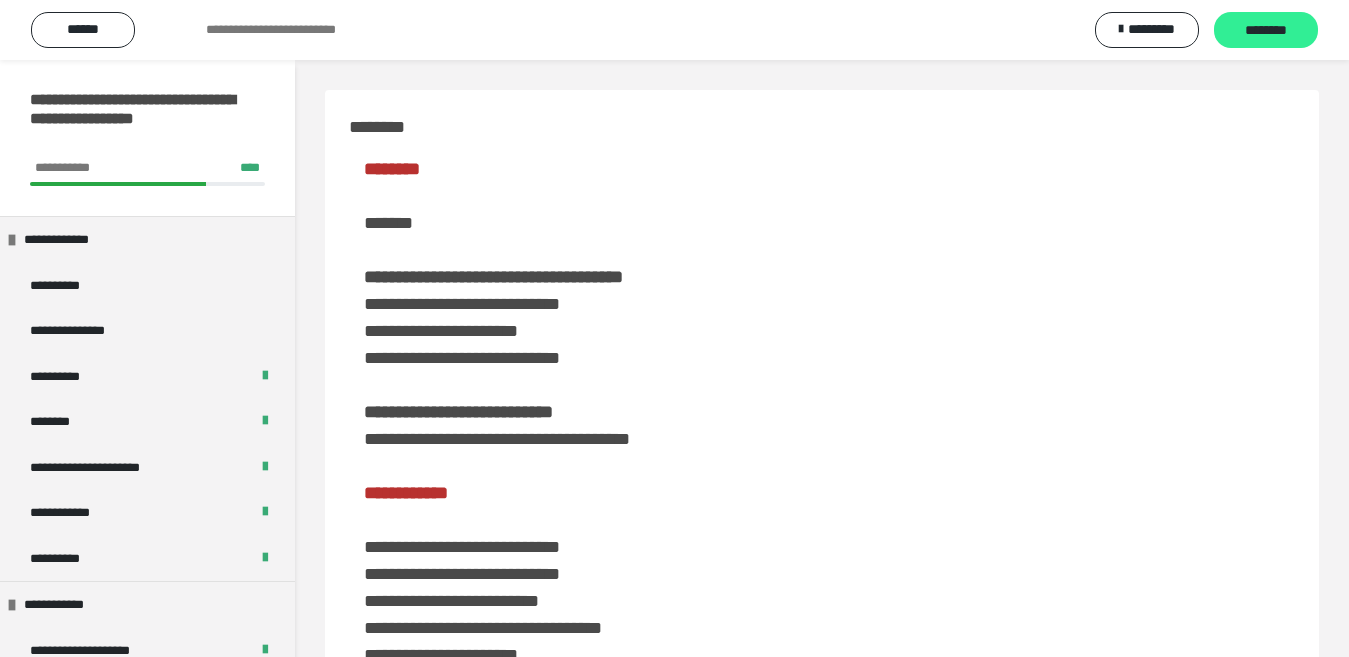 click on "********" at bounding box center [1266, 31] 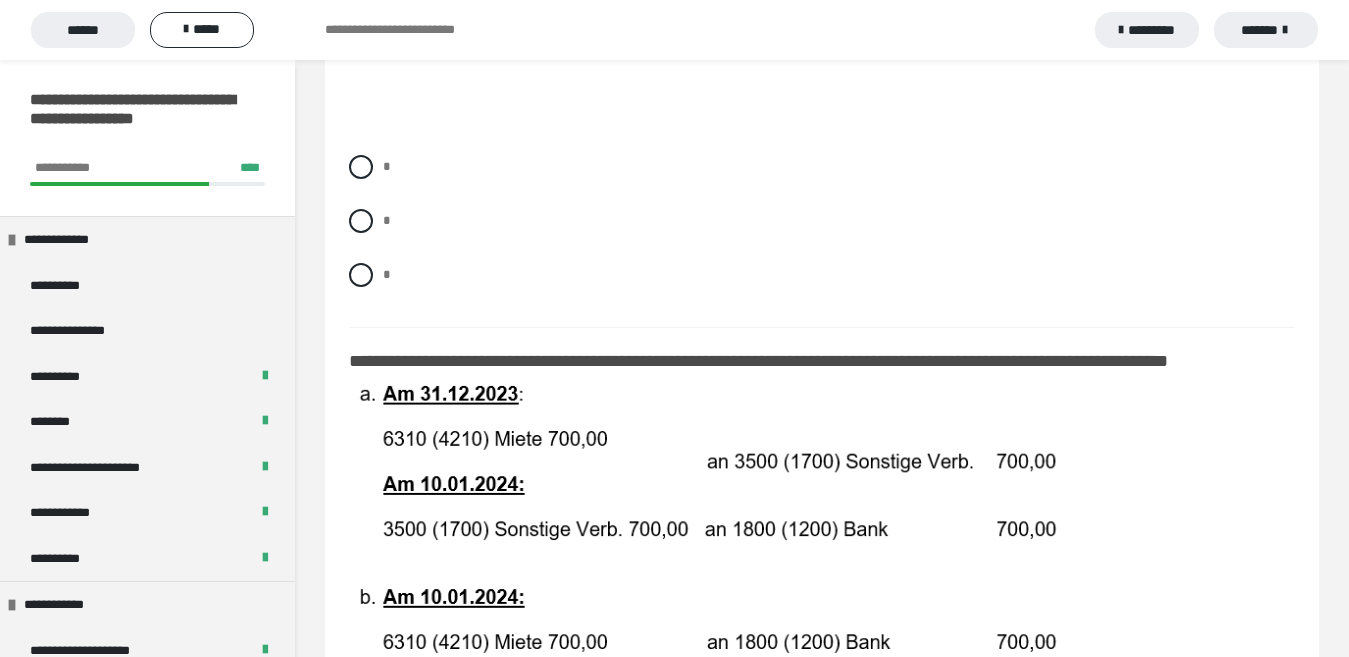 scroll, scrollTop: 900, scrollLeft: 0, axis: vertical 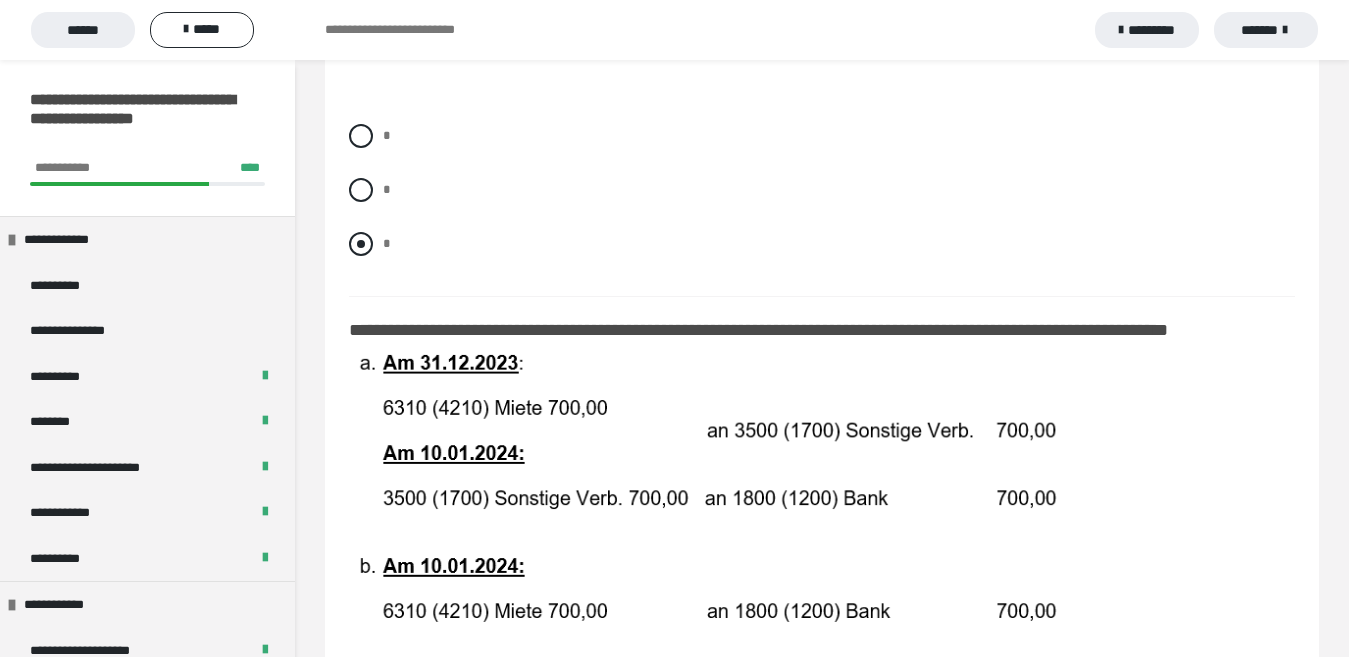 click at bounding box center (361, 244) 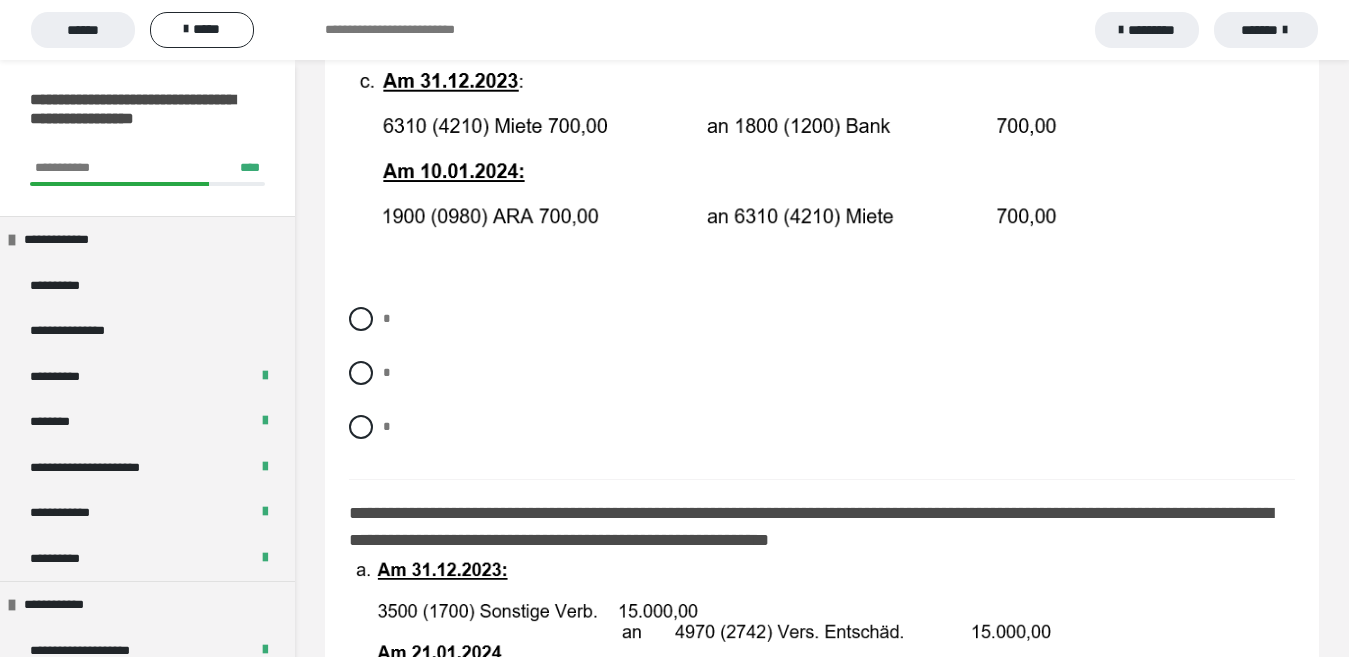 scroll, scrollTop: 1600, scrollLeft: 0, axis: vertical 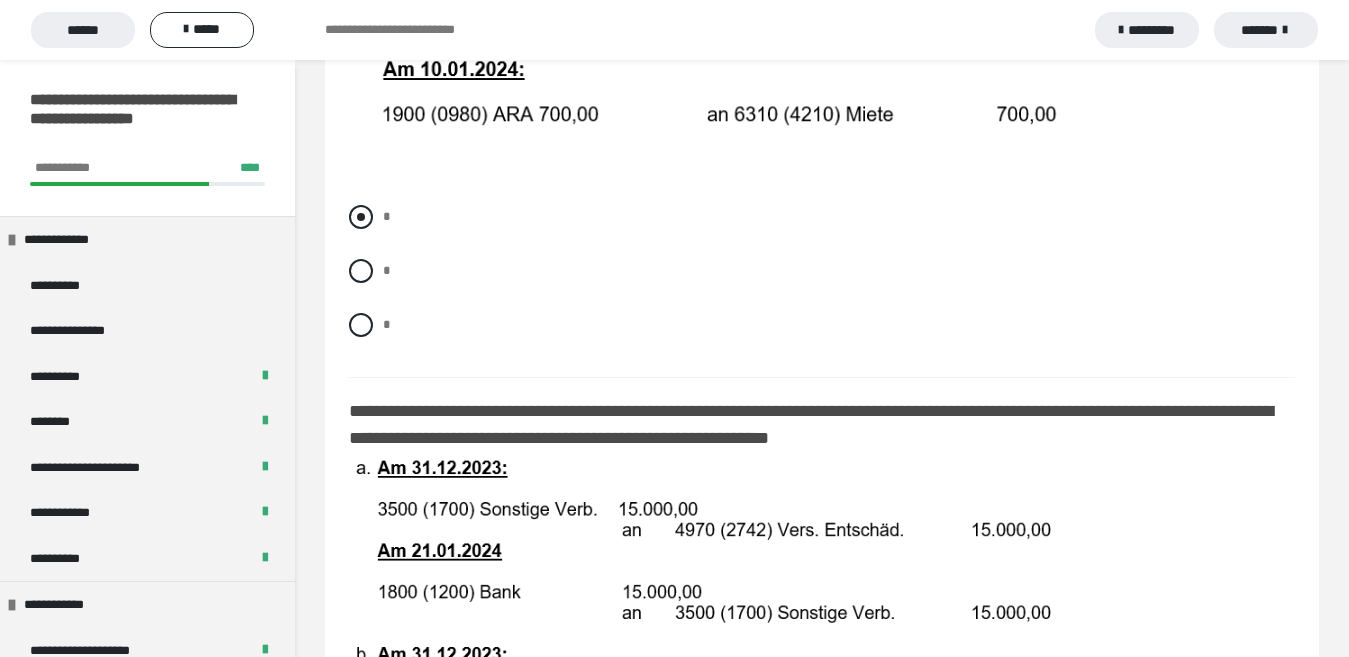 click at bounding box center (361, 217) 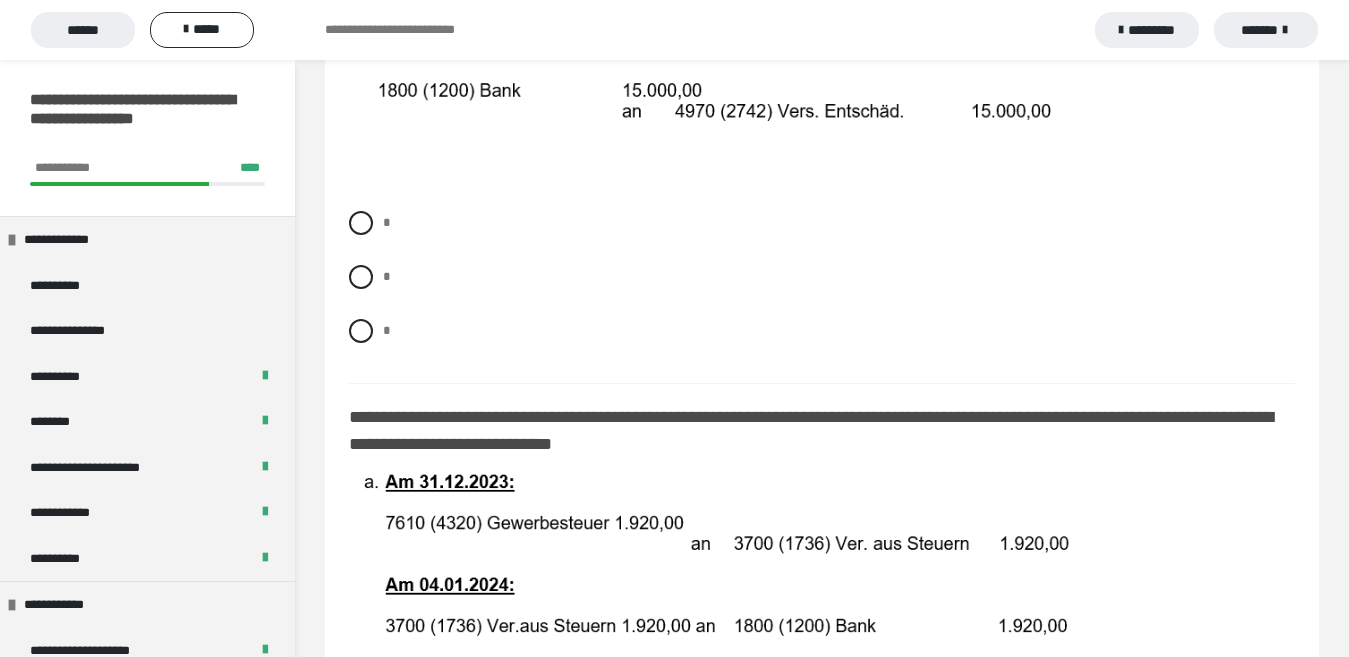 scroll, scrollTop: 2500, scrollLeft: 0, axis: vertical 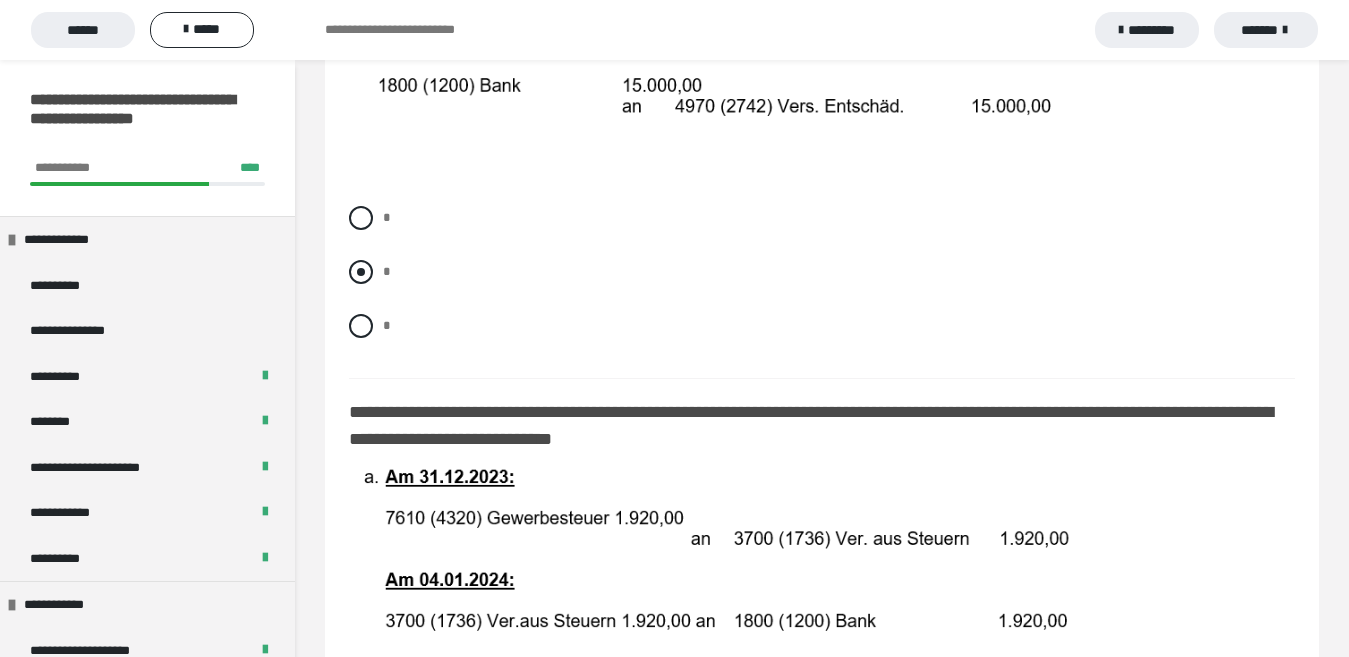 click at bounding box center (361, 272) 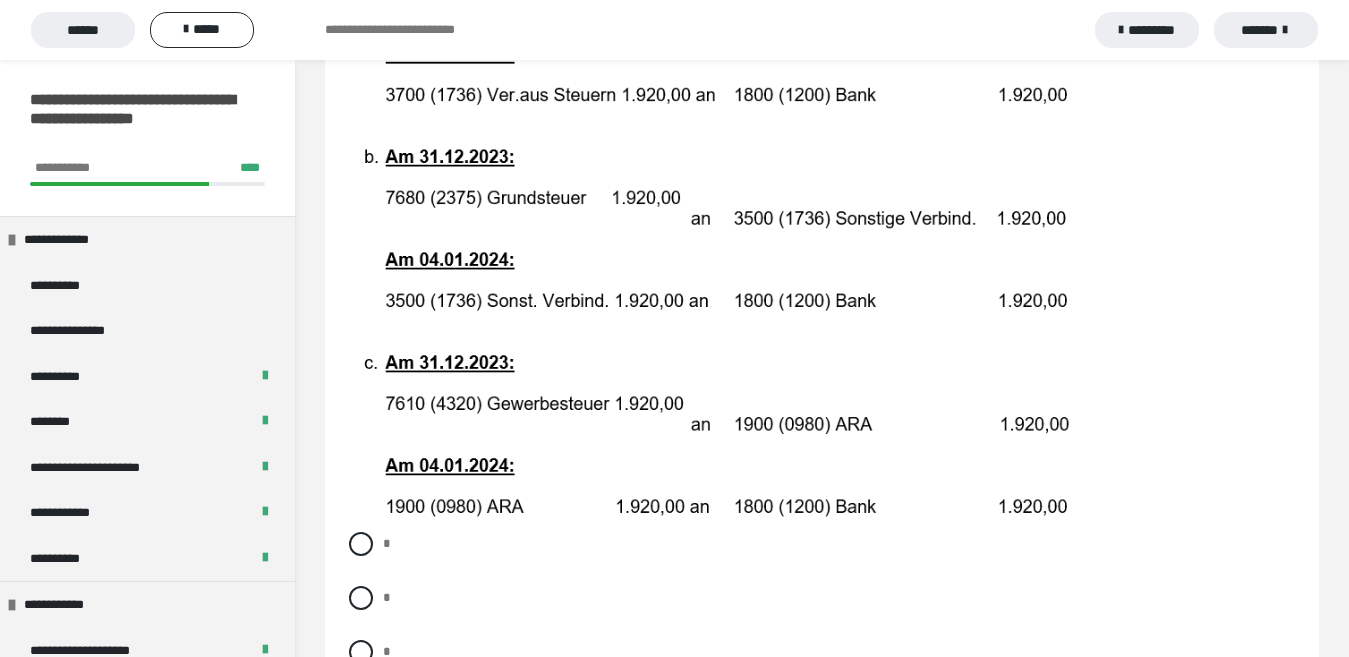 scroll, scrollTop: 3100, scrollLeft: 0, axis: vertical 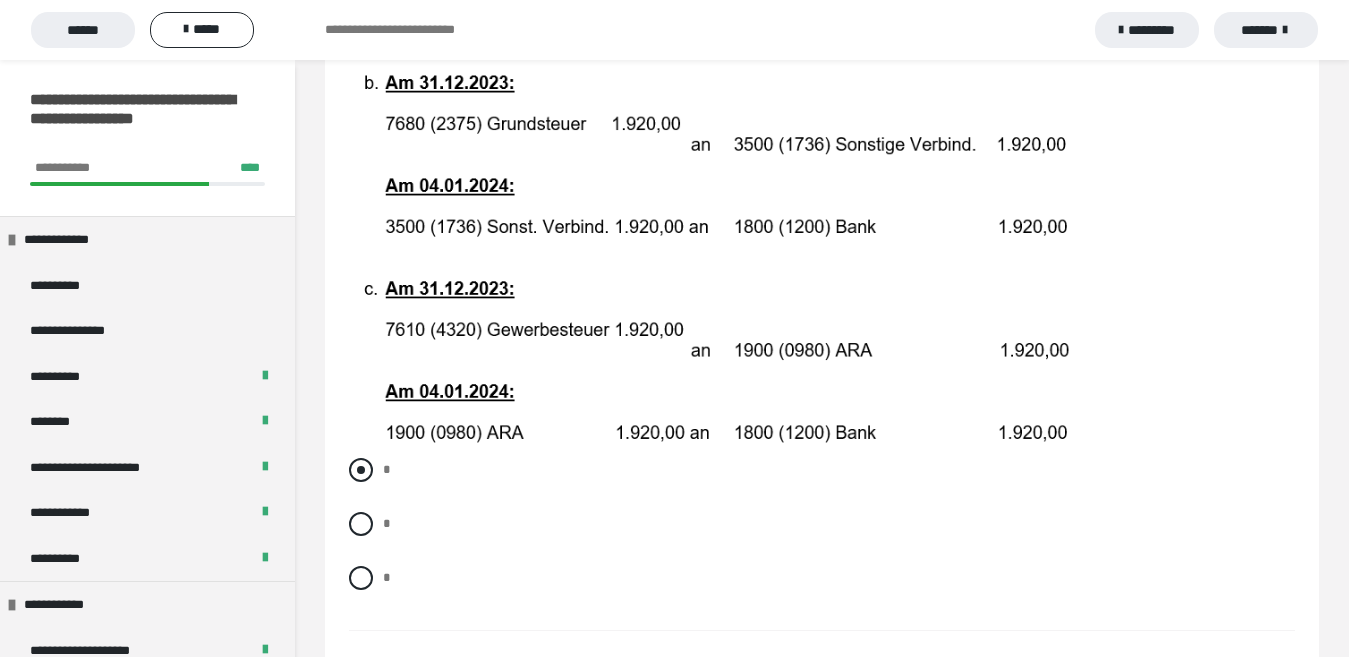 click at bounding box center (361, 470) 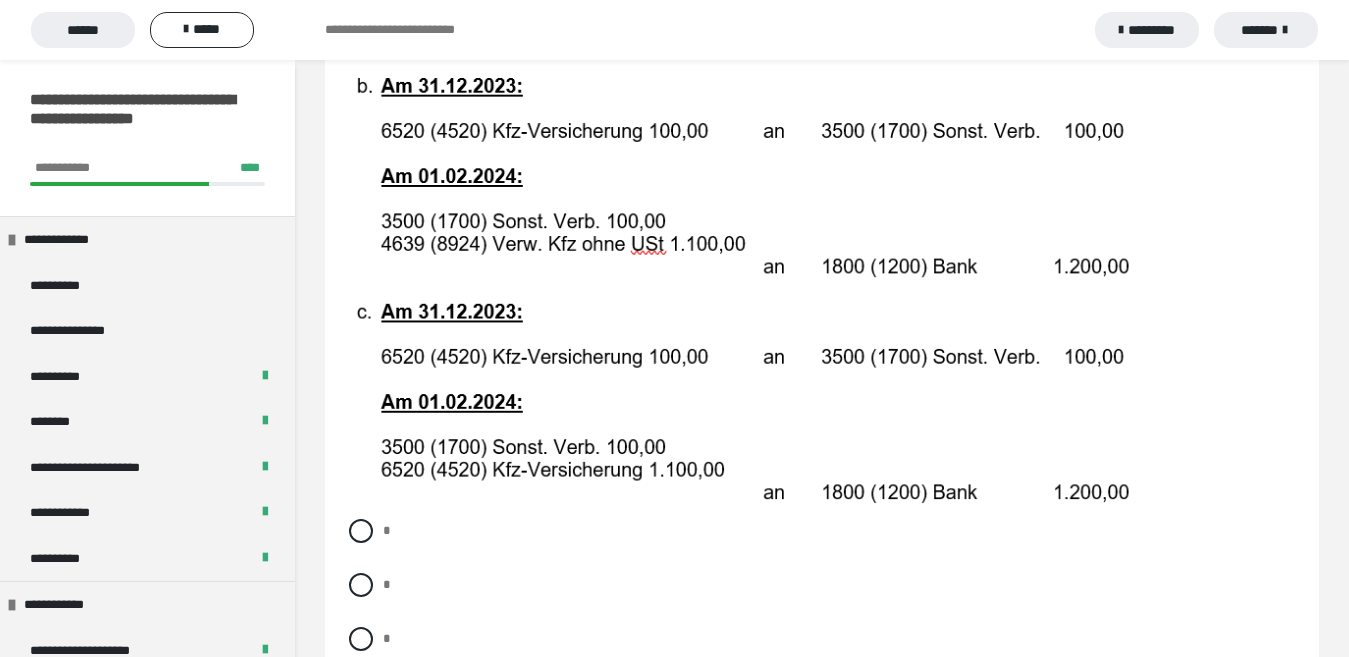 scroll, scrollTop: 4000, scrollLeft: 0, axis: vertical 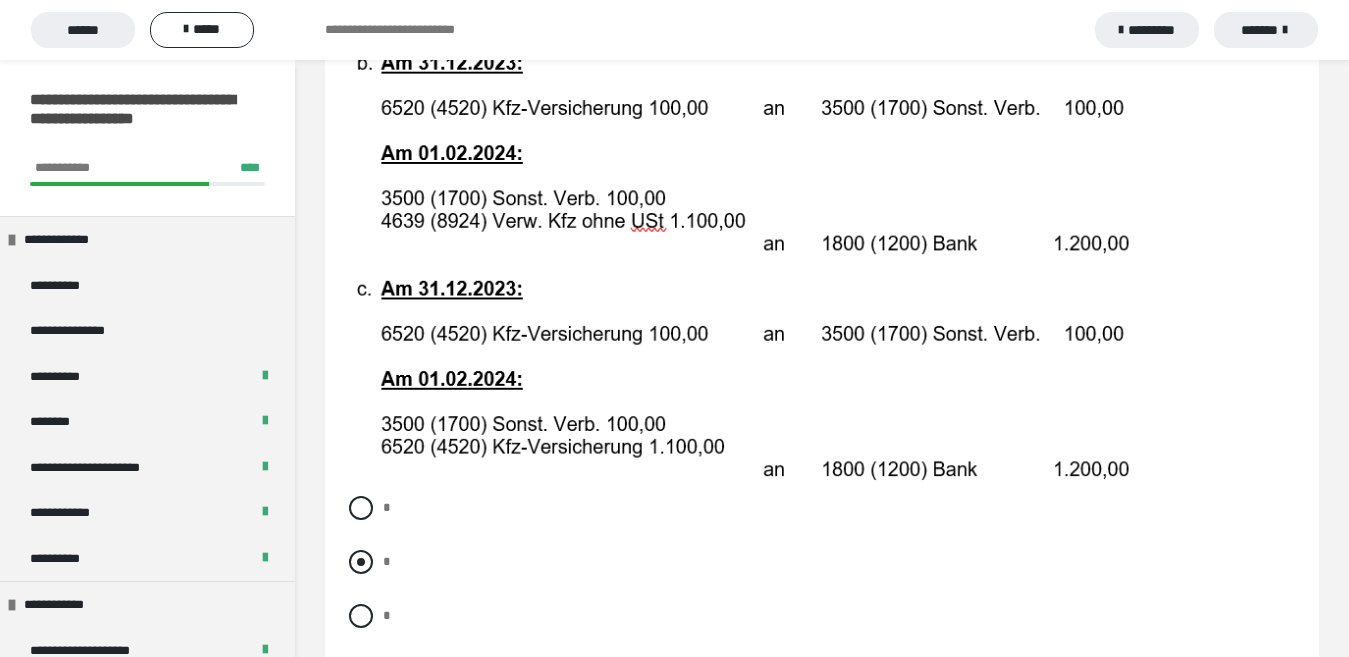 click at bounding box center [361, 562] 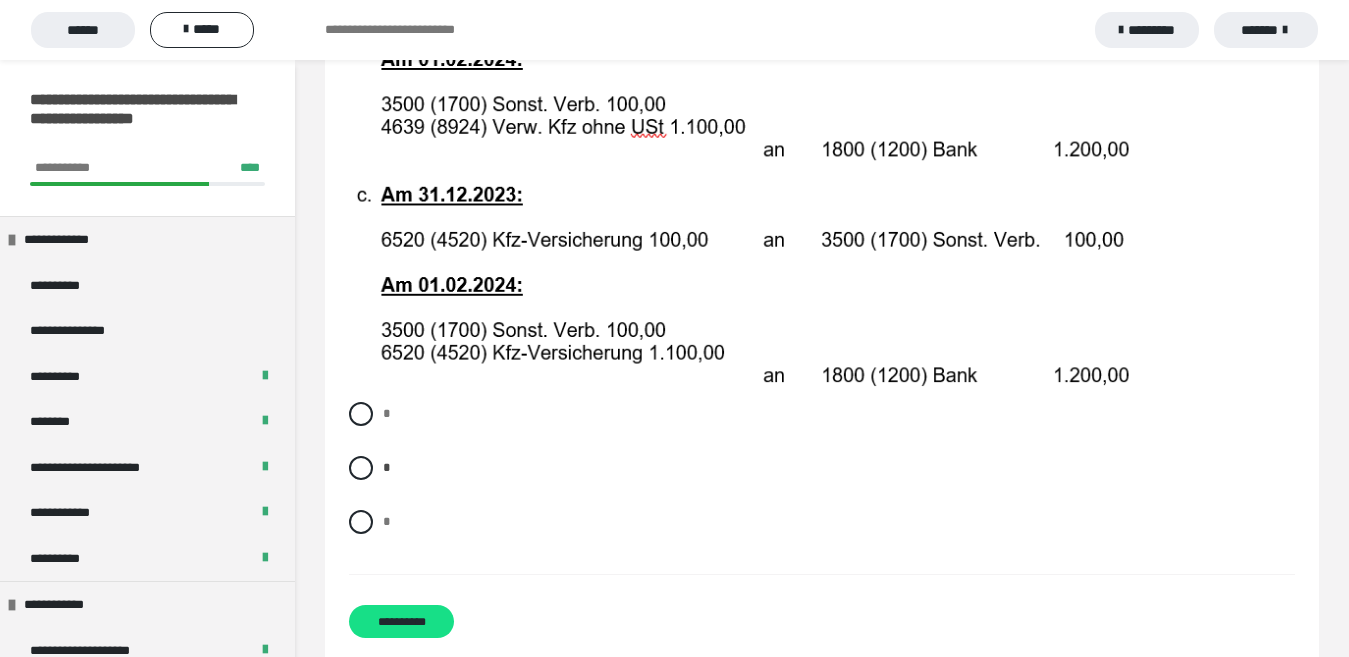 scroll, scrollTop: 4174, scrollLeft: 0, axis: vertical 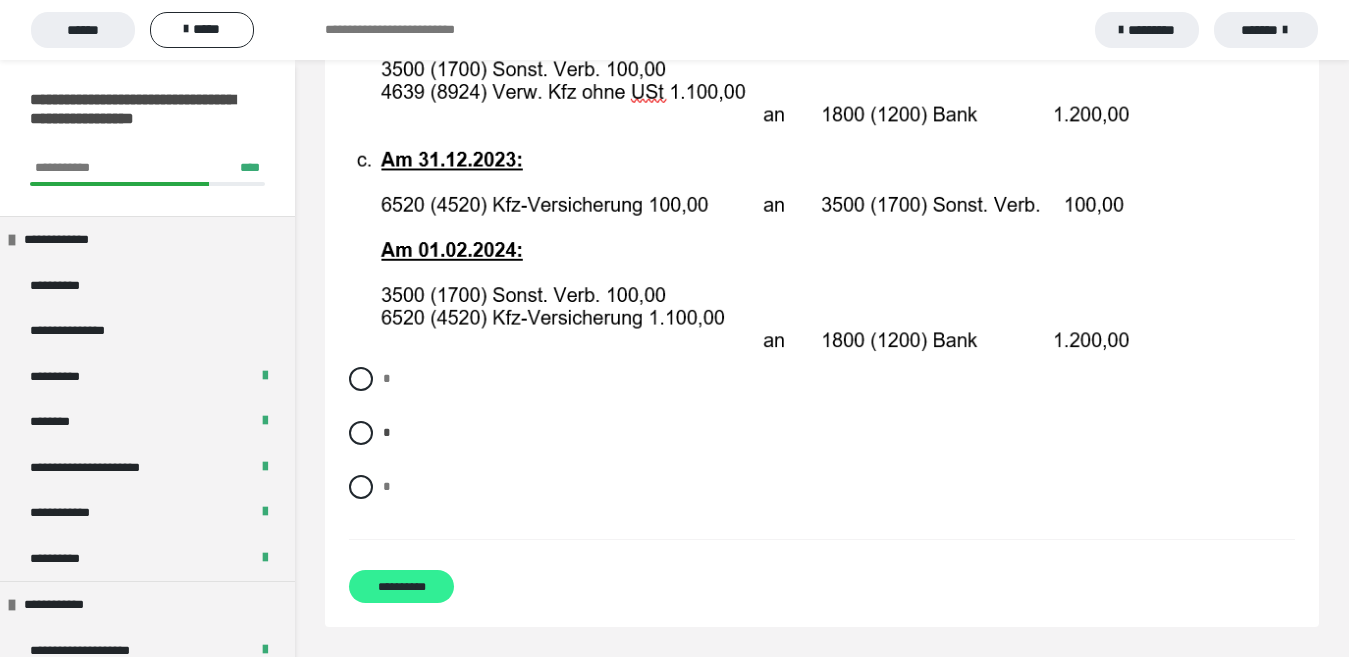 click on "**********" at bounding box center [401, 586] 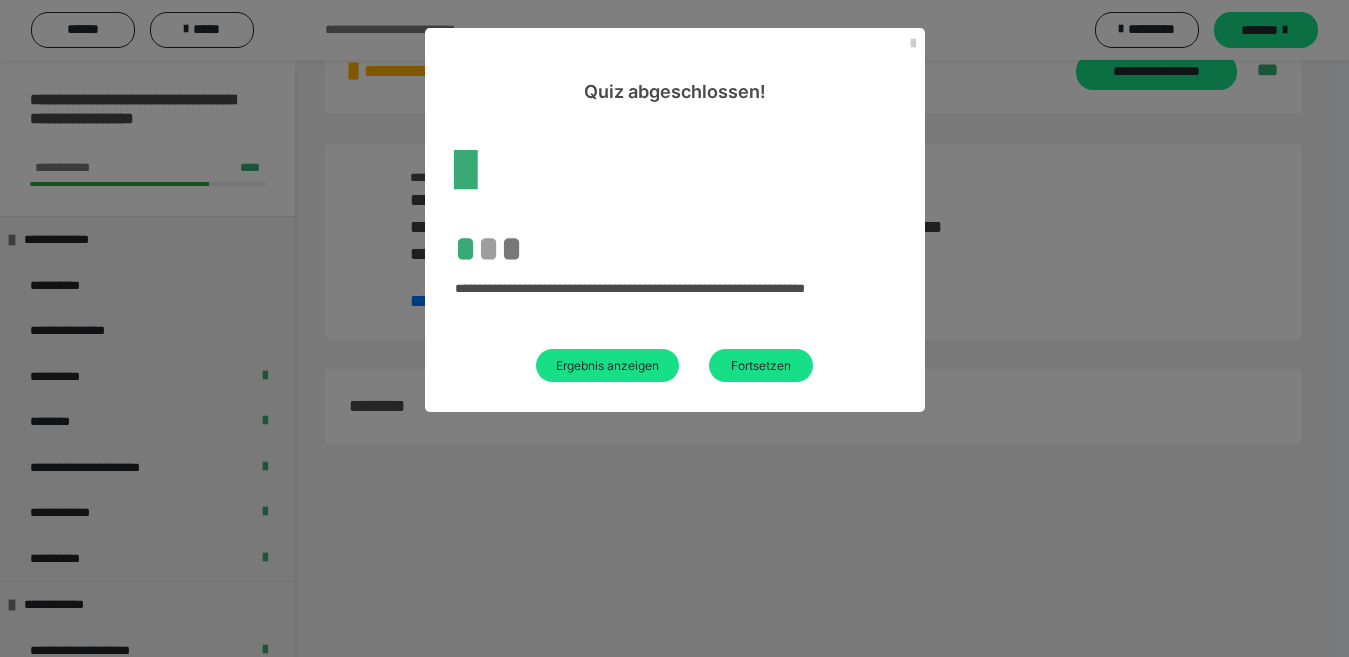 scroll, scrollTop: 60, scrollLeft: 0, axis: vertical 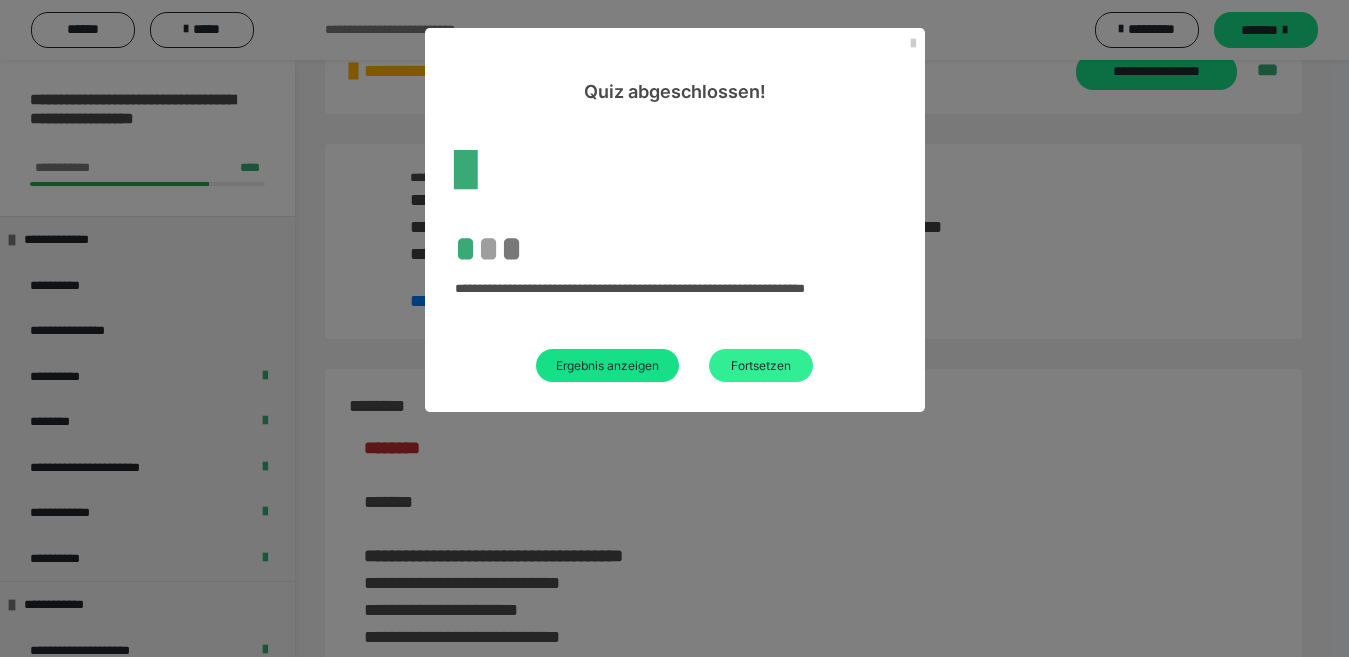 click on "Fortsetzen" at bounding box center [761, 365] 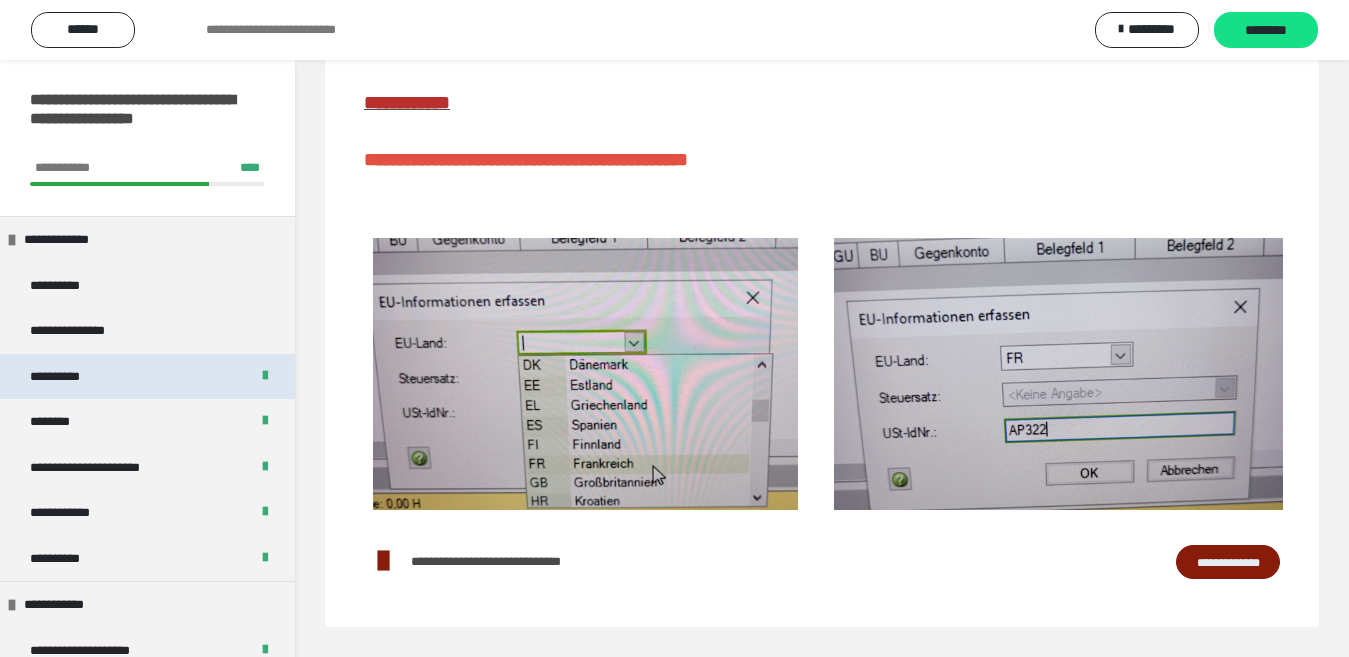 scroll, scrollTop: 363, scrollLeft: 0, axis: vertical 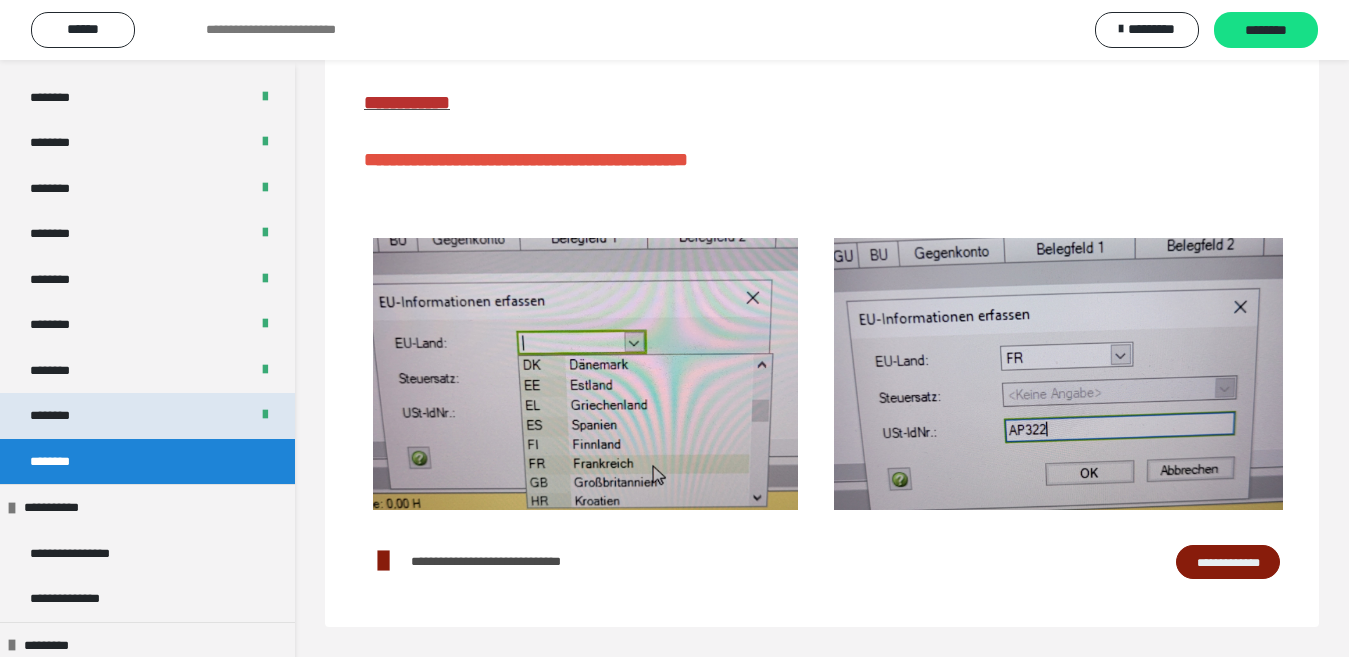 click on "********" at bounding box center [147, 416] 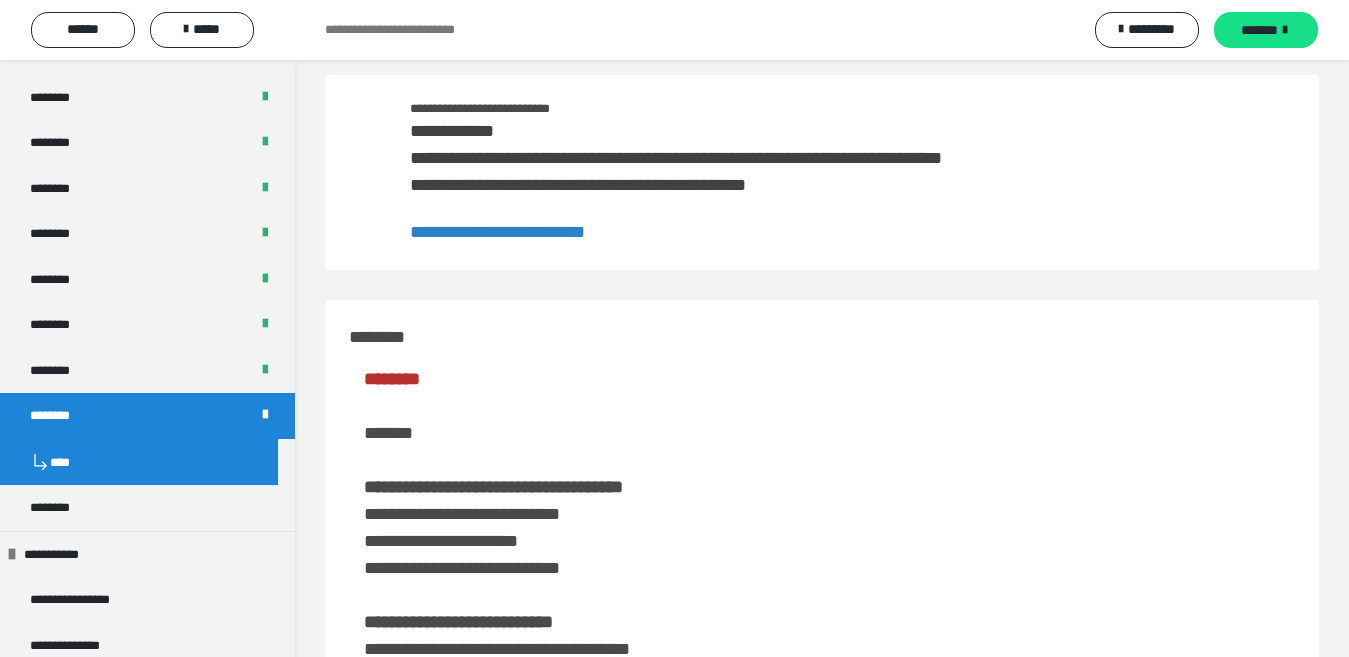 scroll, scrollTop: 0, scrollLeft: 0, axis: both 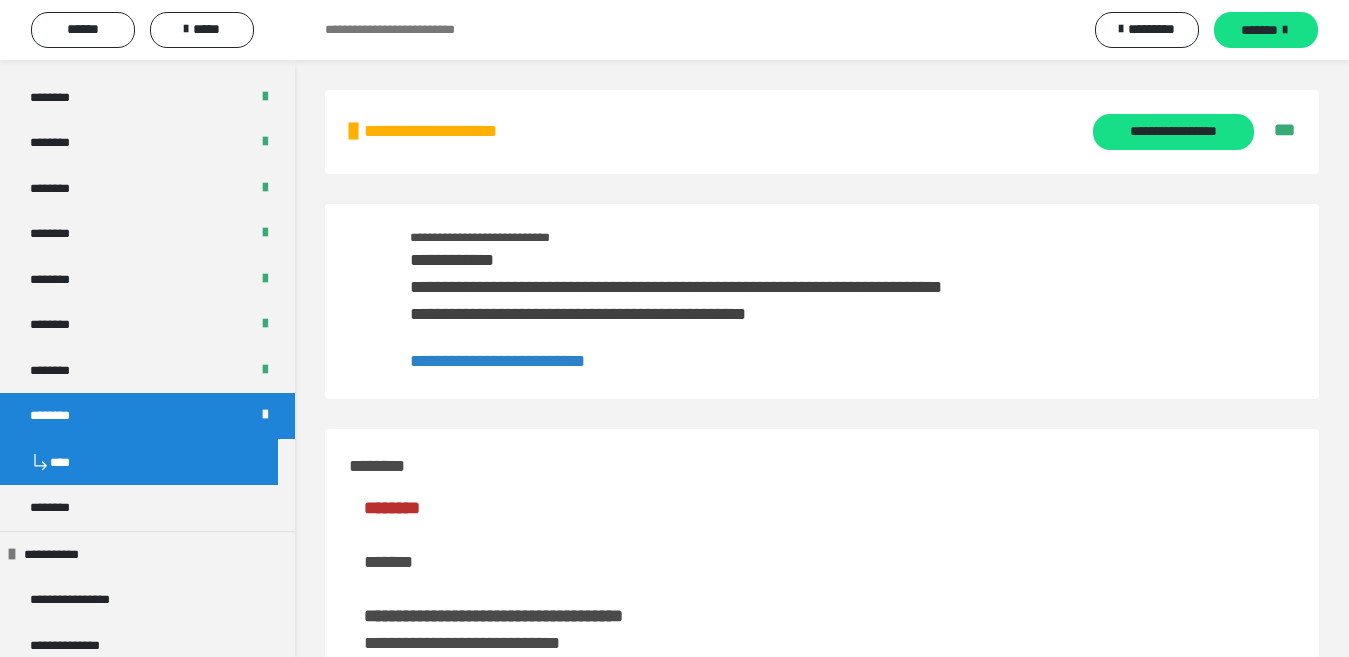 click on "**********" at bounding box center (497, 361) 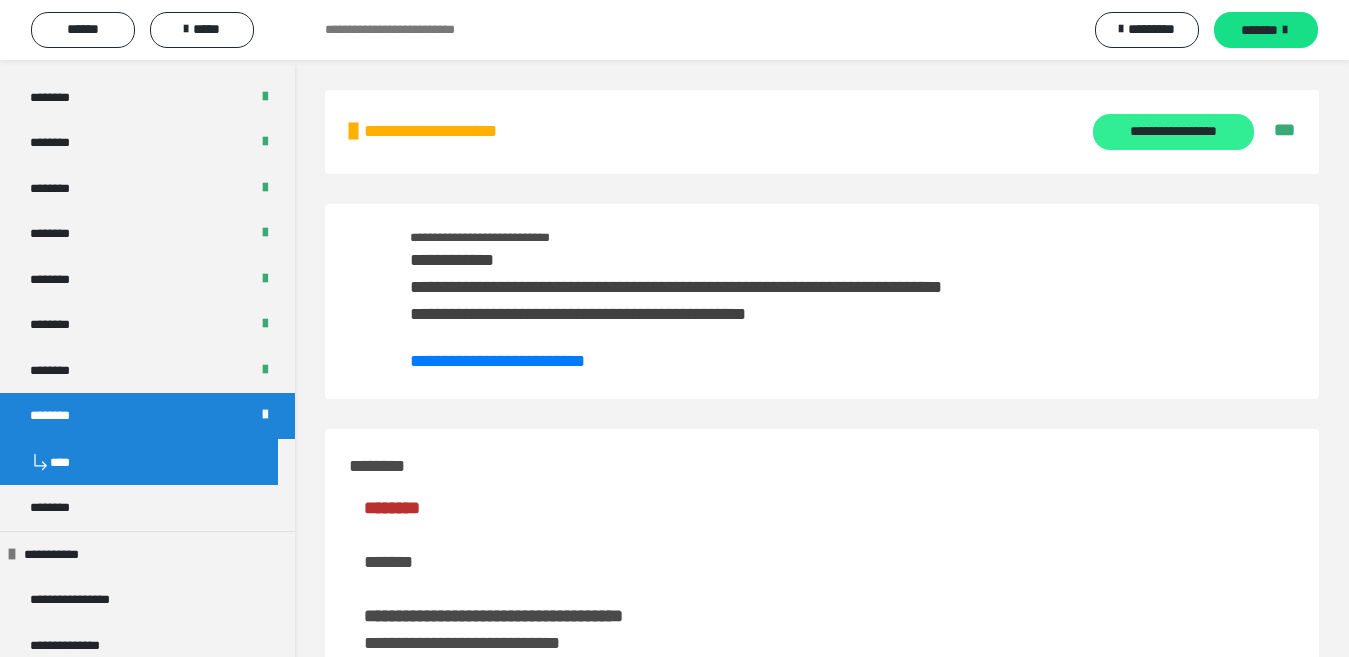 click on "**********" at bounding box center (1173, 132) 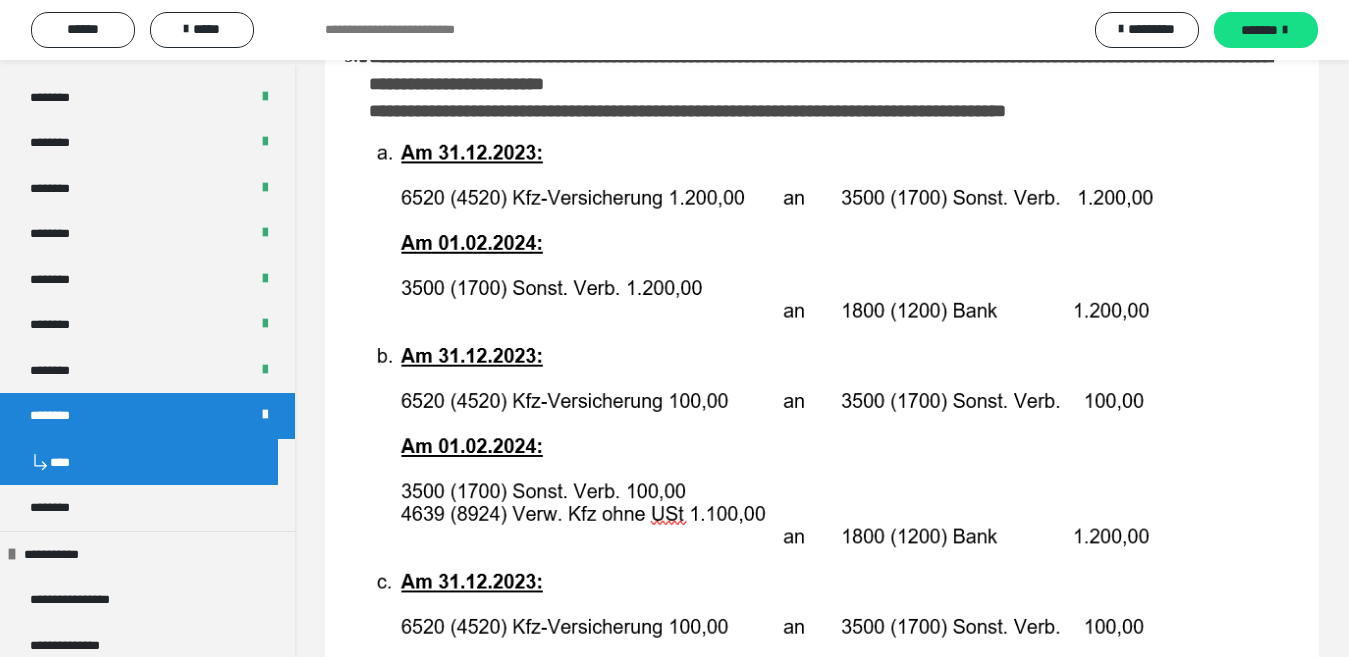 scroll, scrollTop: 3100, scrollLeft: 0, axis: vertical 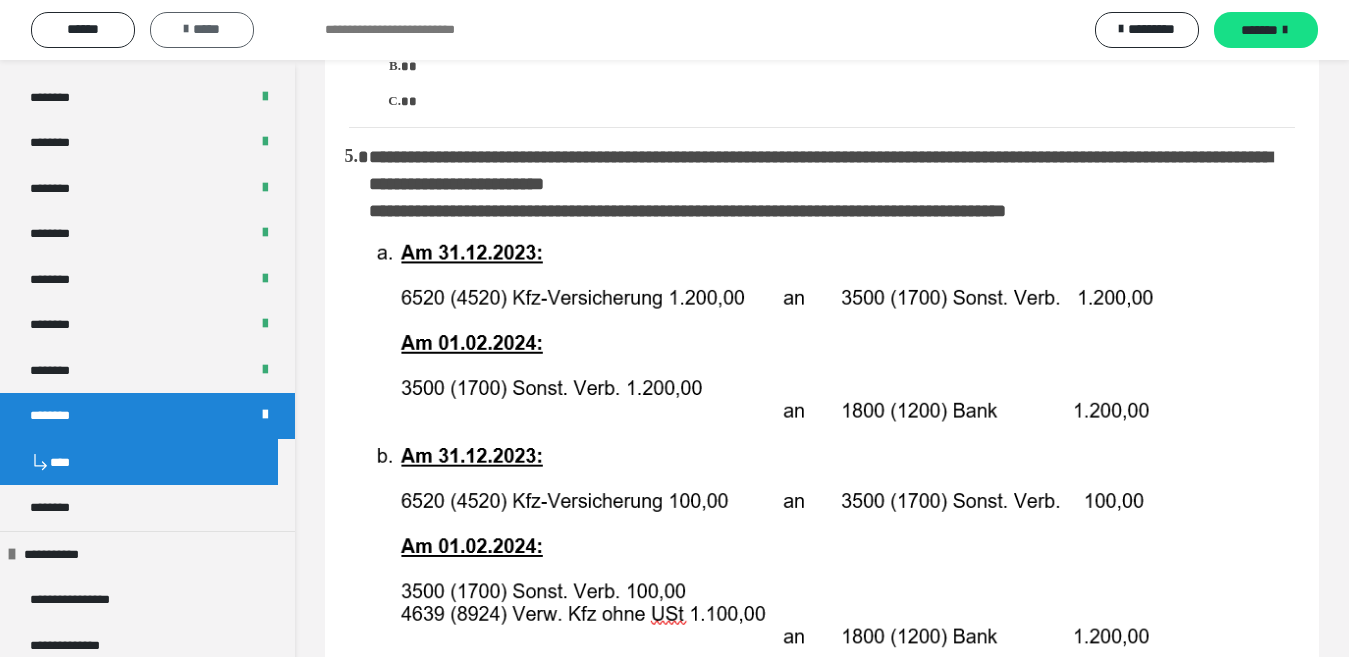 click at bounding box center [186, 29] 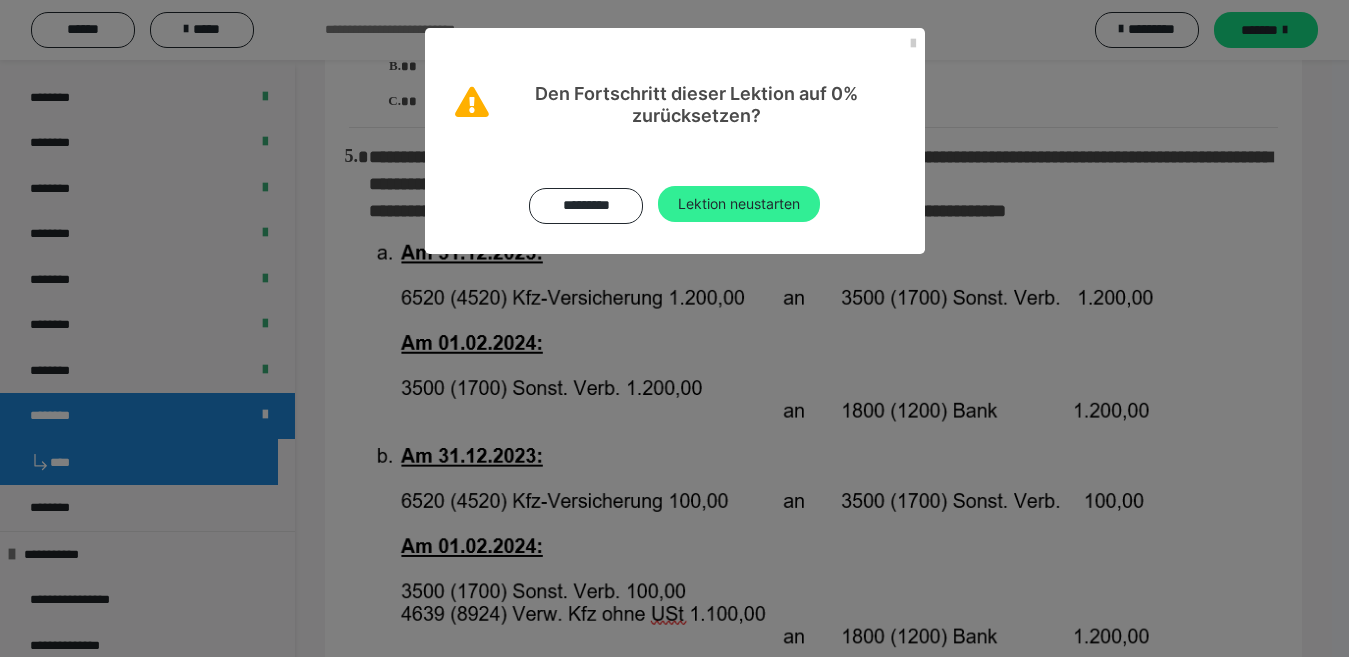 click on "Lektion neustarten" at bounding box center [739, 204] 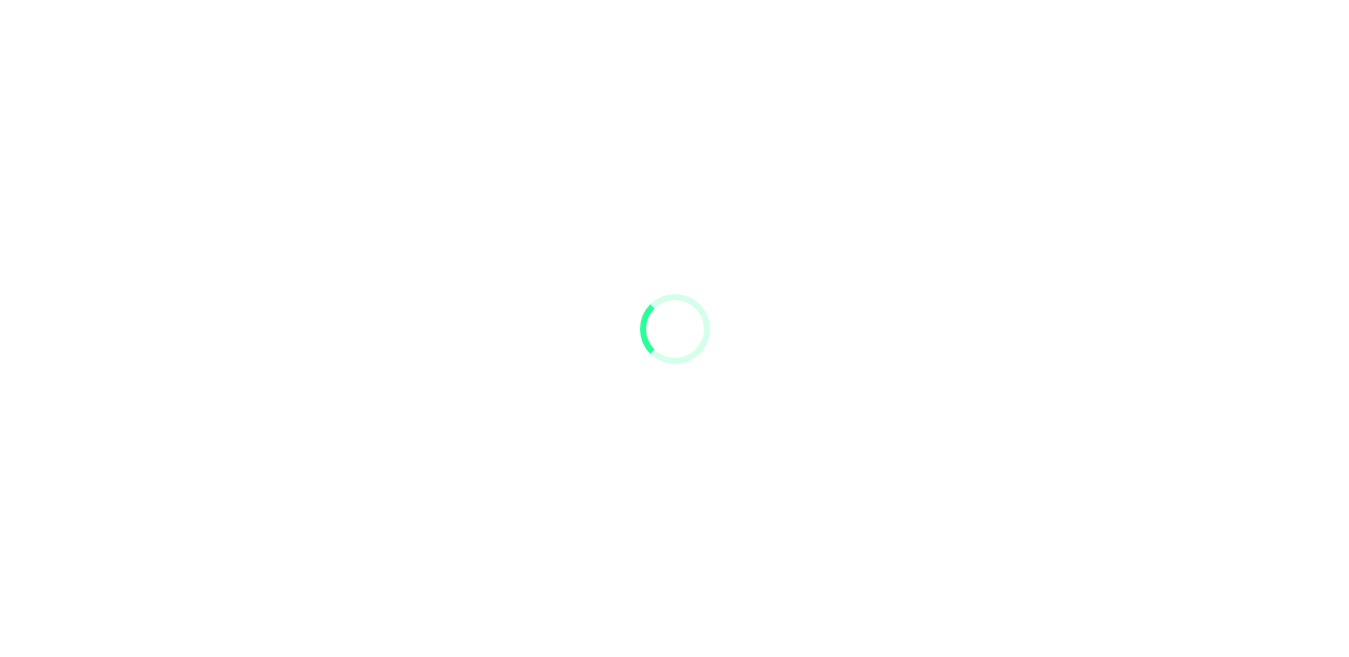 scroll, scrollTop: 0, scrollLeft: 0, axis: both 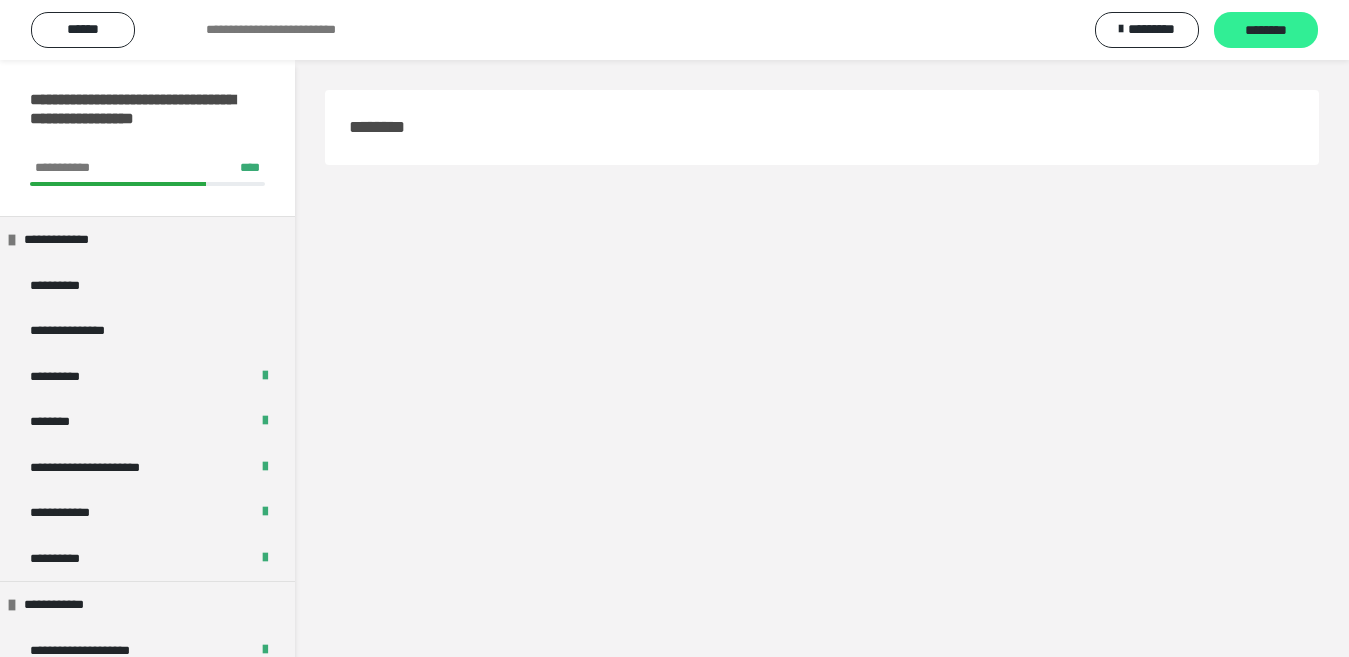 click on "********" at bounding box center [1266, 31] 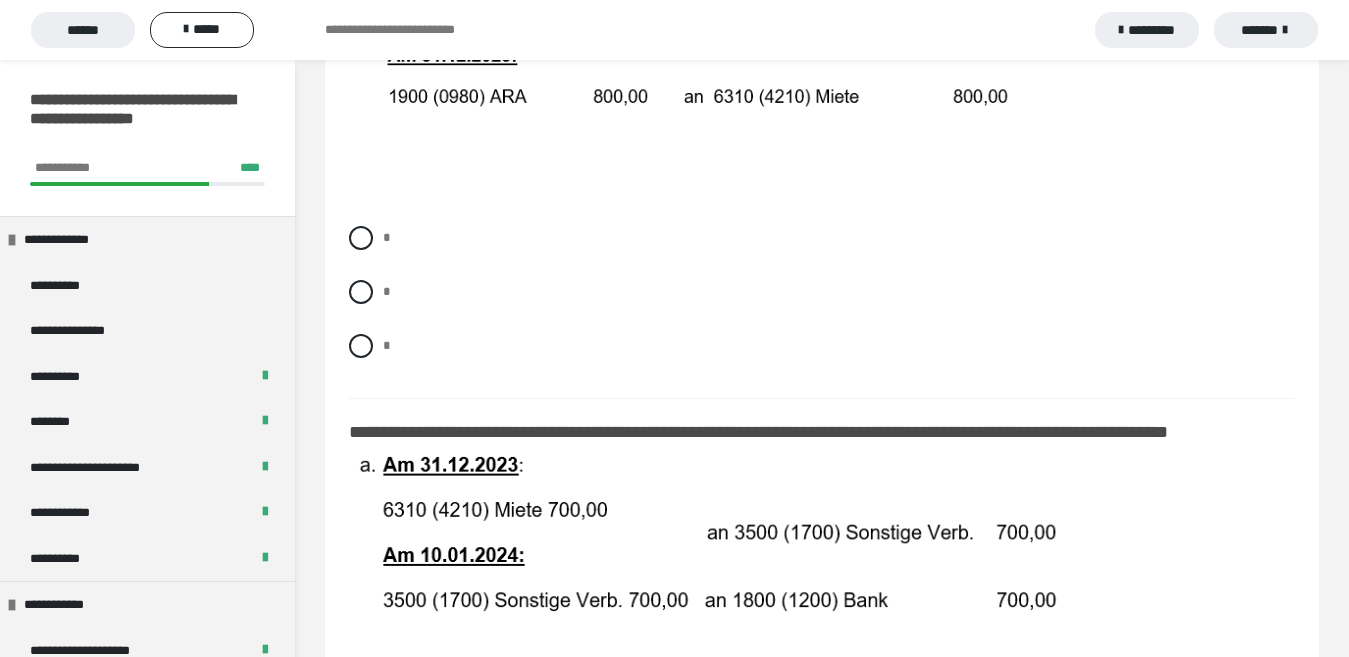 scroll, scrollTop: 800, scrollLeft: 0, axis: vertical 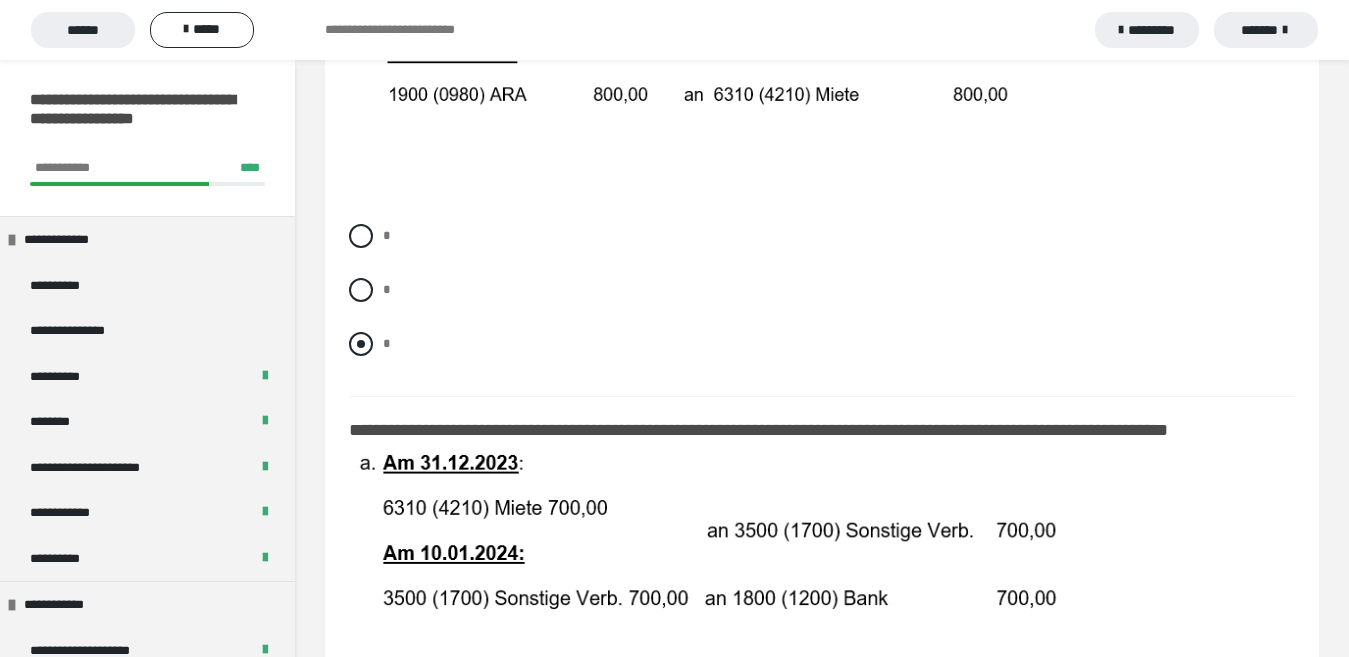 click at bounding box center [361, 344] 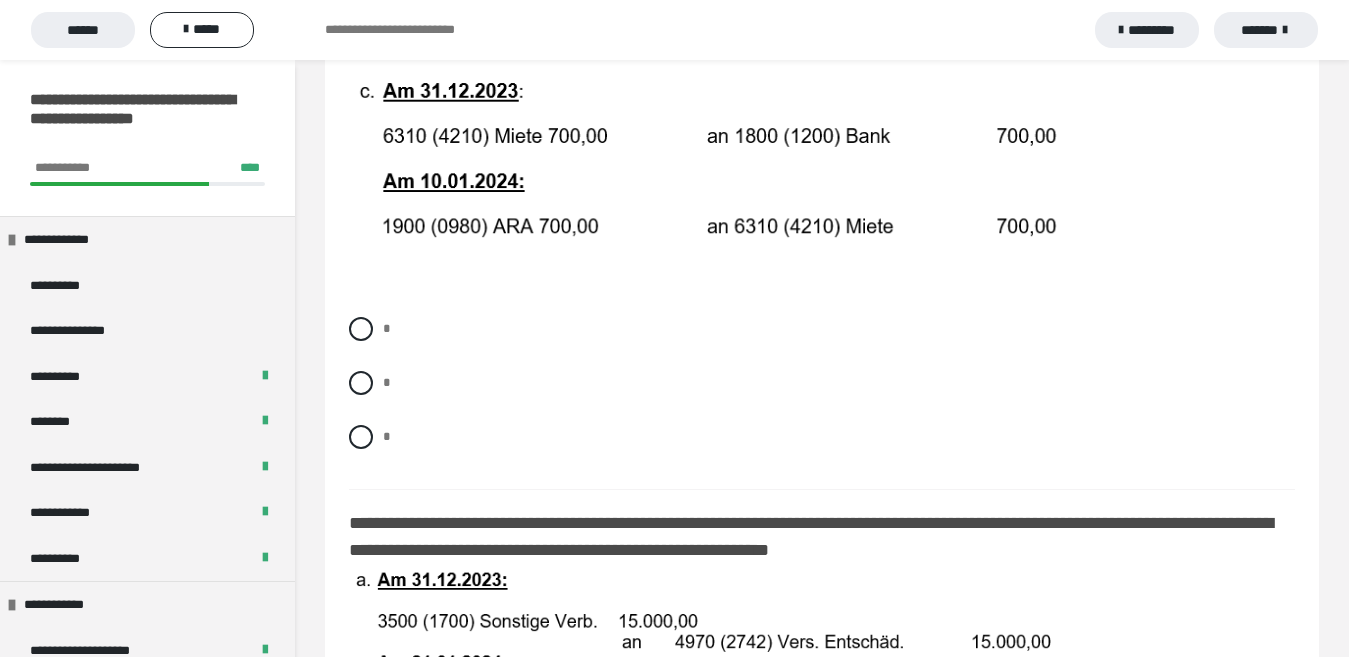 scroll, scrollTop: 1500, scrollLeft: 0, axis: vertical 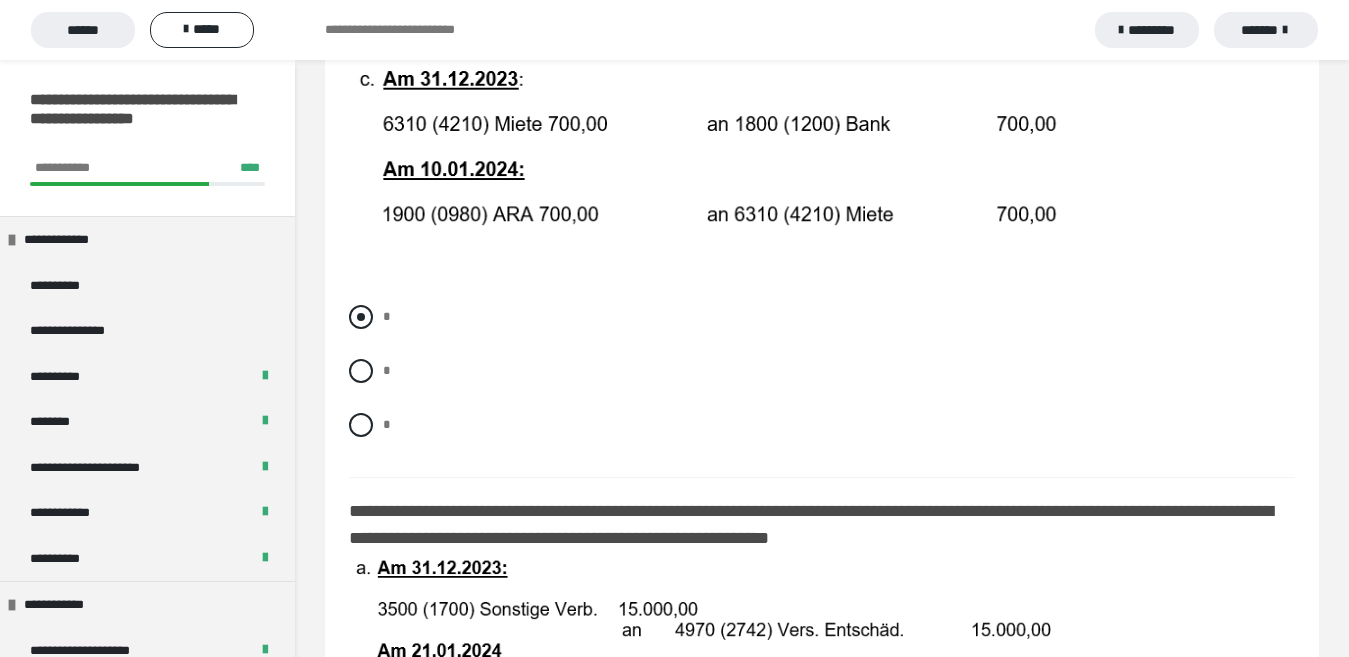 click on "*" at bounding box center (822, 317) 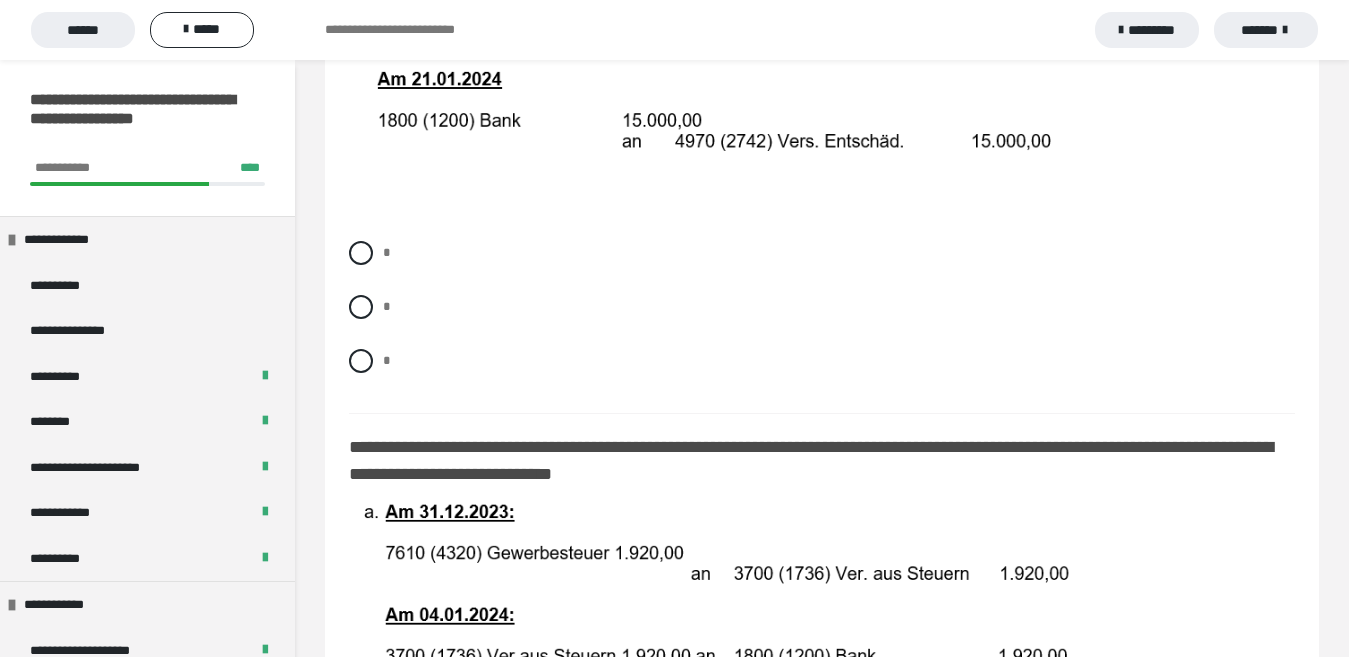 scroll, scrollTop: 2500, scrollLeft: 0, axis: vertical 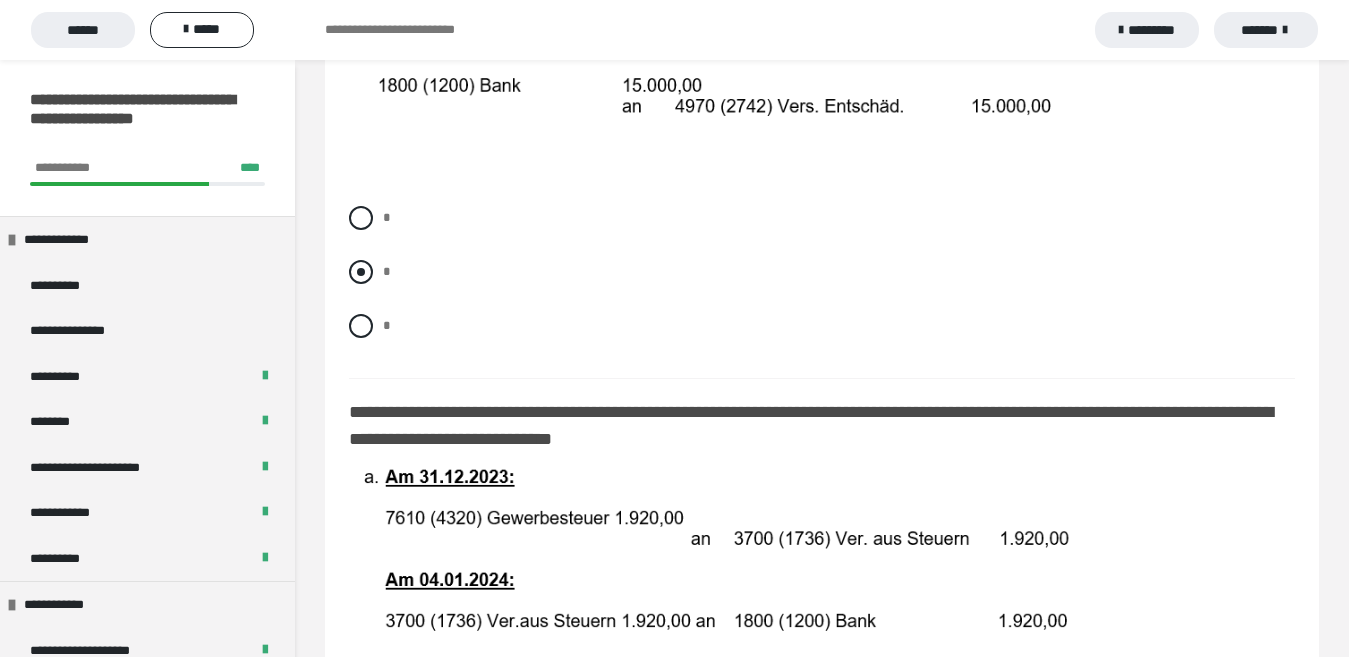 click at bounding box center [361, 272] 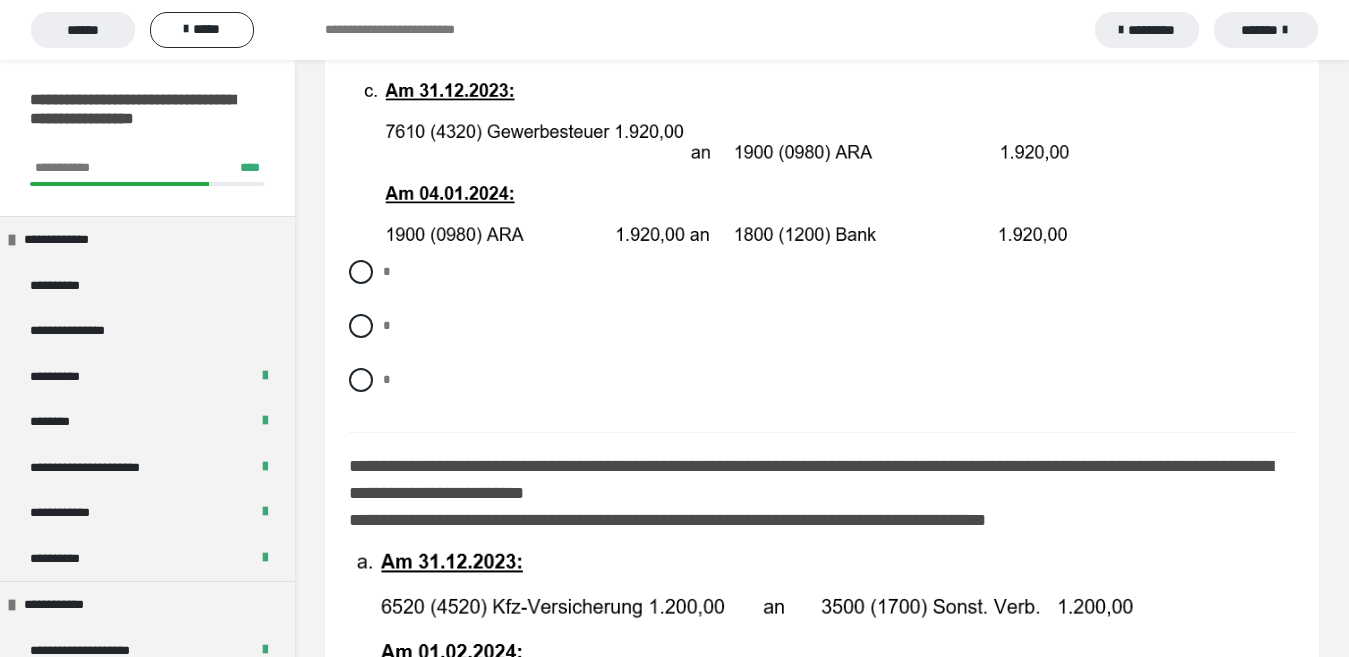 scroll, scrollTop: 3300, scrollLeft: 0, axis: vertical 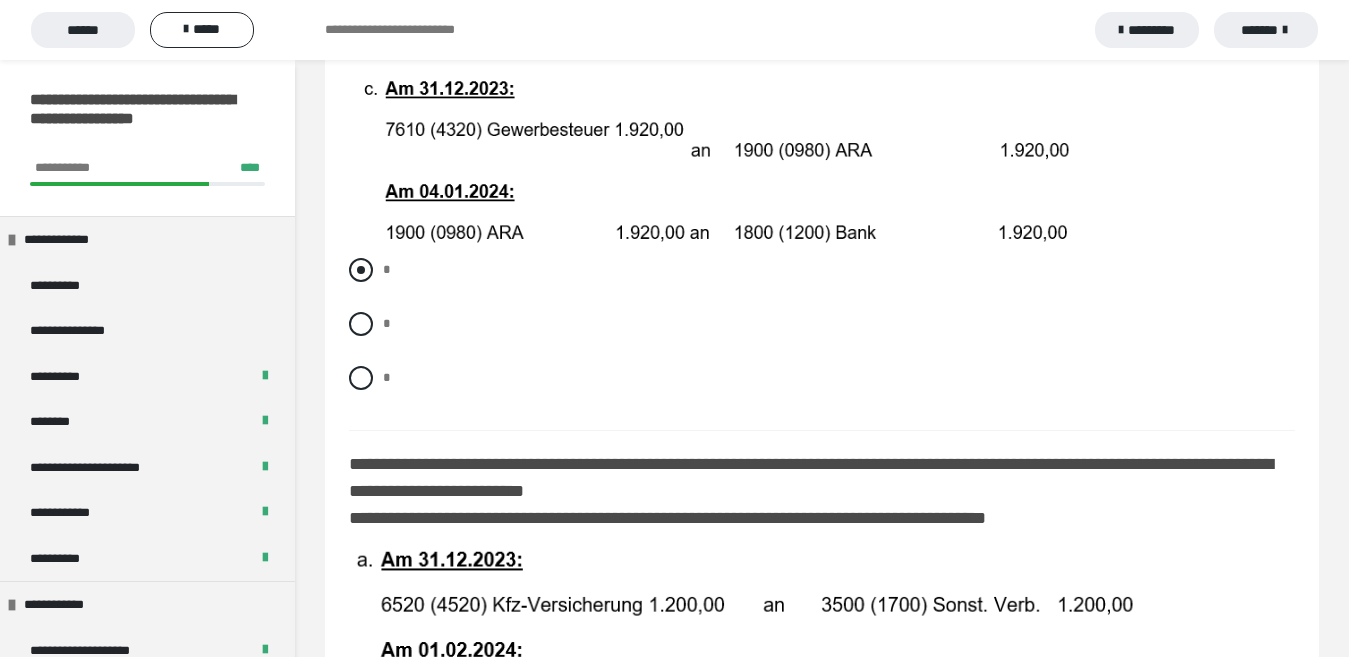 click at bounding box center (361, 270) 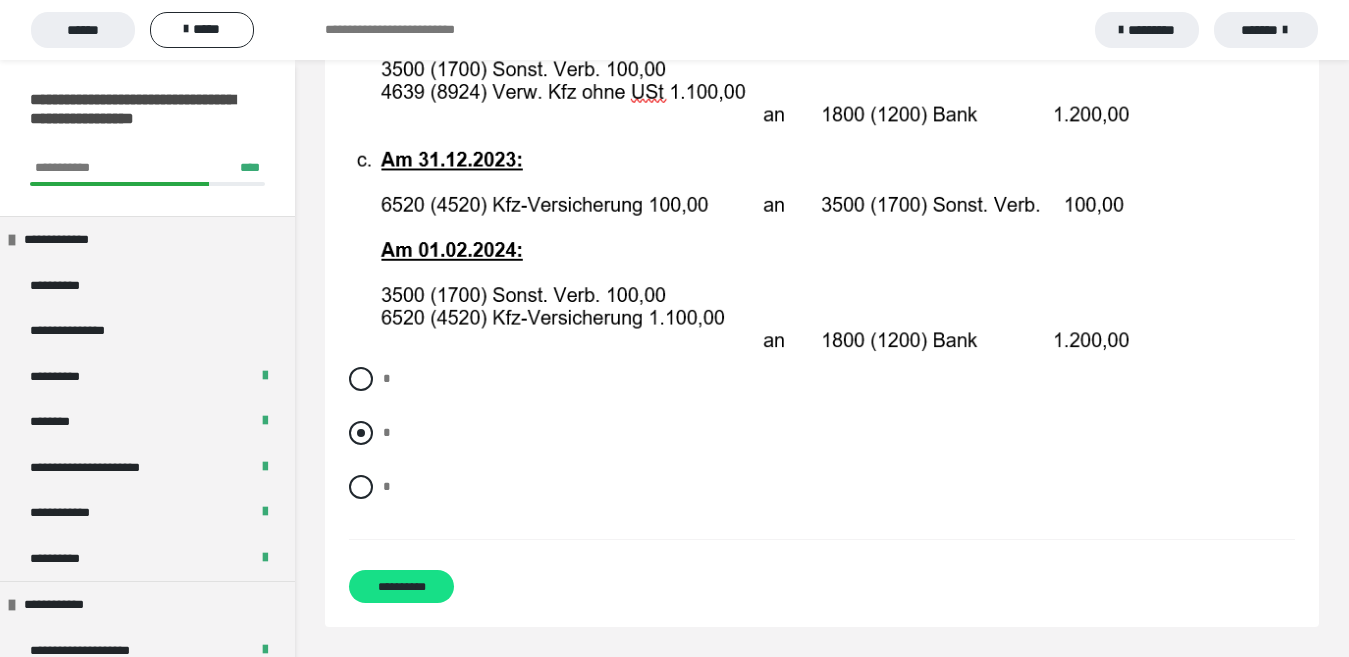 scroll, scrollTop: 4174, scrollLeft: 0, axis: vertical 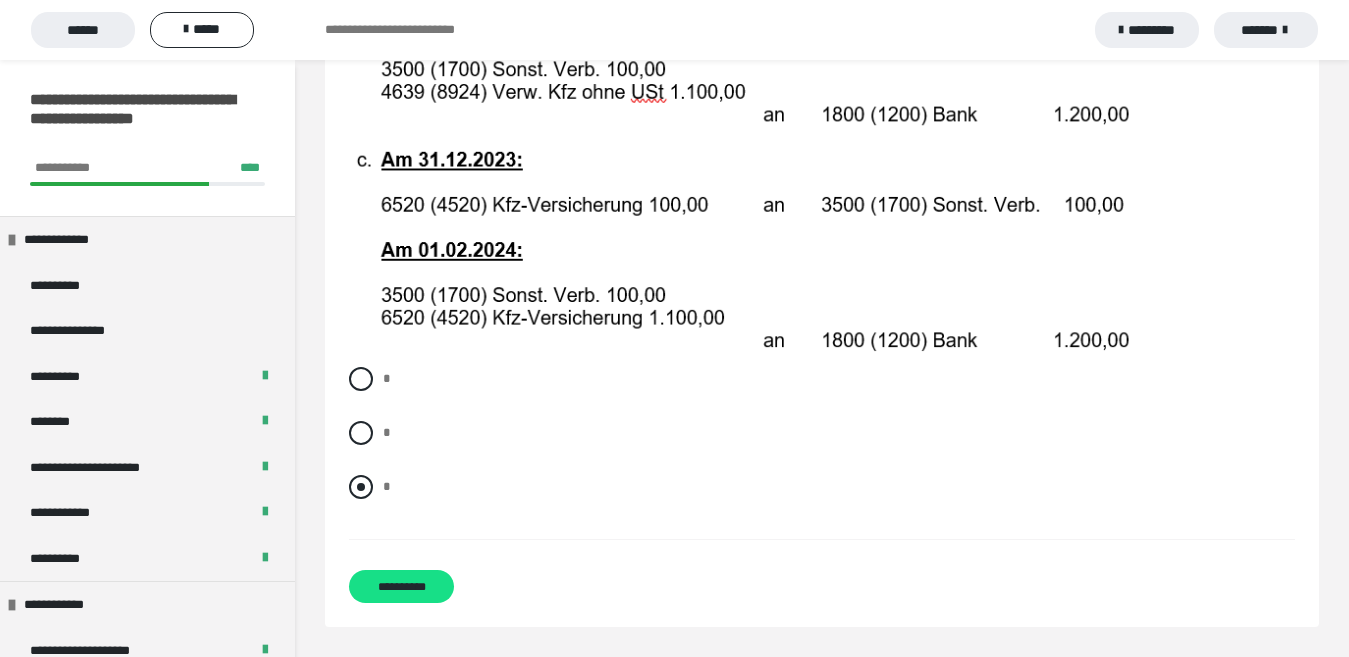 click on "*" at bounding box center [822, 487] 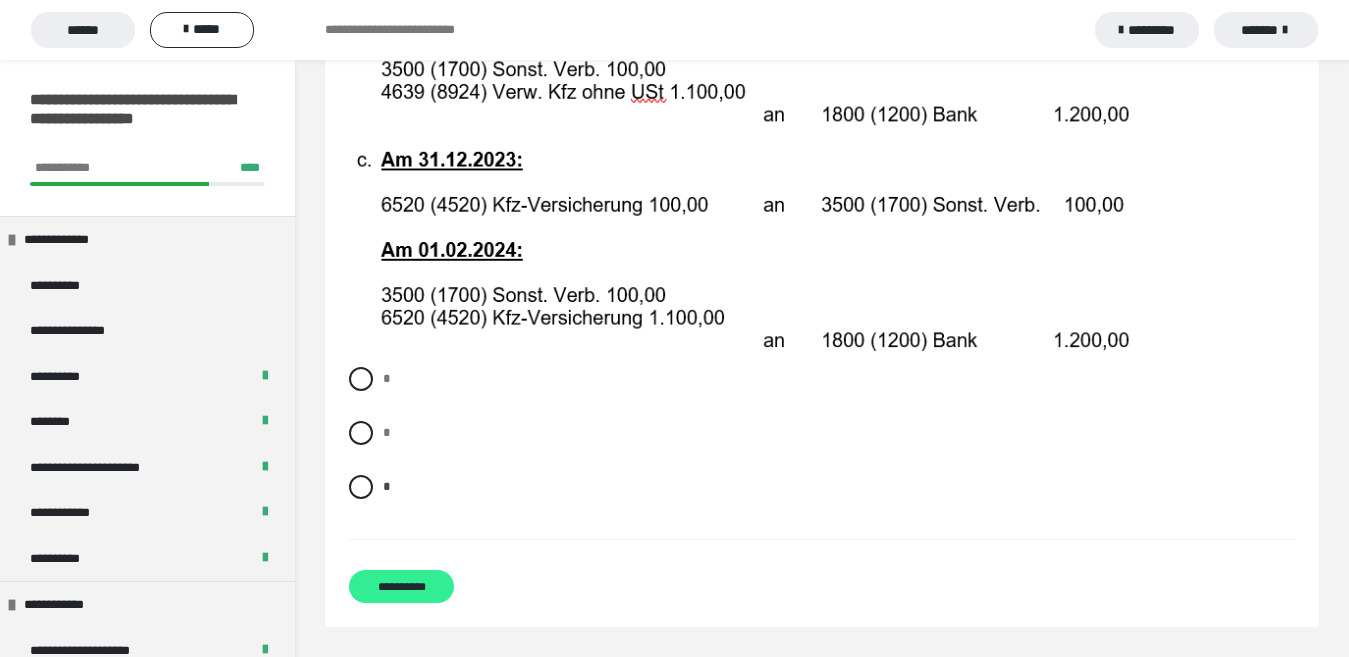 click on "**********" at bounding box center (401, 586) 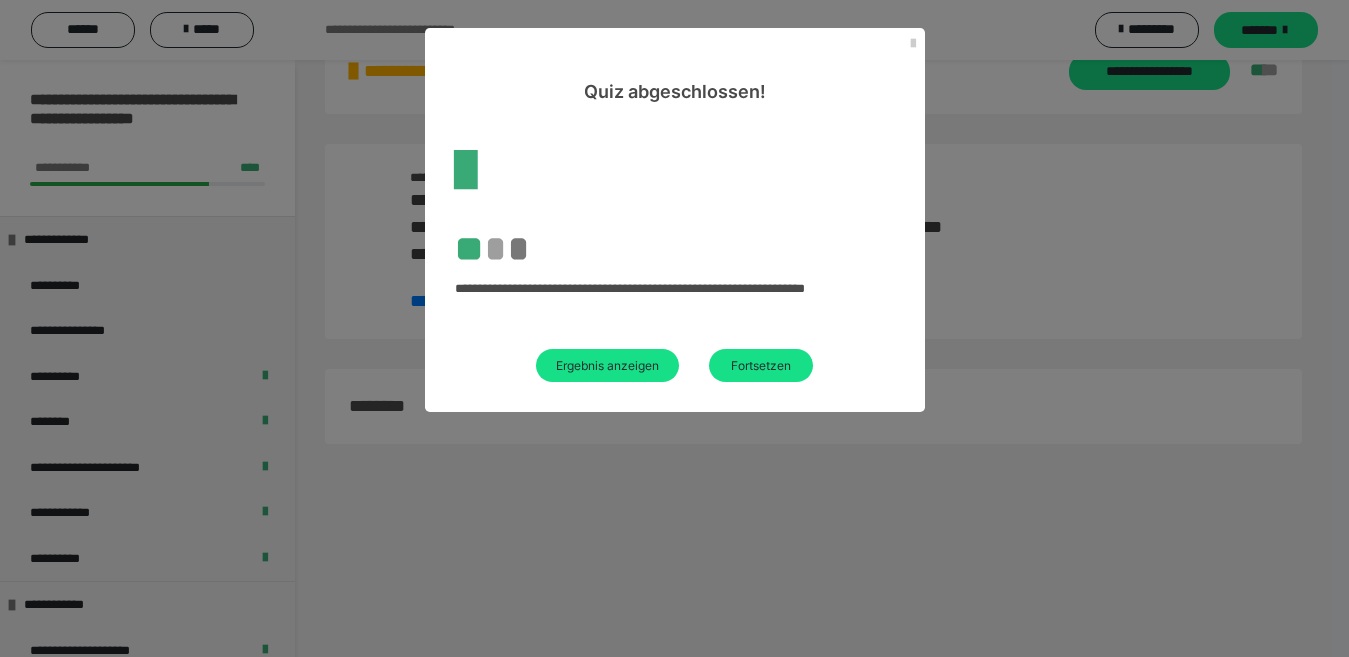 scroll, scrollTop: 60, scrollLeft: 0, axis: vertical 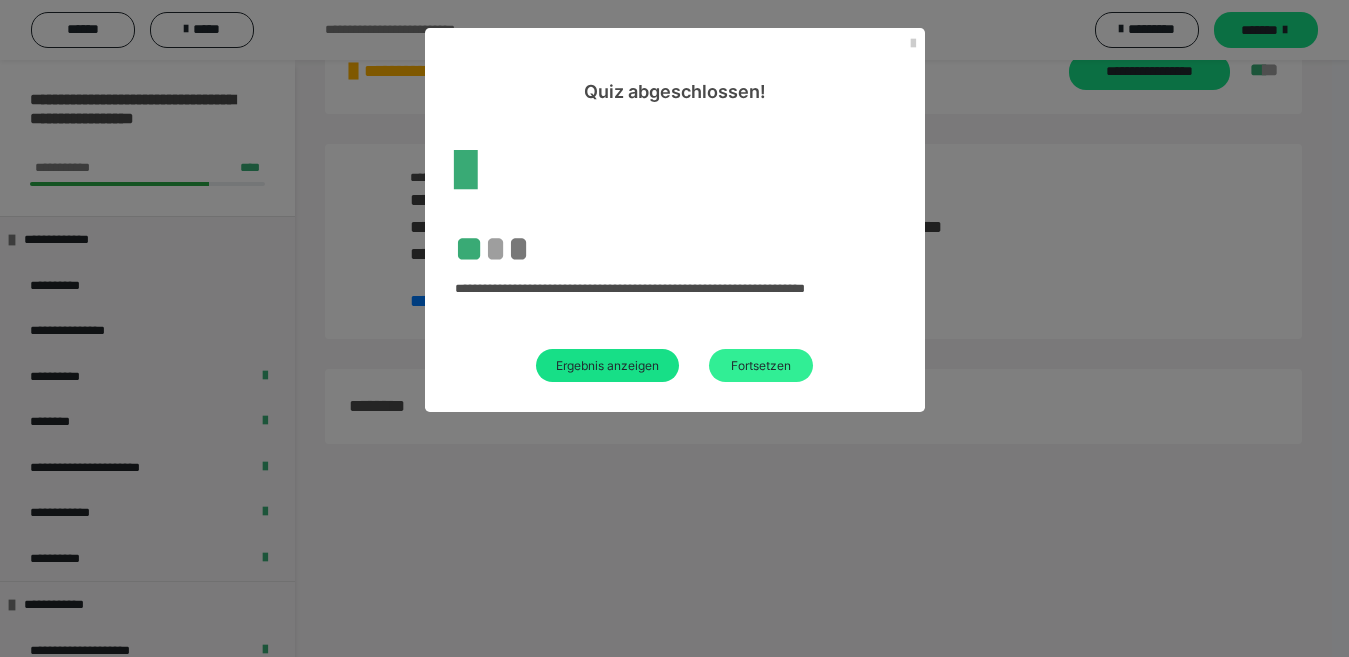 click on "Fortsetzen" at bounding box center [761, 365] 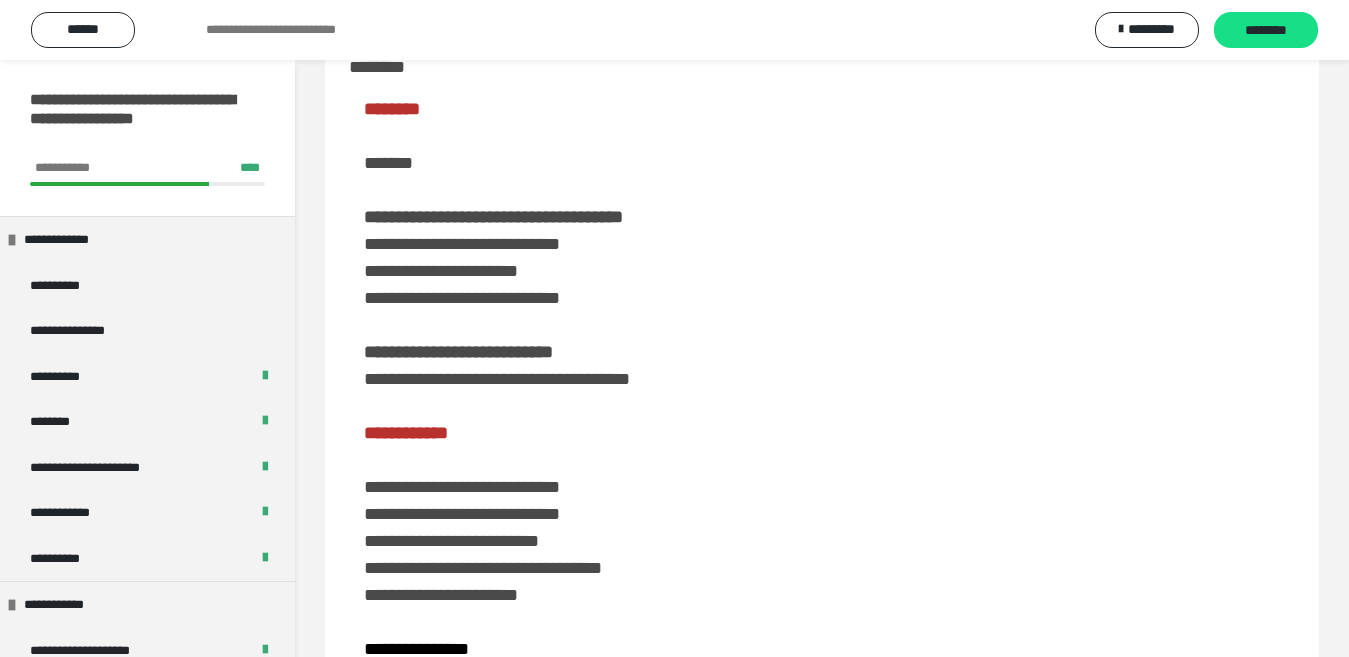 scroll, scrollTop: 0, scrollLeft: 0, axis: both 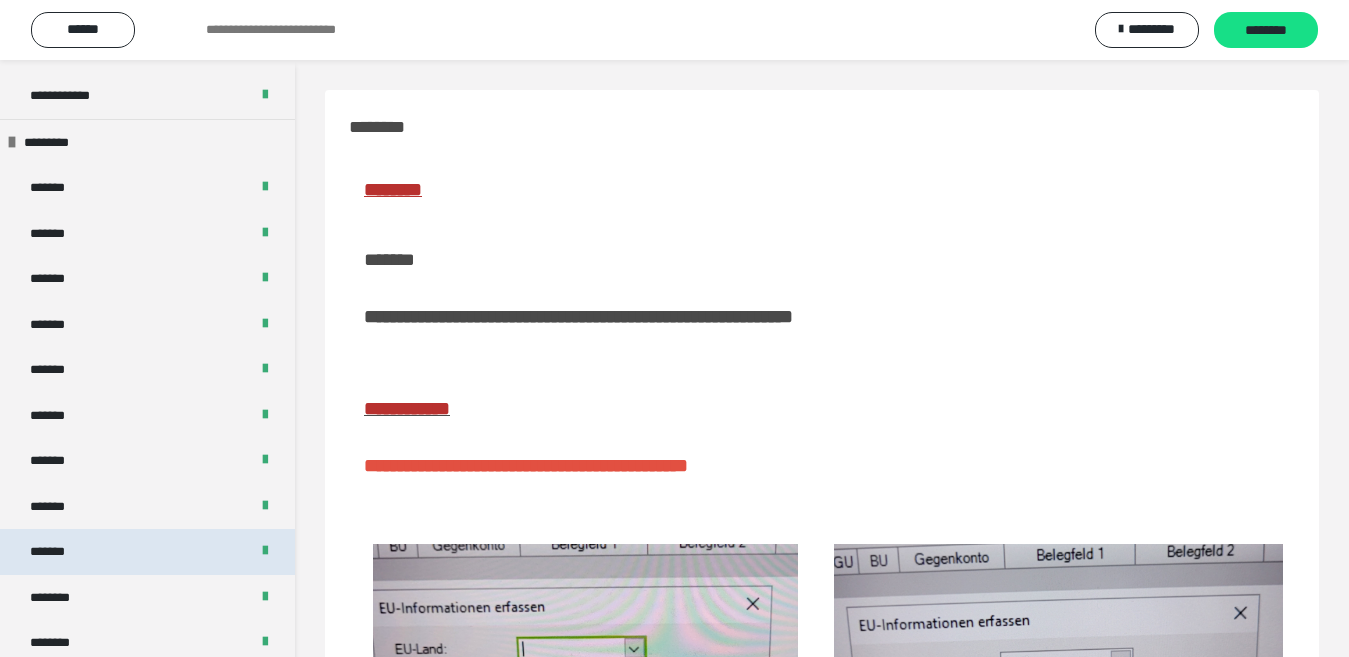 click on "*******" at bounding box center (147, 552) 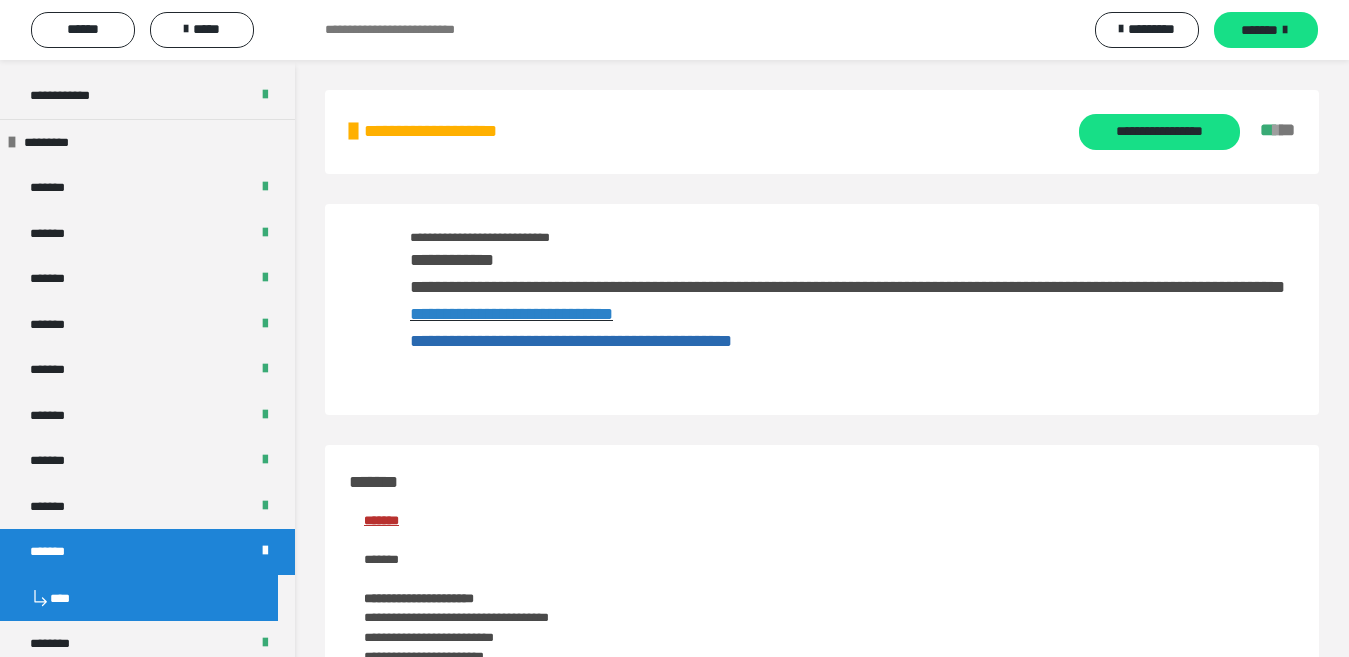 click on "********" at bounding box center [61, 644] 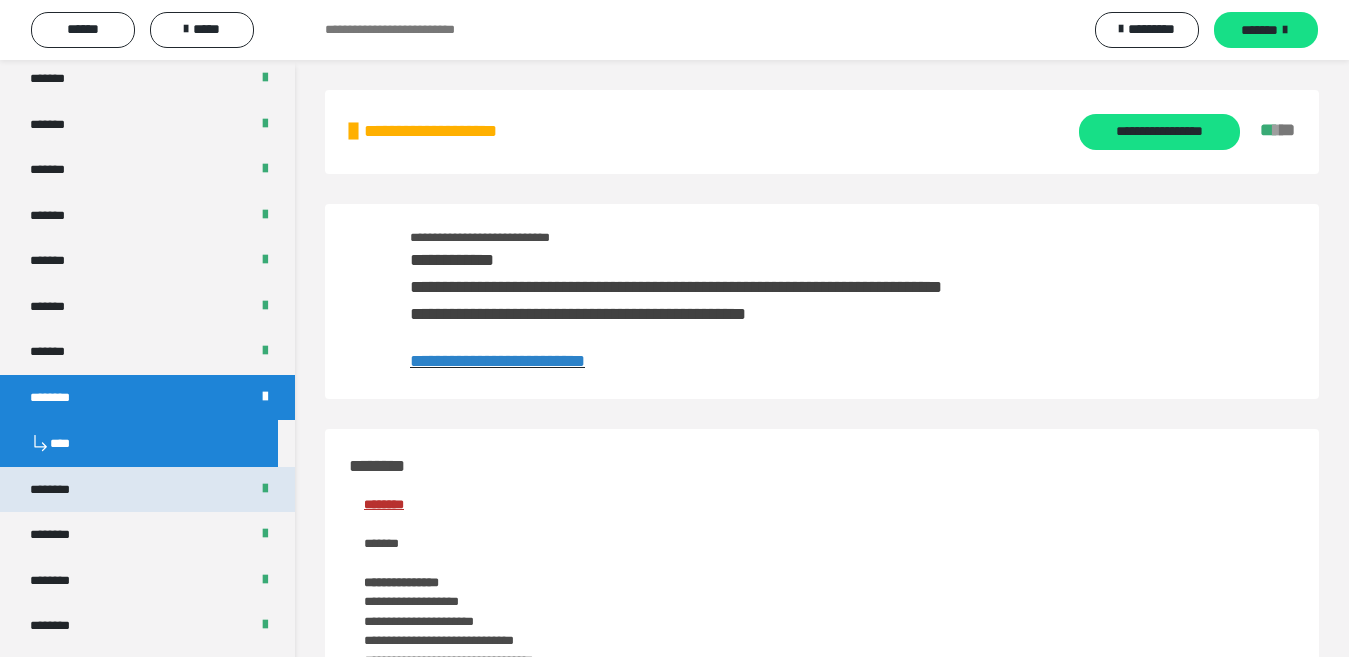 click on "********" at bounding box center [147, 490] 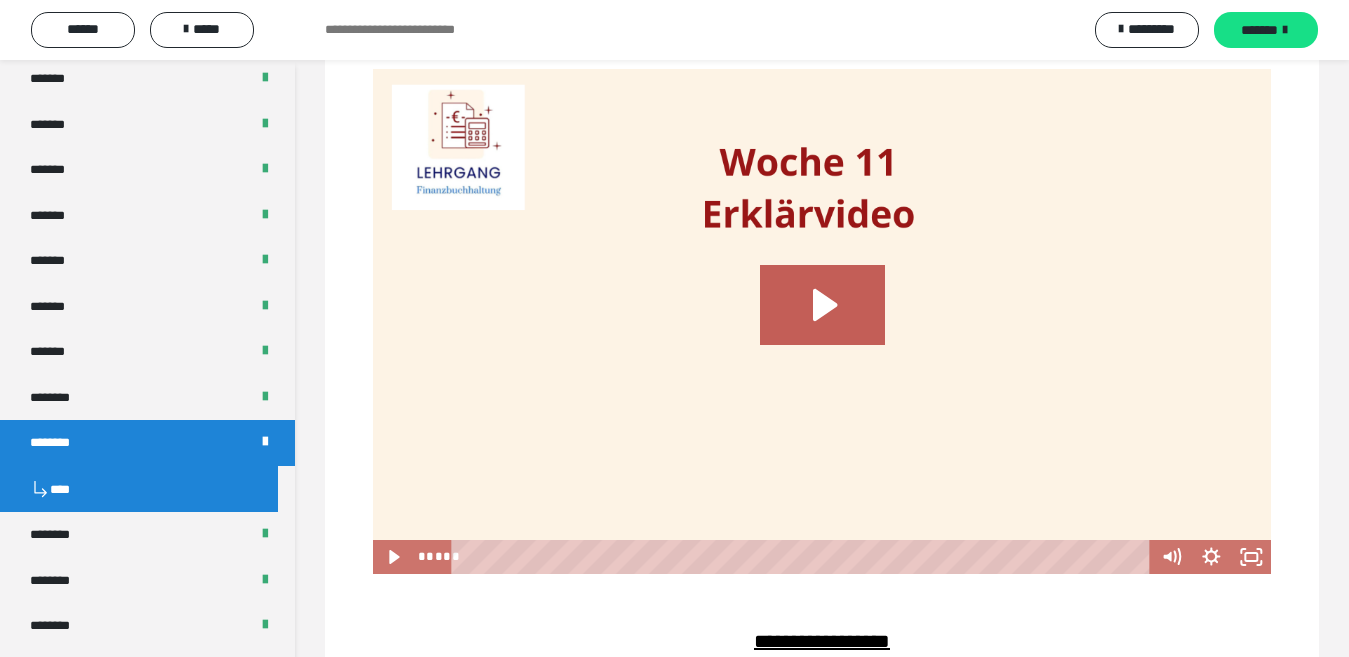 scroll, scrollTop: 1200, scrollLeft: 0, axis: vertical 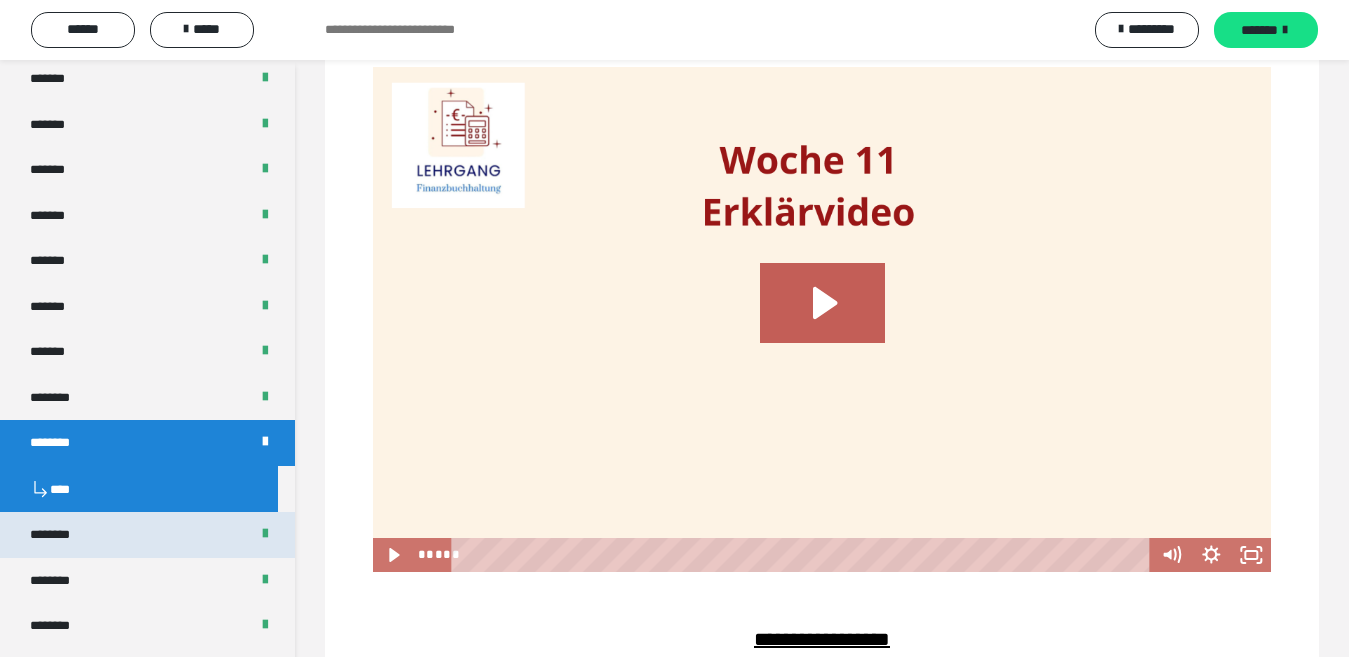 click on "********" at bounding box center [147, 535] 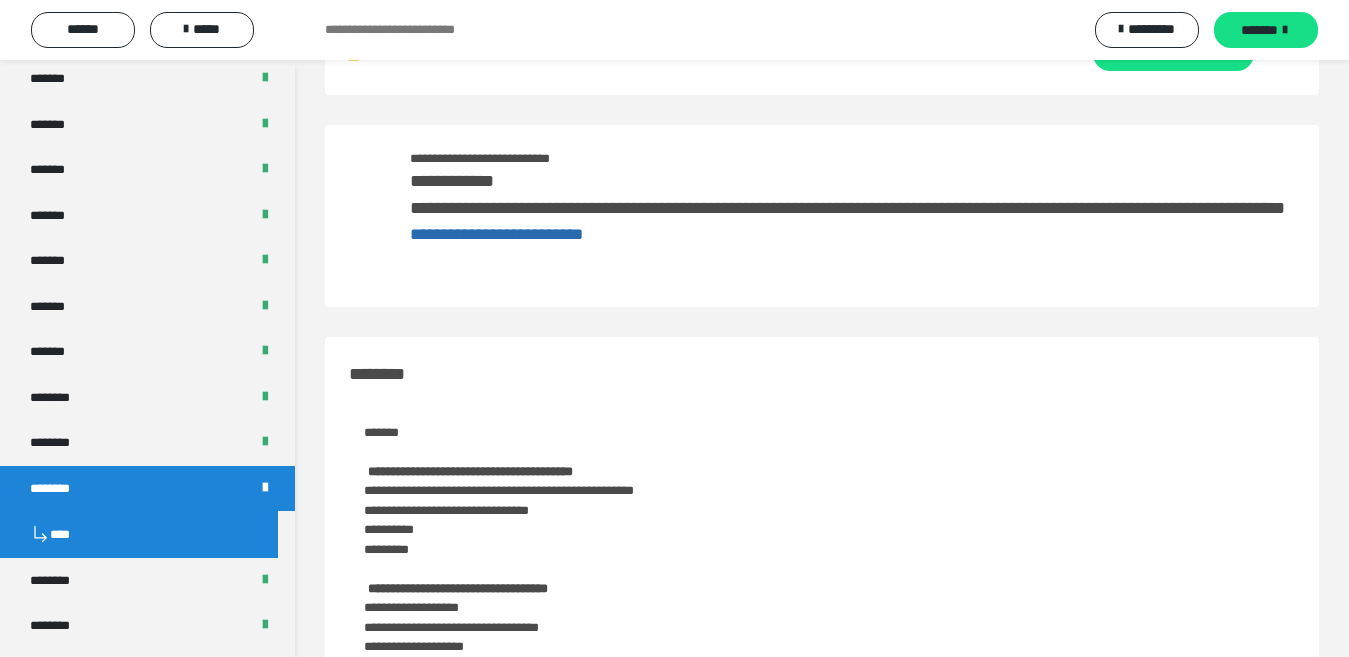 scroll, scrollTop: 0, scrollLeft: 0, axis: both 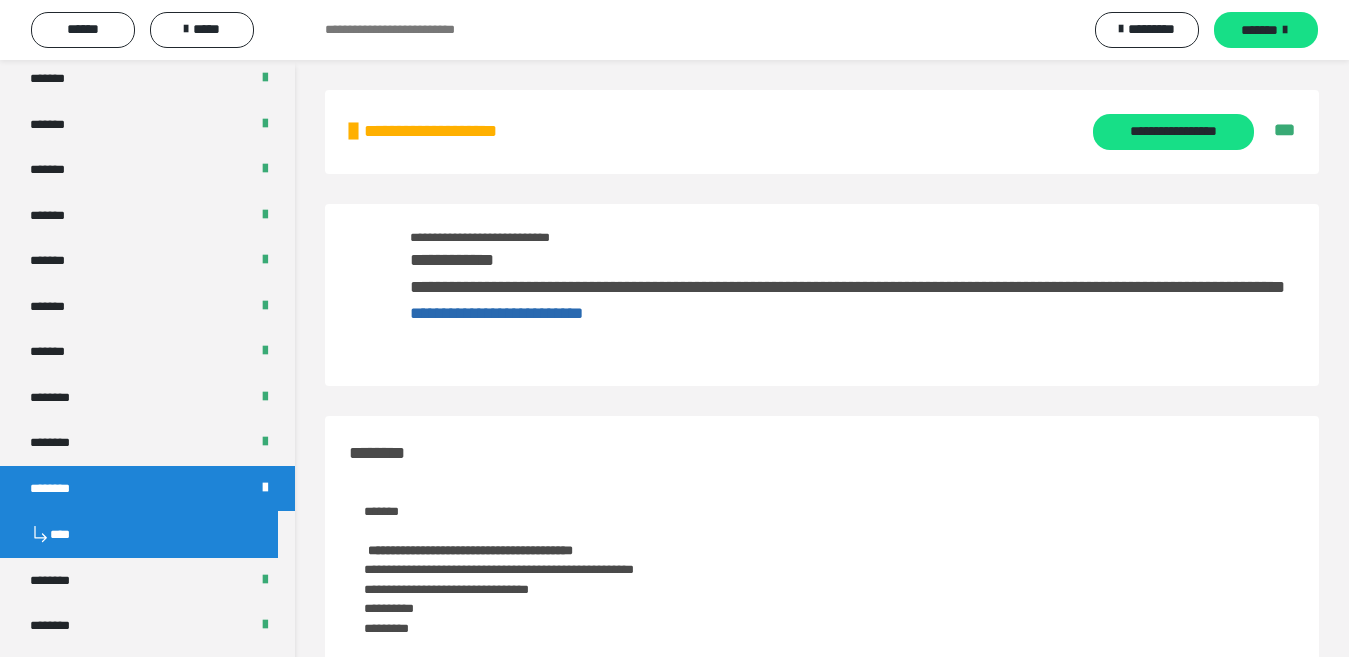 click on "**********" at bounding box center (496, 313) 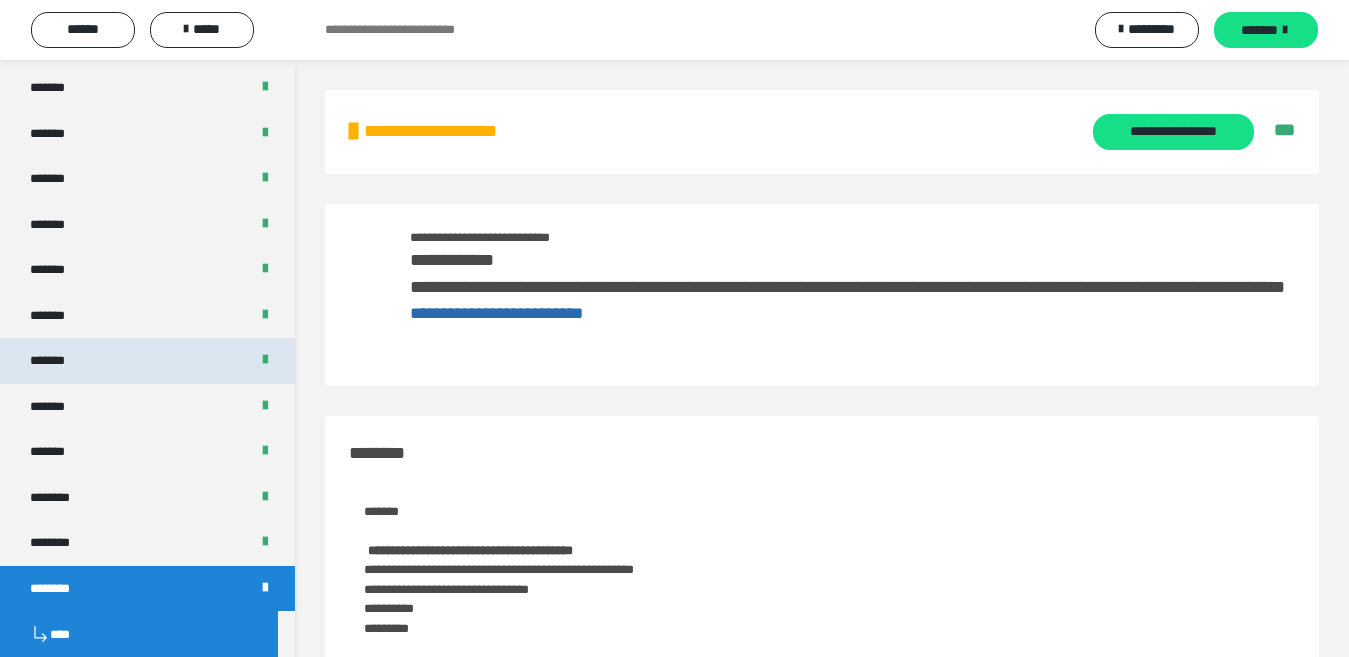 scroll, scrollTop: 600, scrollLeft: 0, axis: vertical 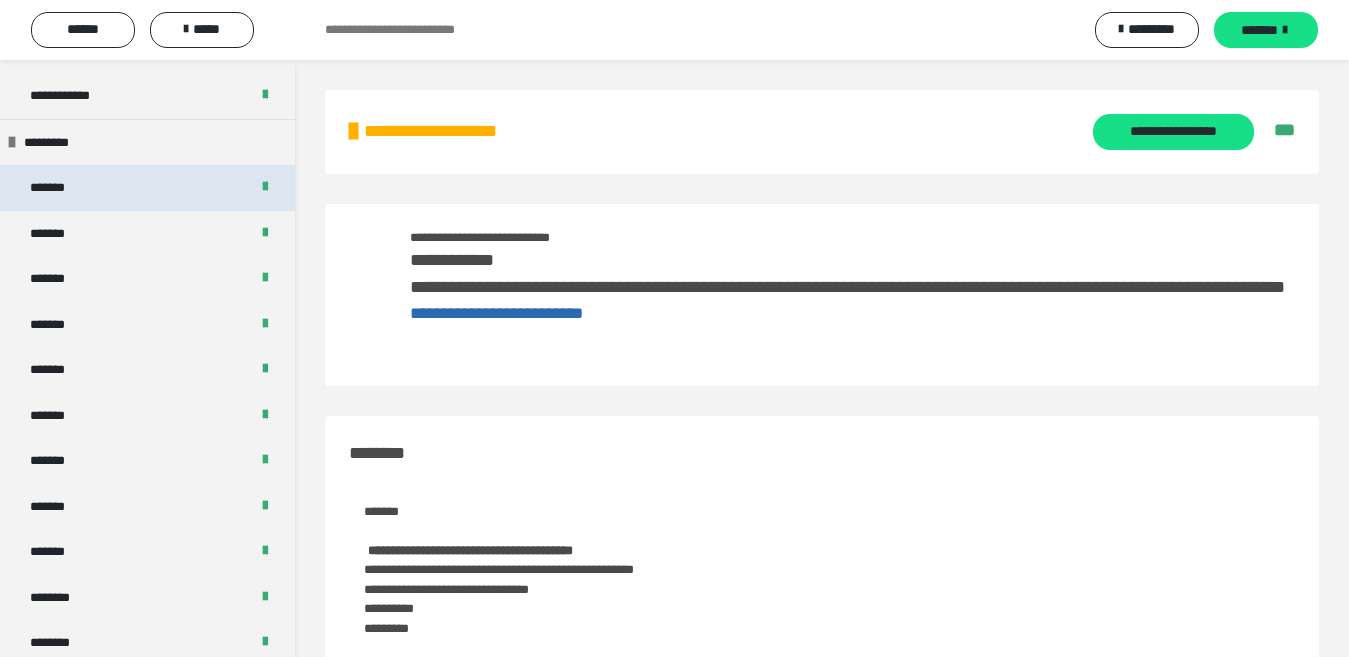 click on "*******" at bounding box center (147, 188) 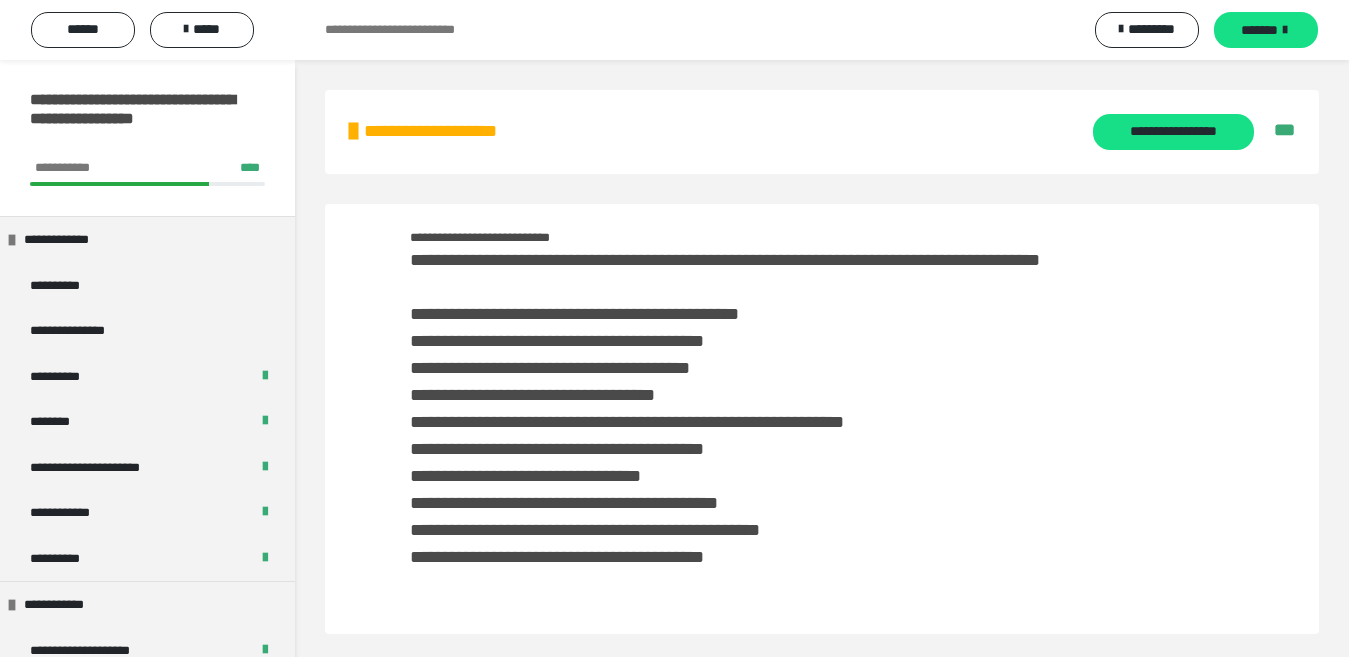 scroll, scrollTop: 0, scrollLeft: 0, axis: both 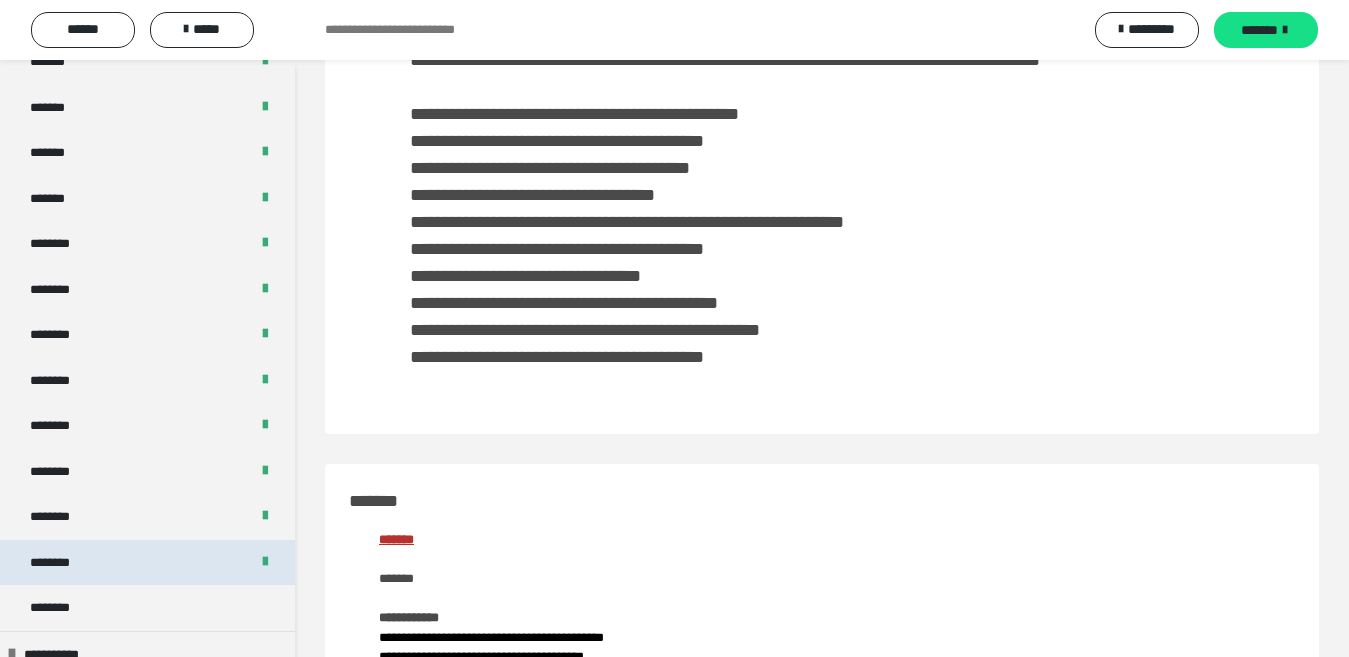 click on "********" at bounding box center [147, 563] 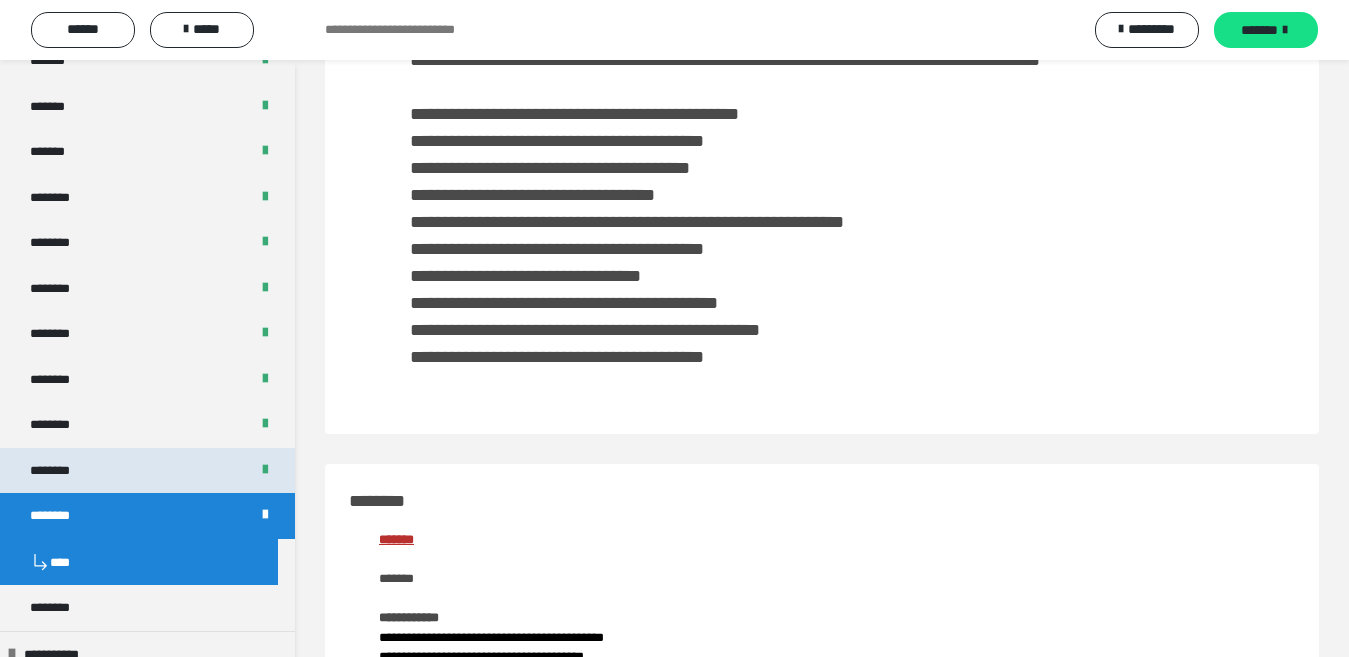 scroll, scrollTop: 0, scrollLeft: 0, axis: both 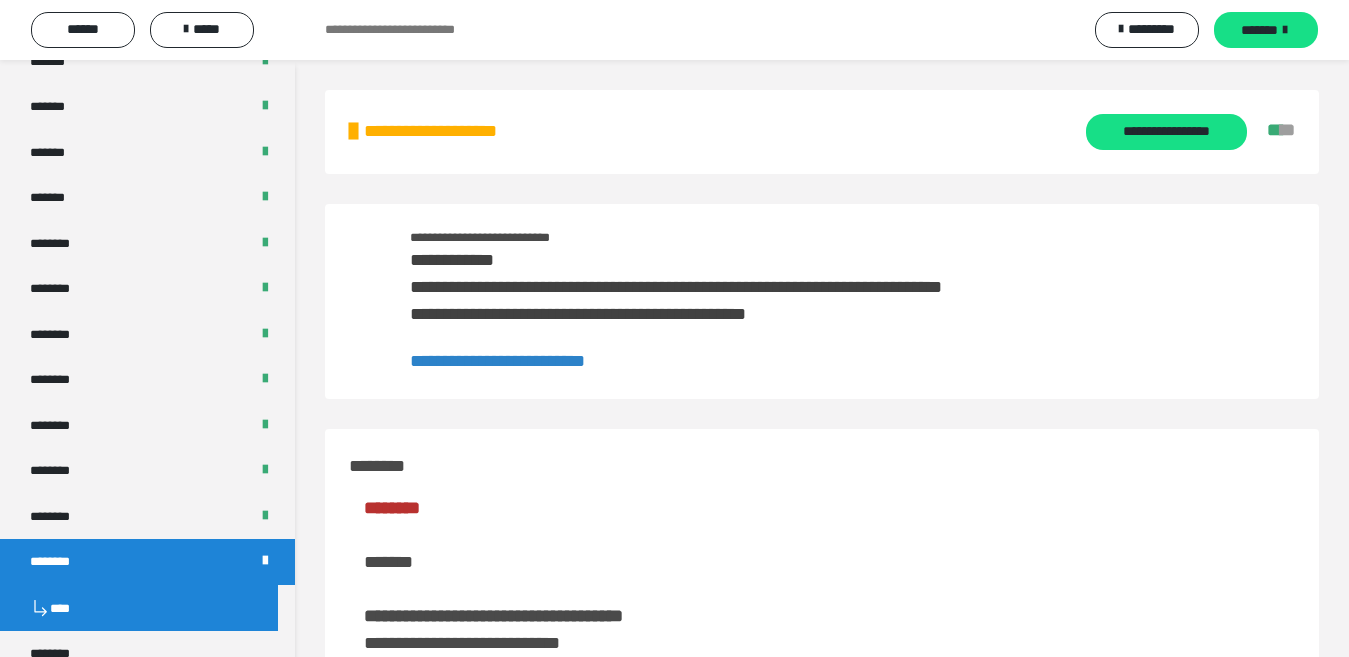 click on "**********" at bounding box center [497, 361] 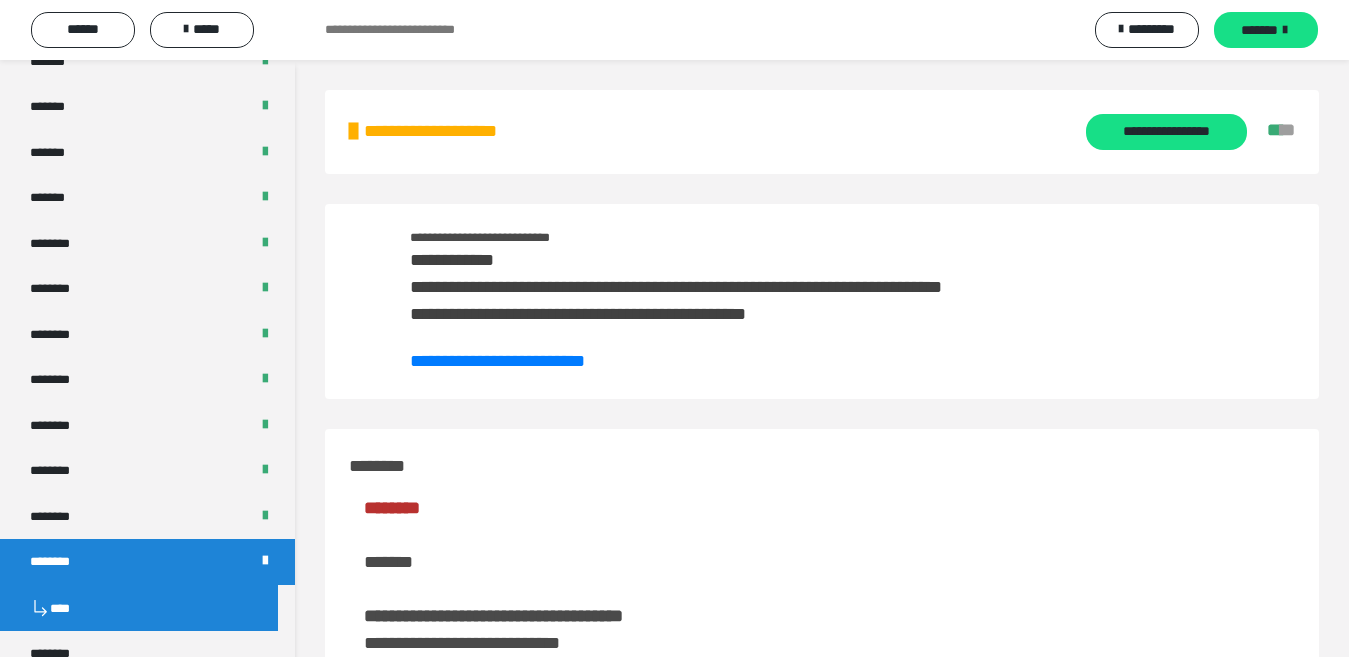 drag, startPoint x: 613, startPoint y: 361, endPoint x: 467, endPoint y: 371, distance: 146.34207 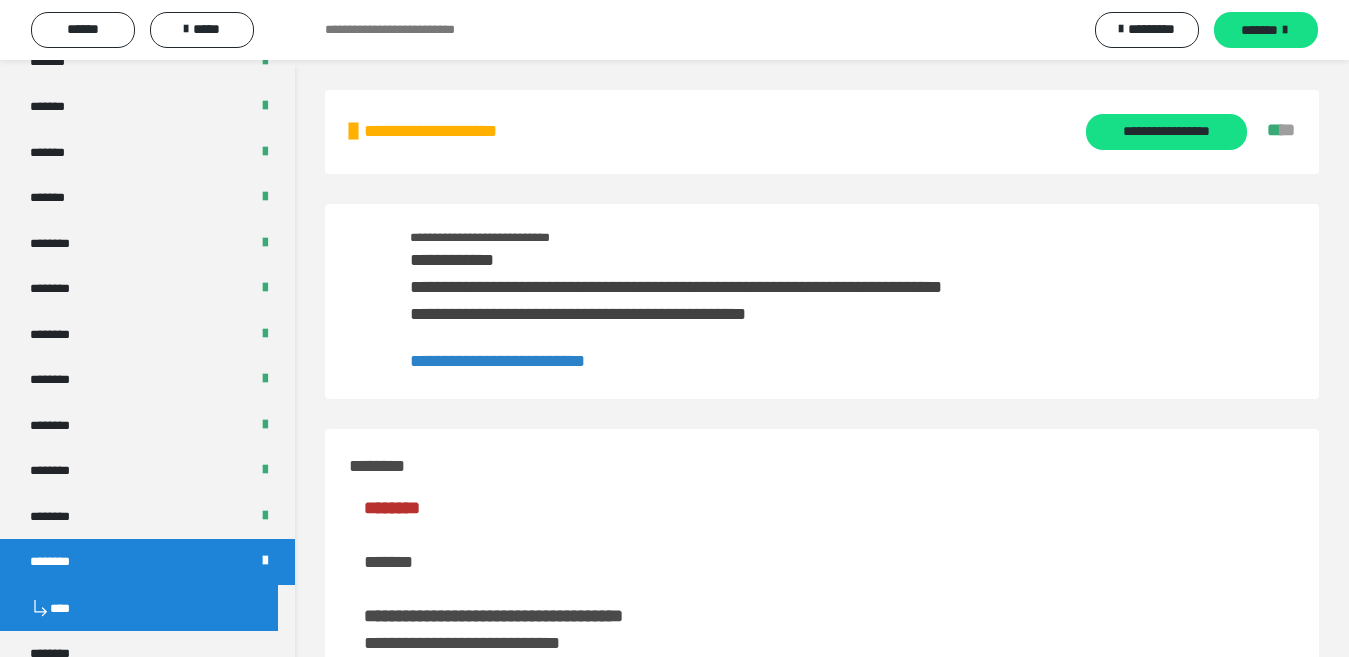 click on "**********" at bounding box center (497, 361) 